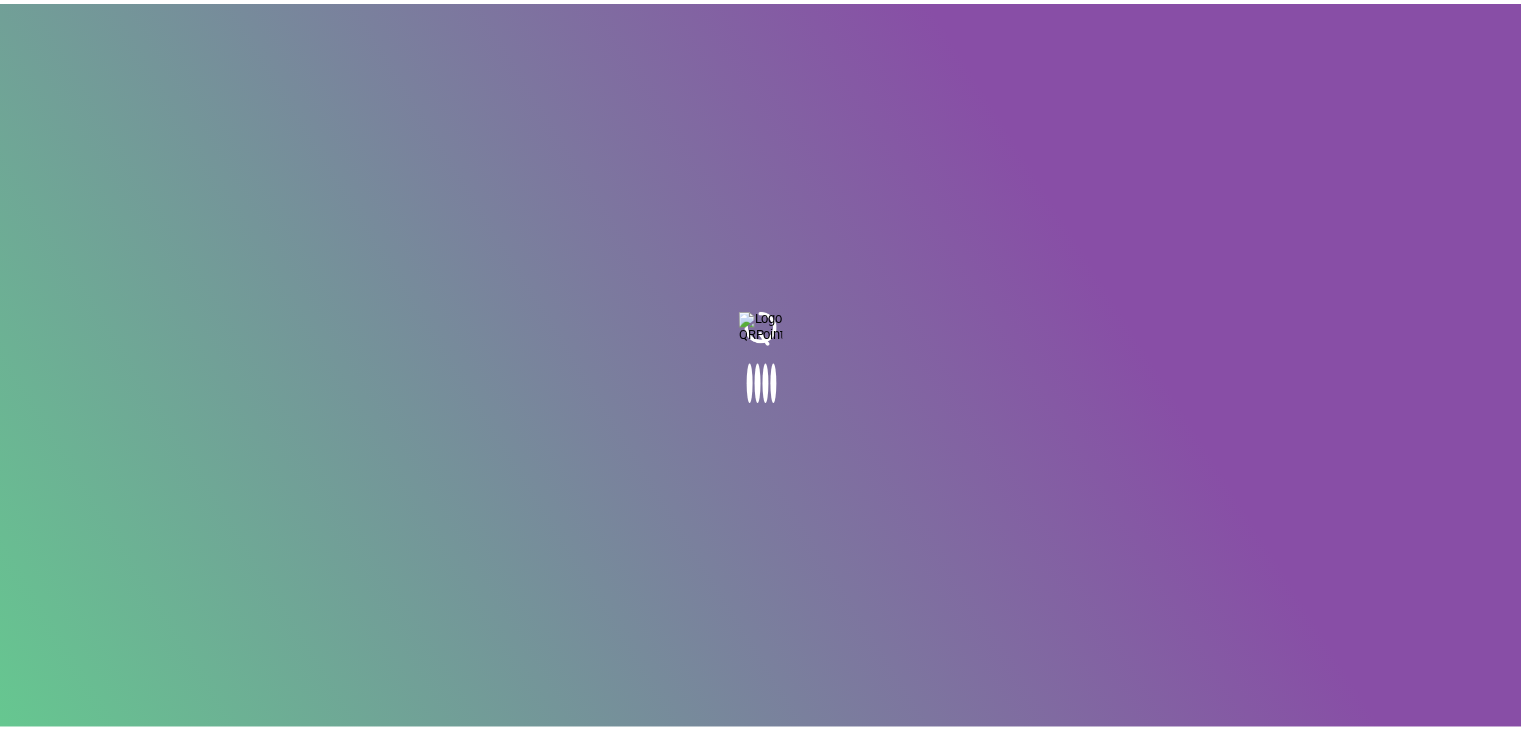 scroll, scrollTop: 0, scrollLeft: 0, axis: both 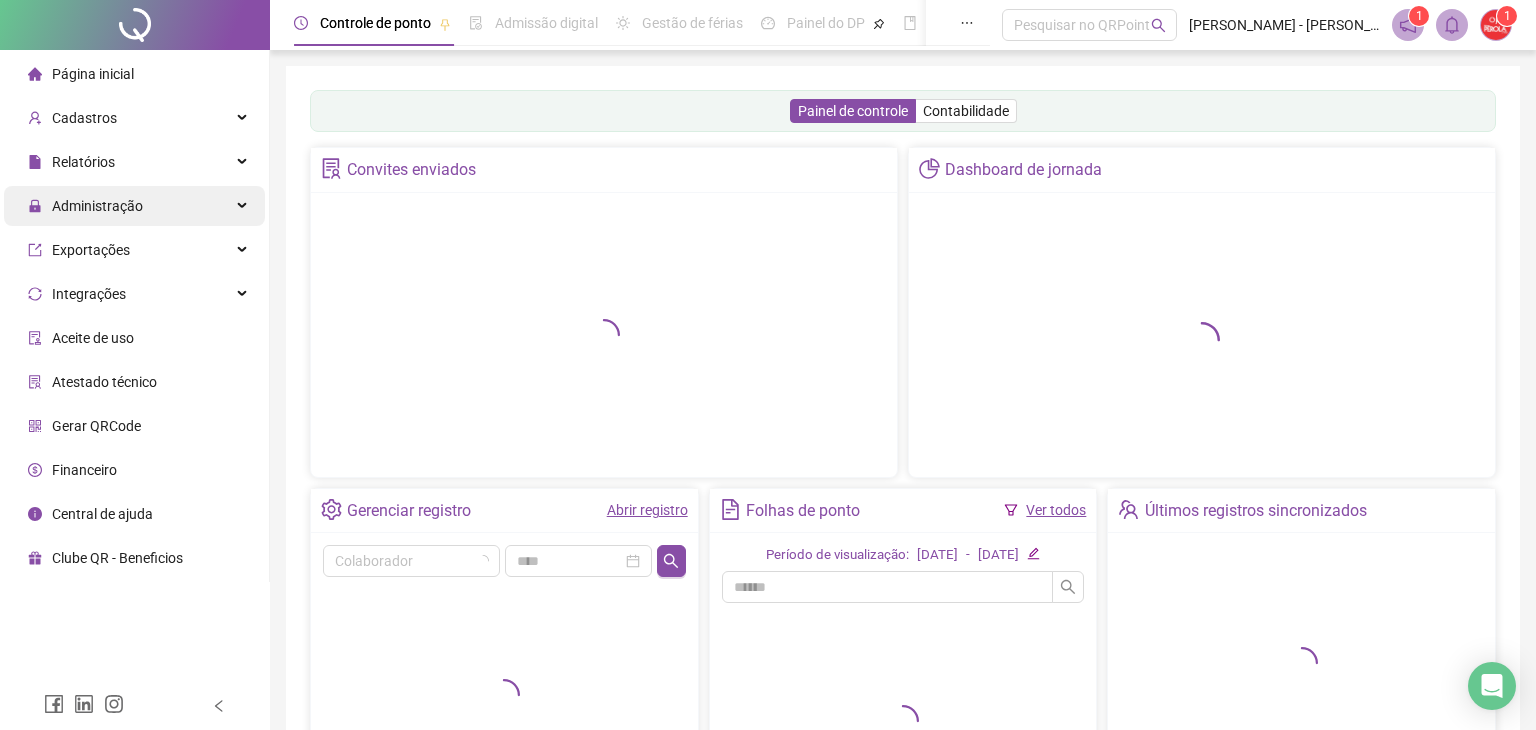 click on "Administração" at bounding box center (134, 206) 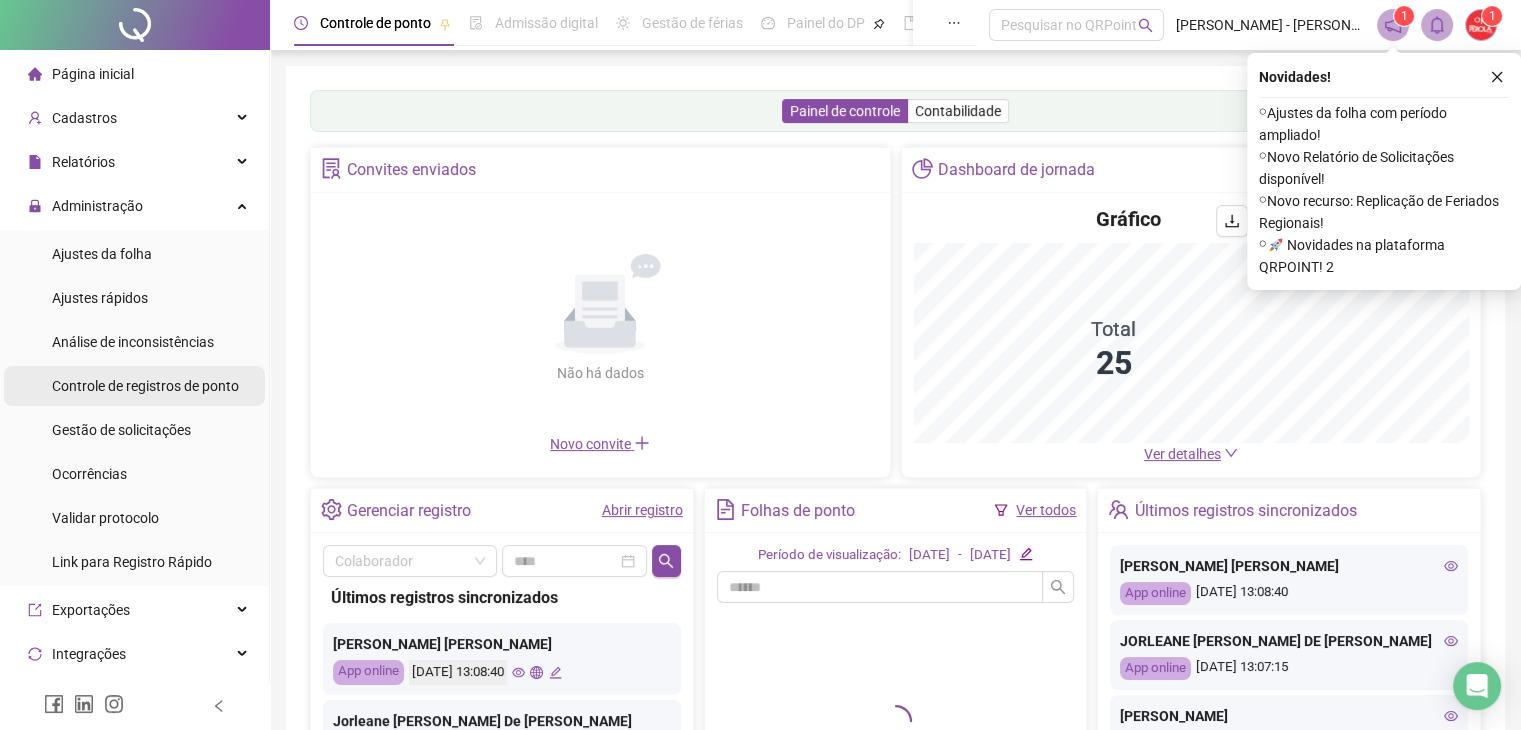 click on "Controle de registros de ponto" at bounding box center [145, 386] 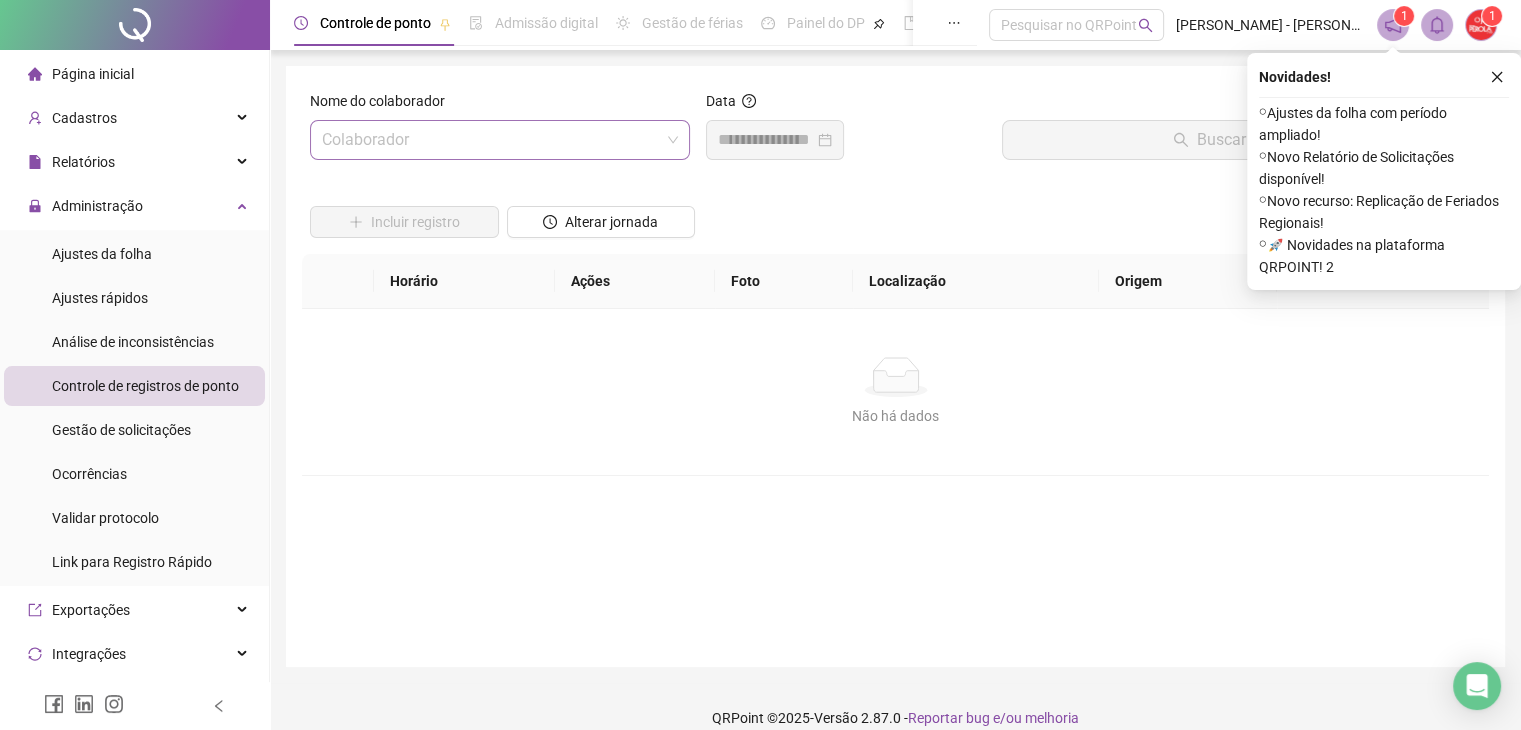 click at bounding box center (494, 140) 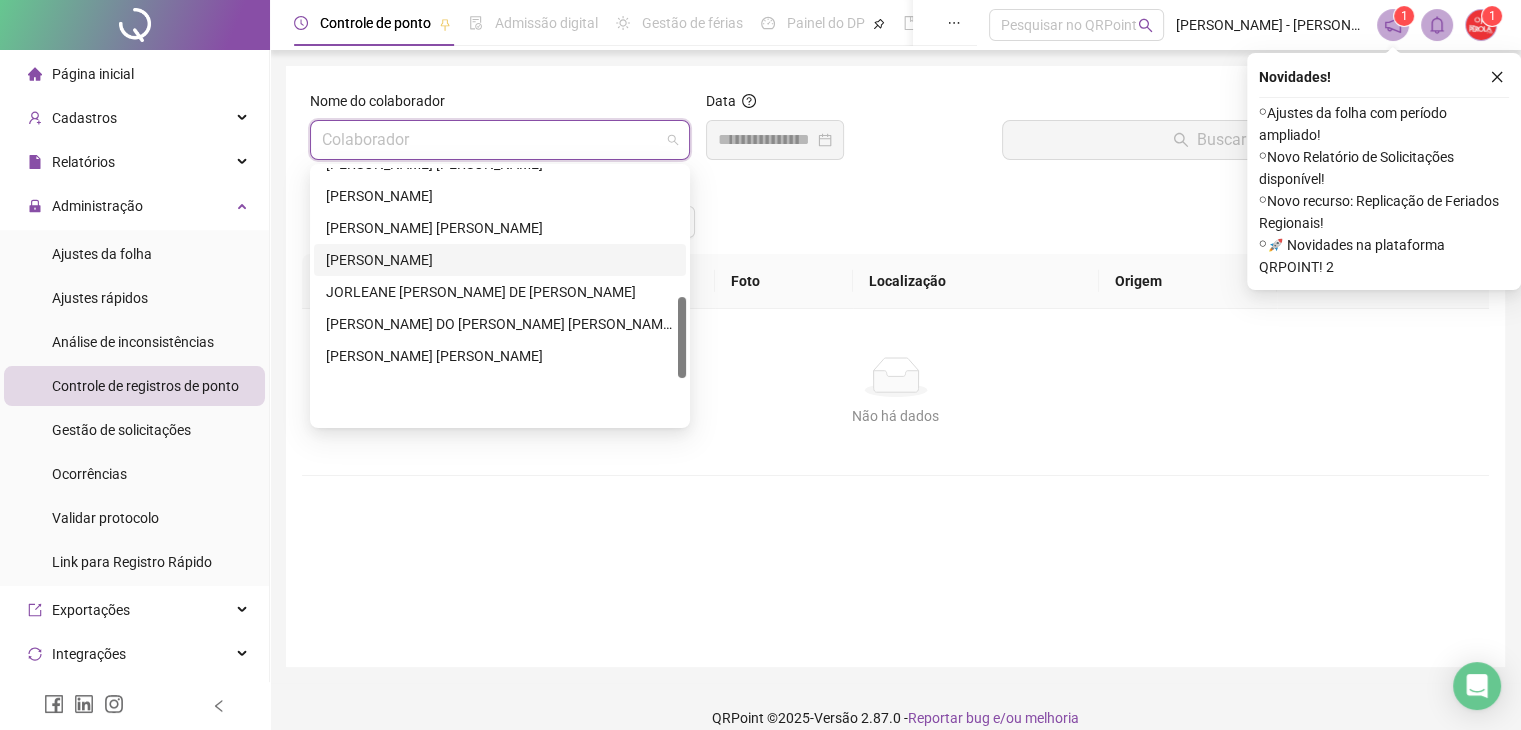 scroll, scrollTop: 400, scrollLeft: 0, axis: vertical 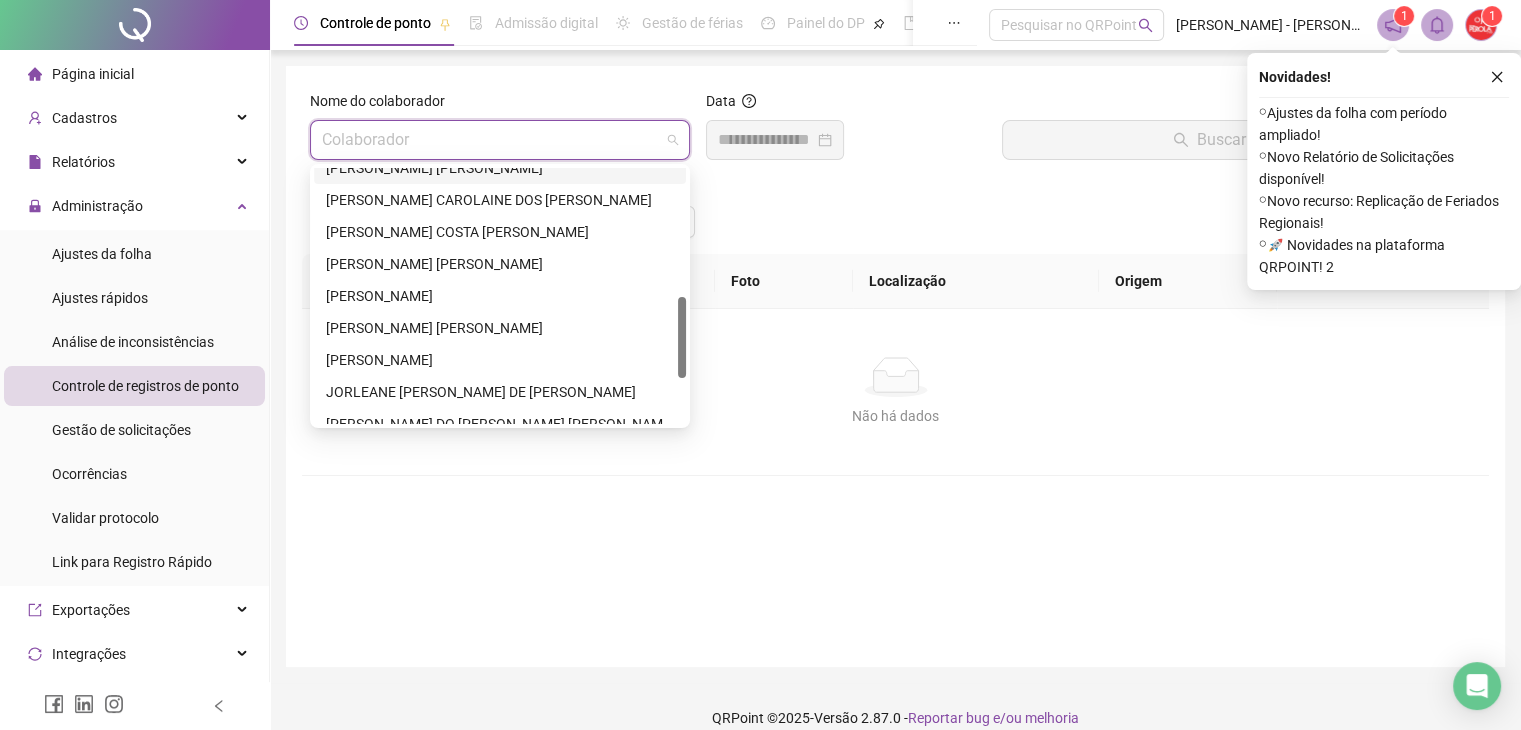 click on "[PERSON_NAME] [PERSON_NAME]" at bounding box center [500, 168] 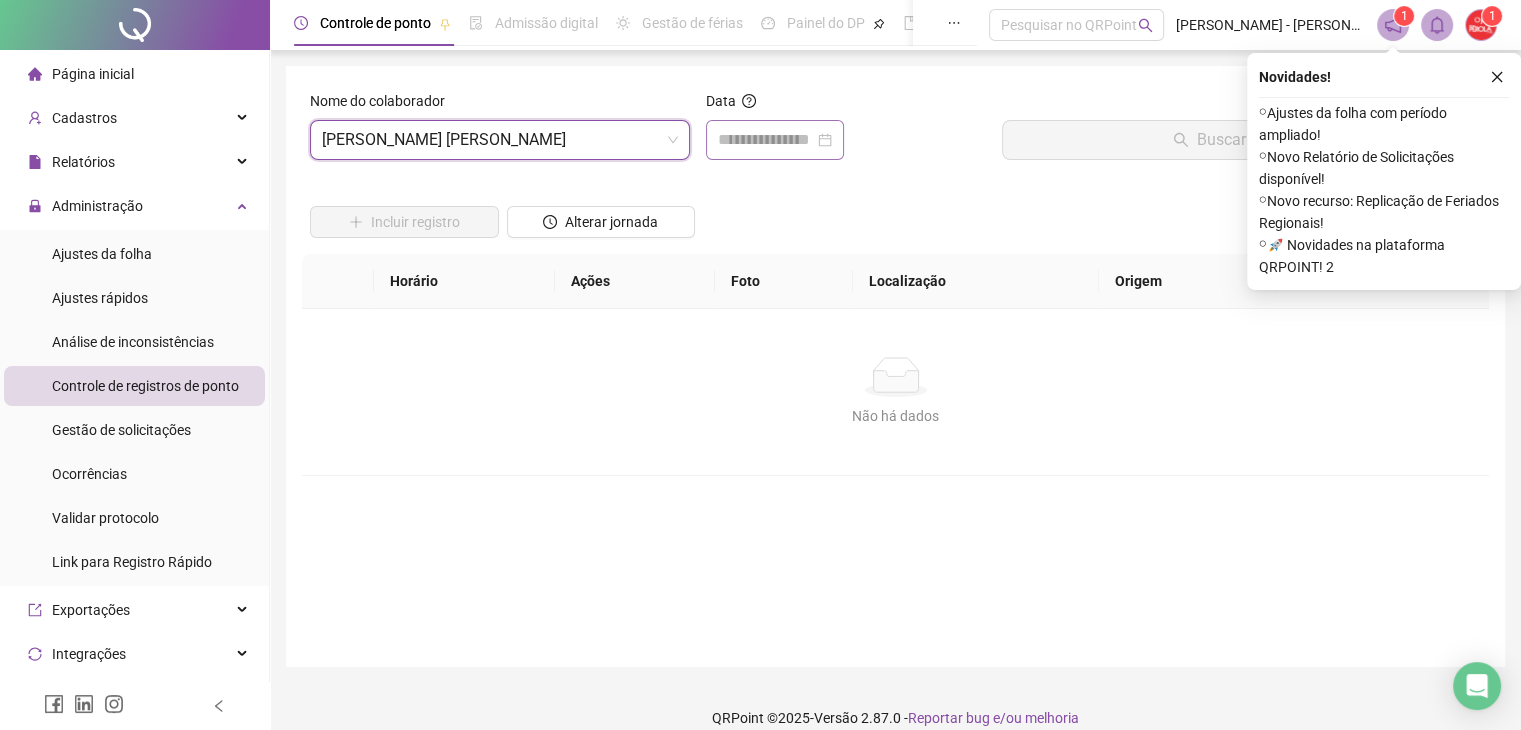 click at bounding box center (775, 140) 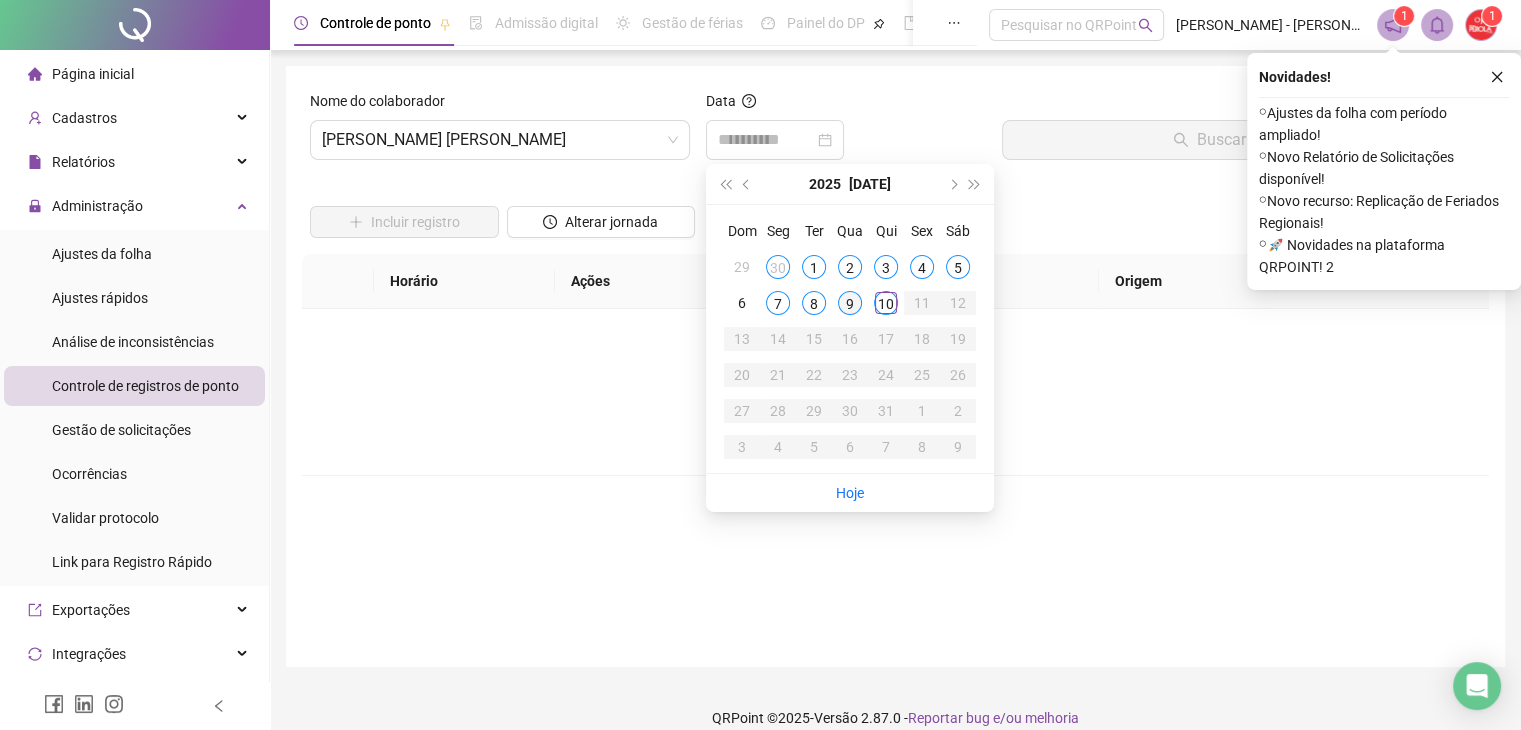 click on "9" at bounding box center [850, 303] 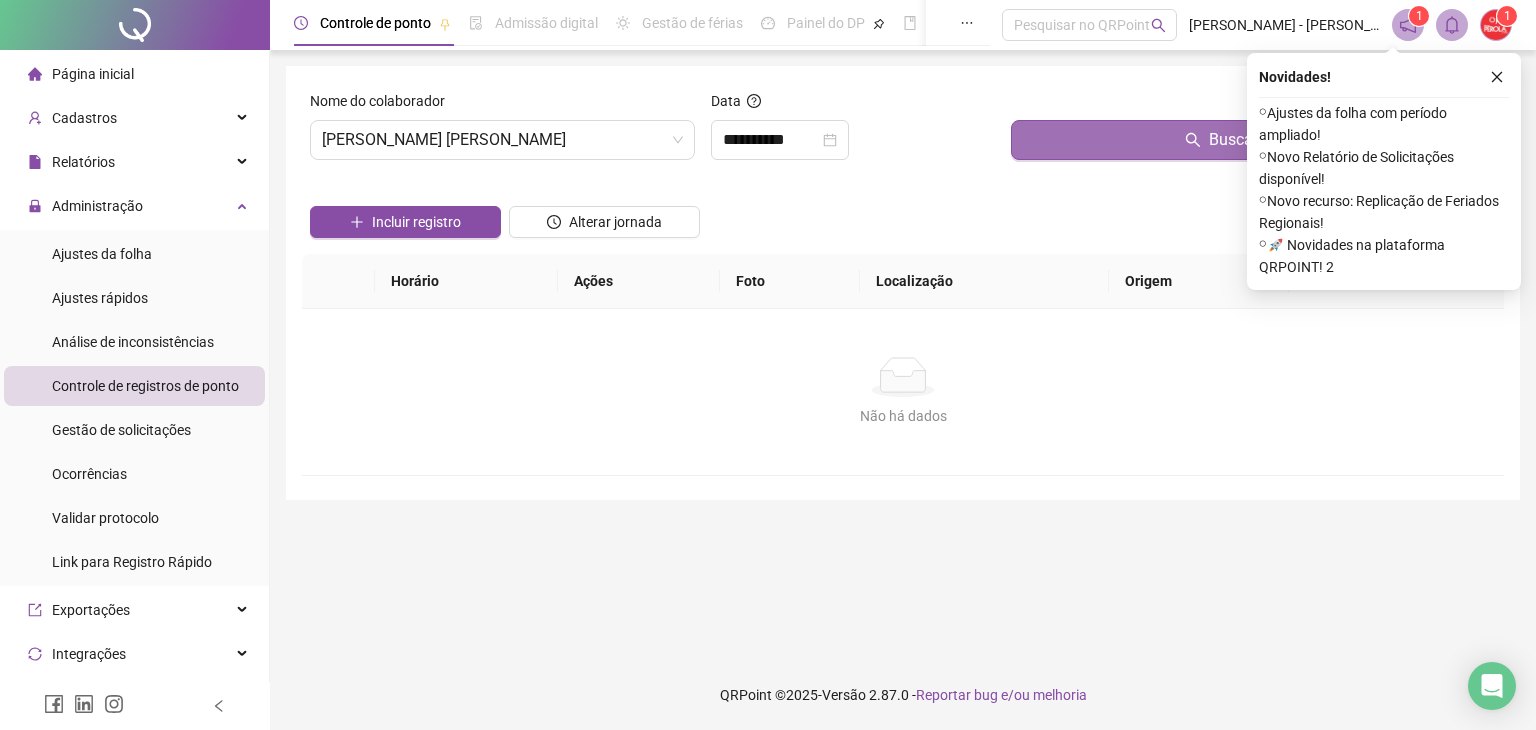 click on "Buscar registros" at bounding box center (1253, 140) 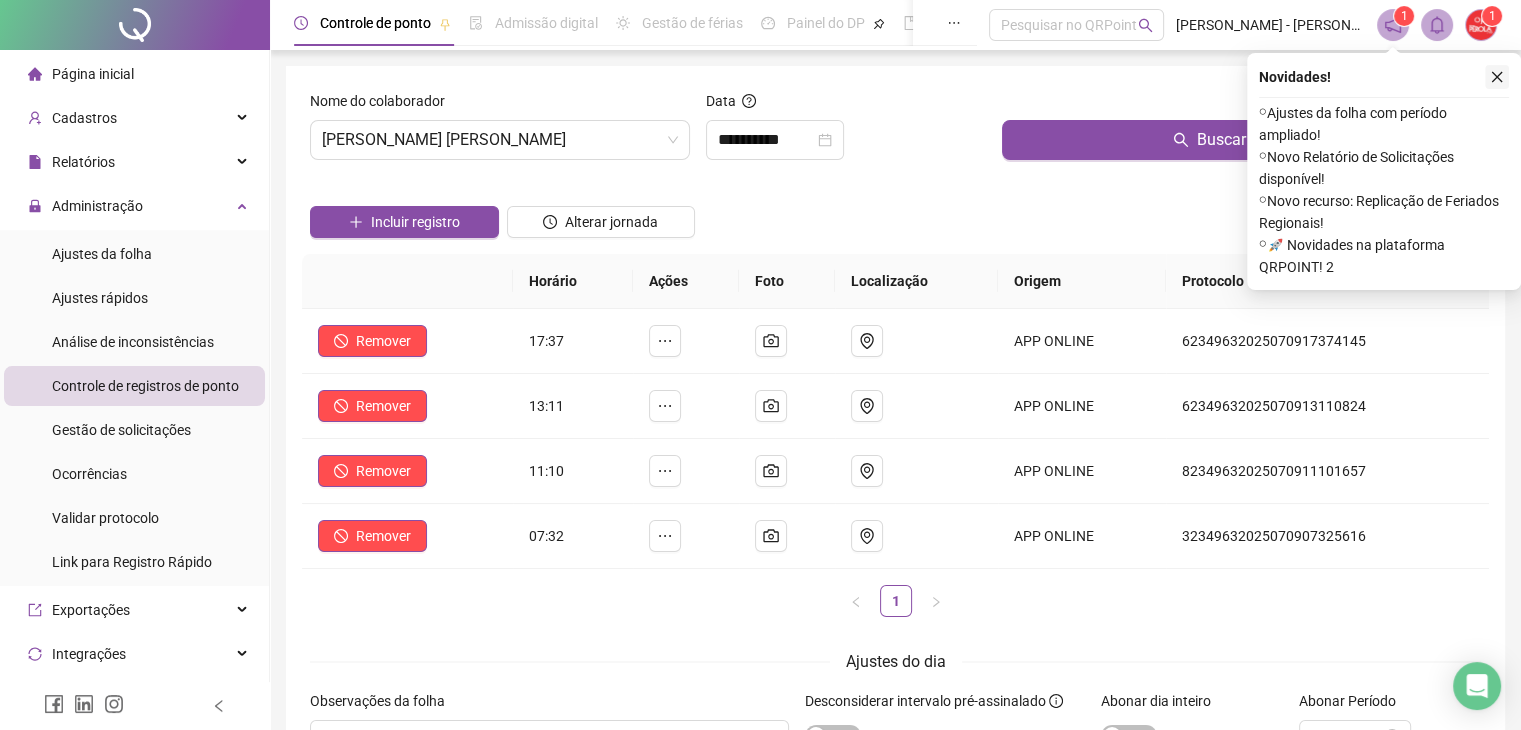 click 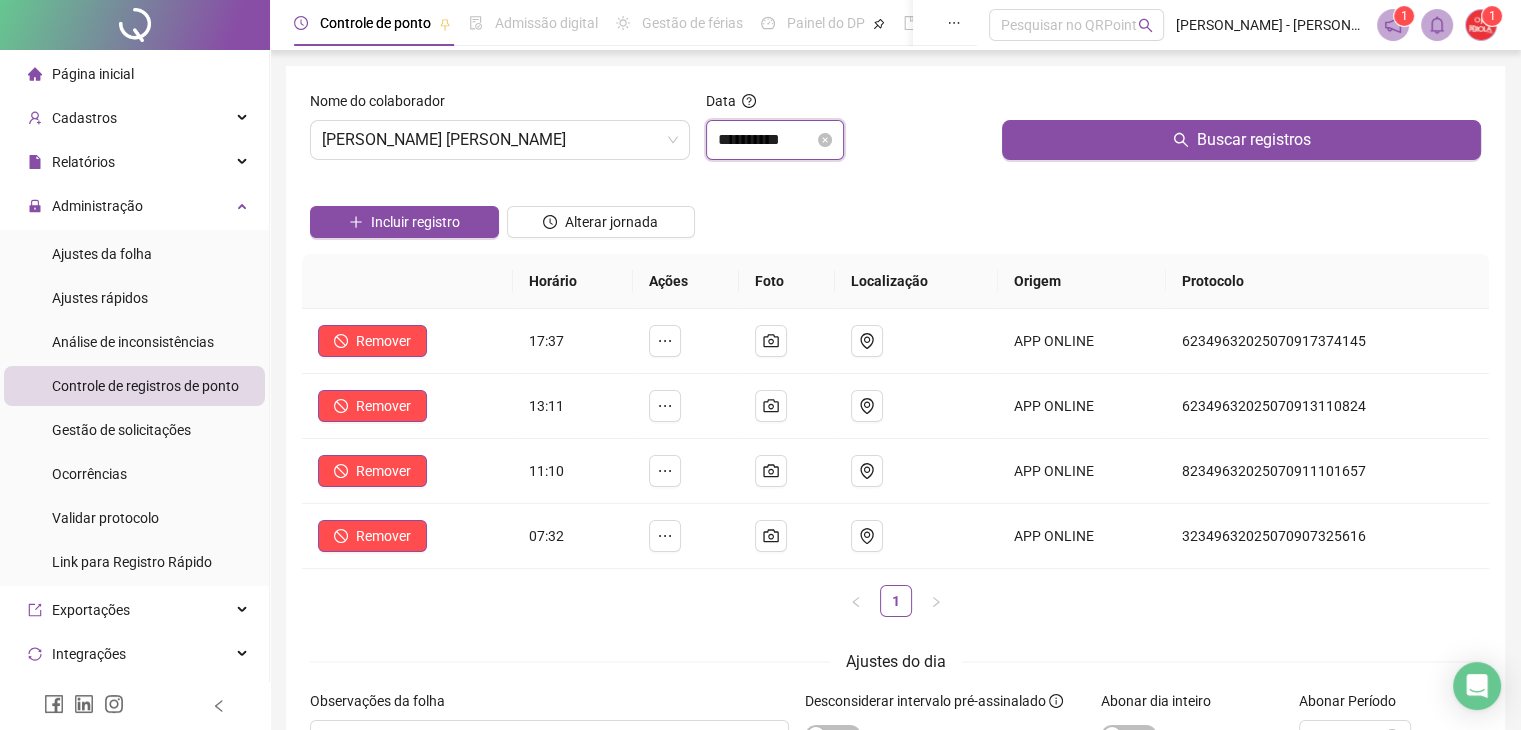 click on "**********" at bounding box center (766, 140) 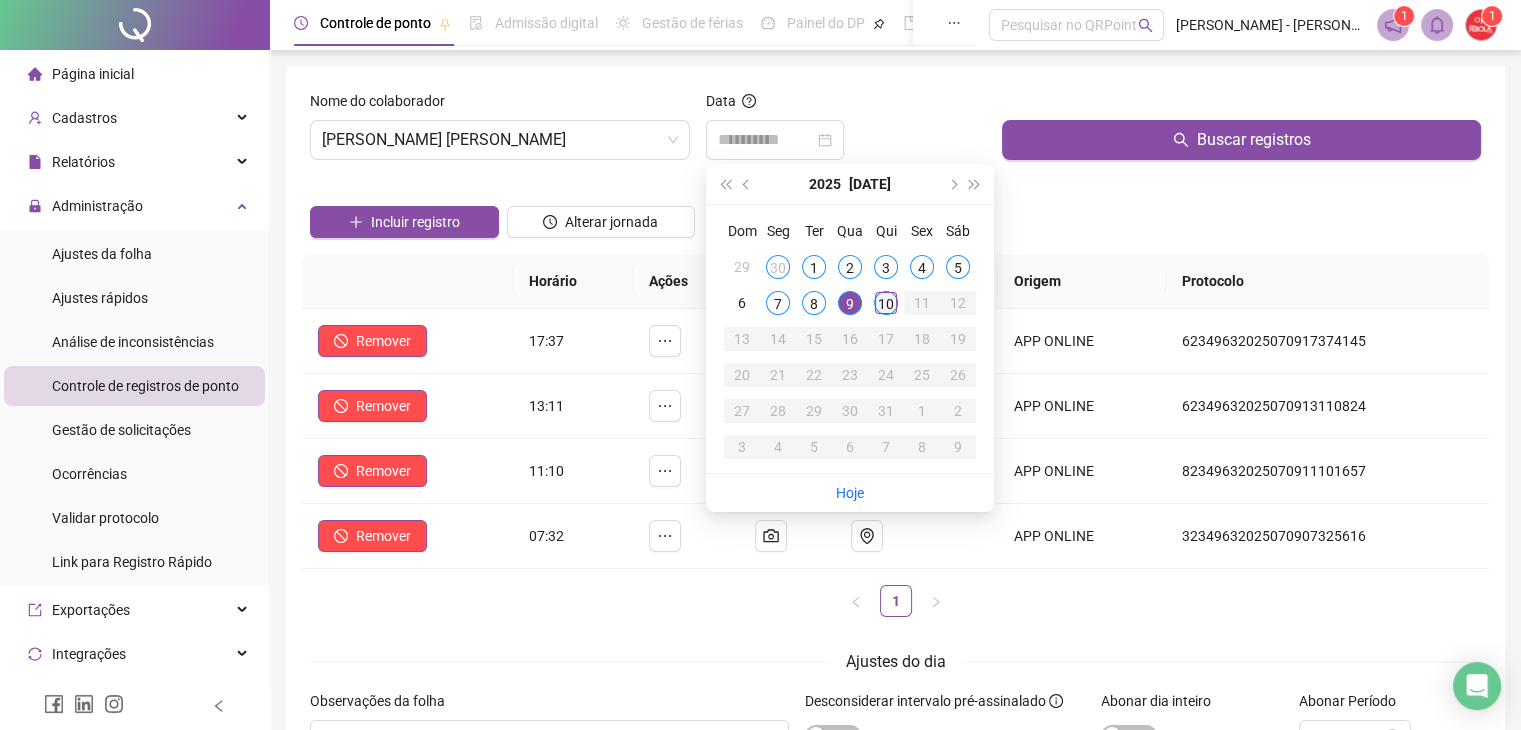 click on "10" at bounding box center (886, 303) 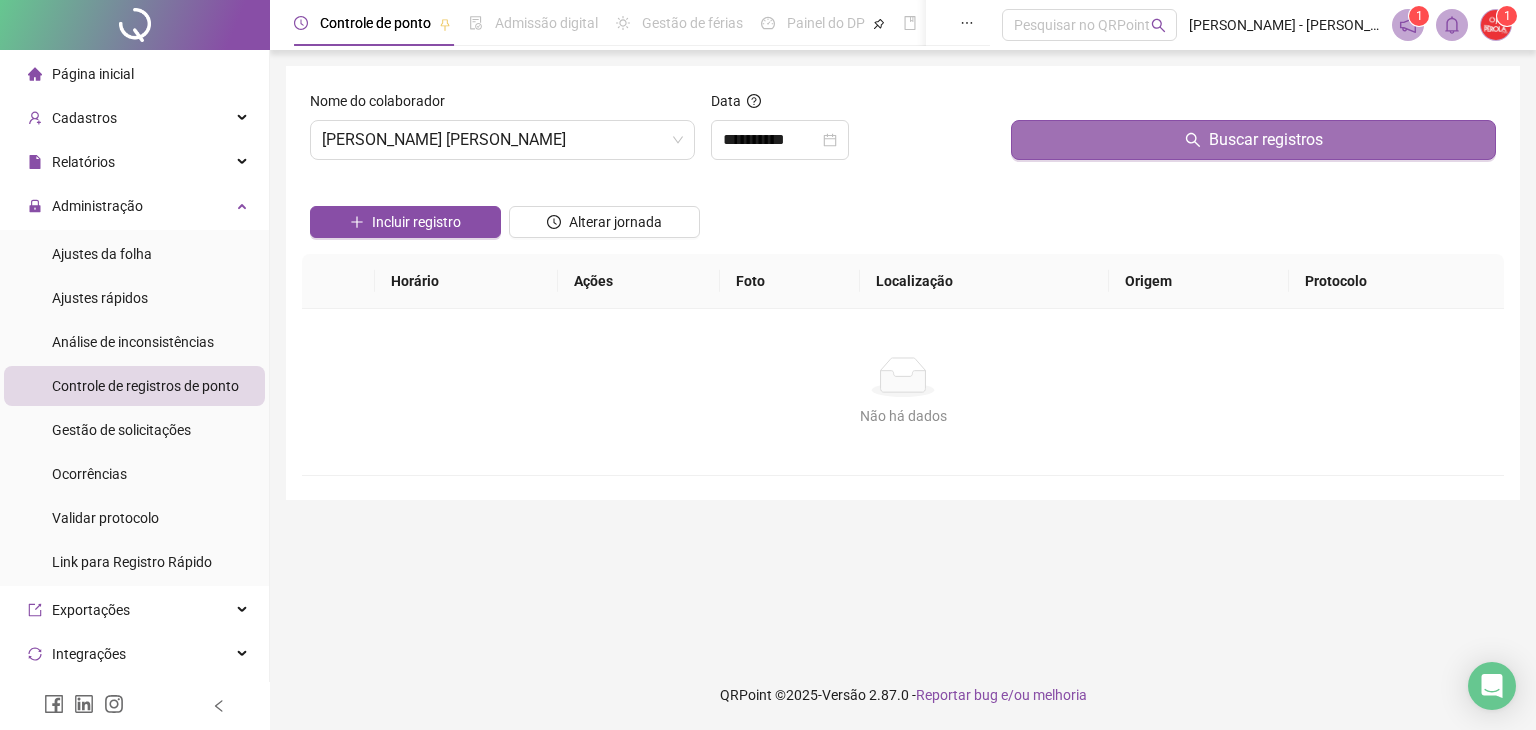 click on "Buscar registros" at bounding box center [1253, 140] 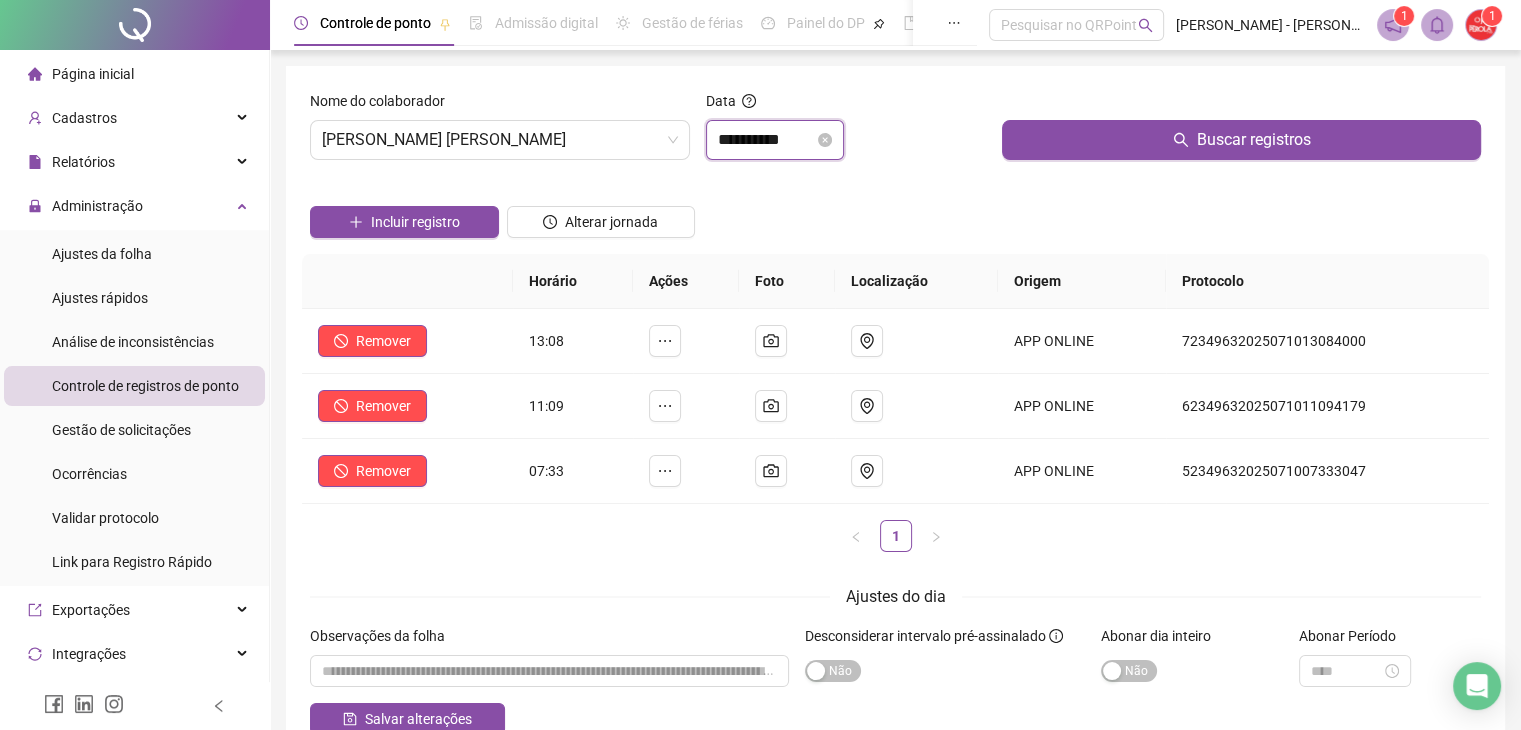 click on "**********" at bounding box center [766, 140] 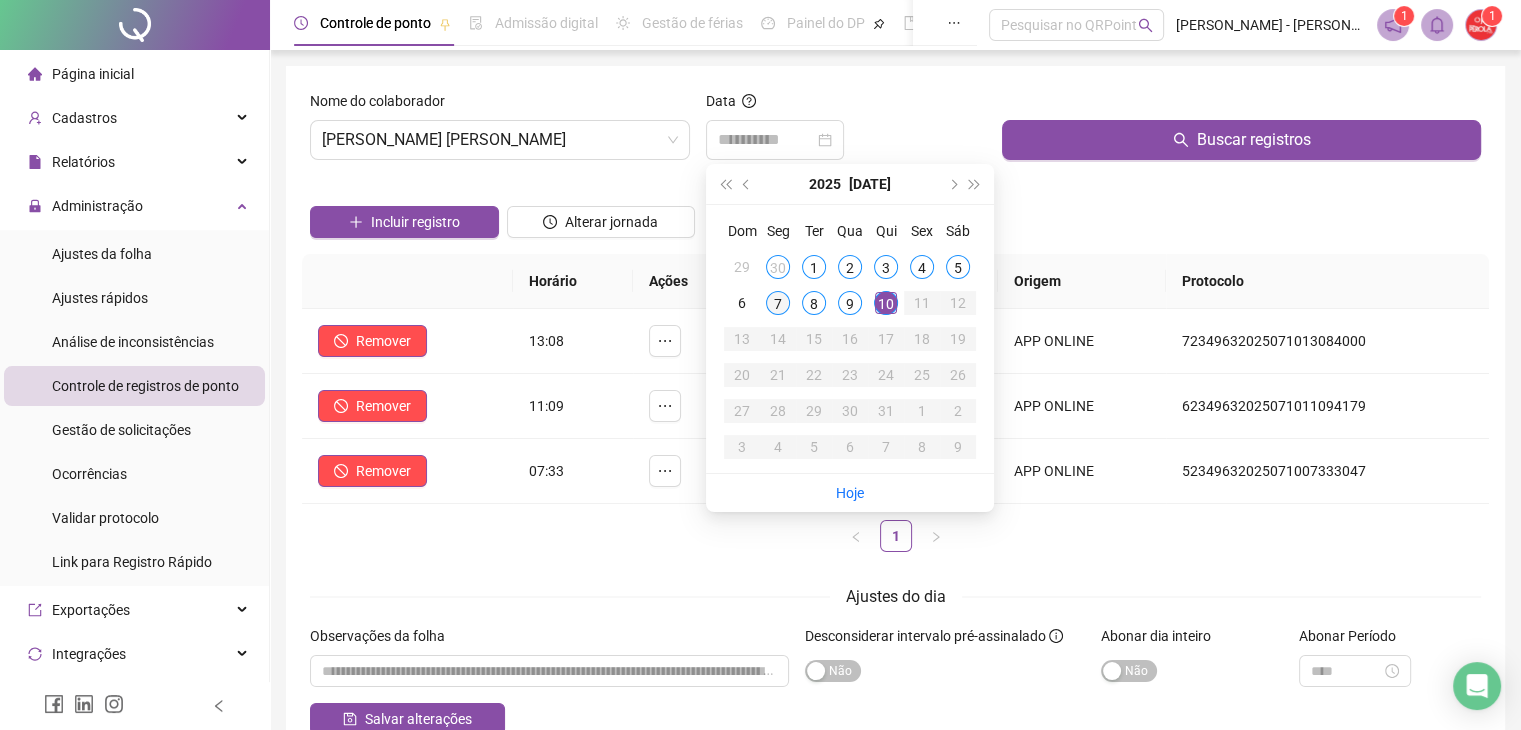 click on "7" at bounding box center [778, 303] 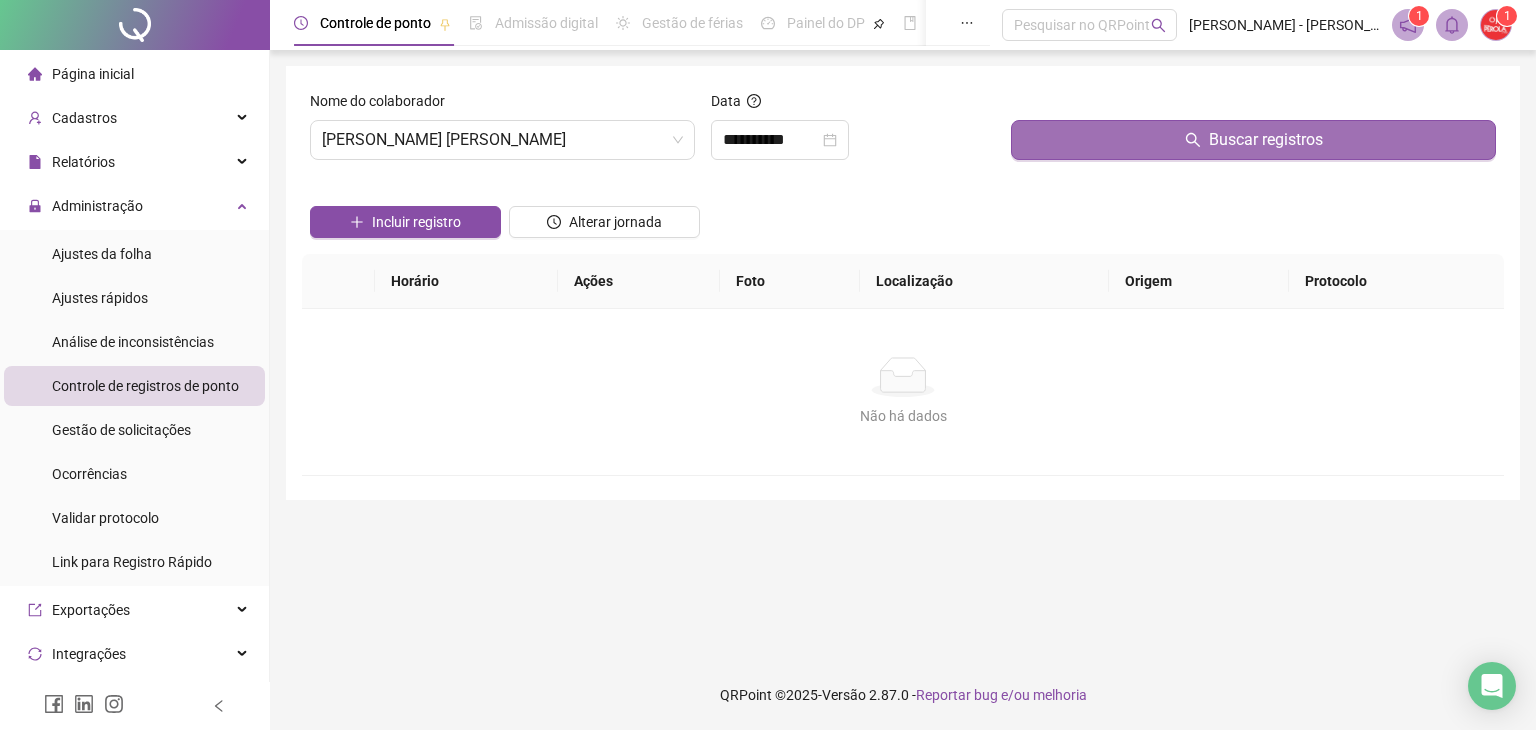 click on "Buscar registros" at bounding box center (1253, 140) 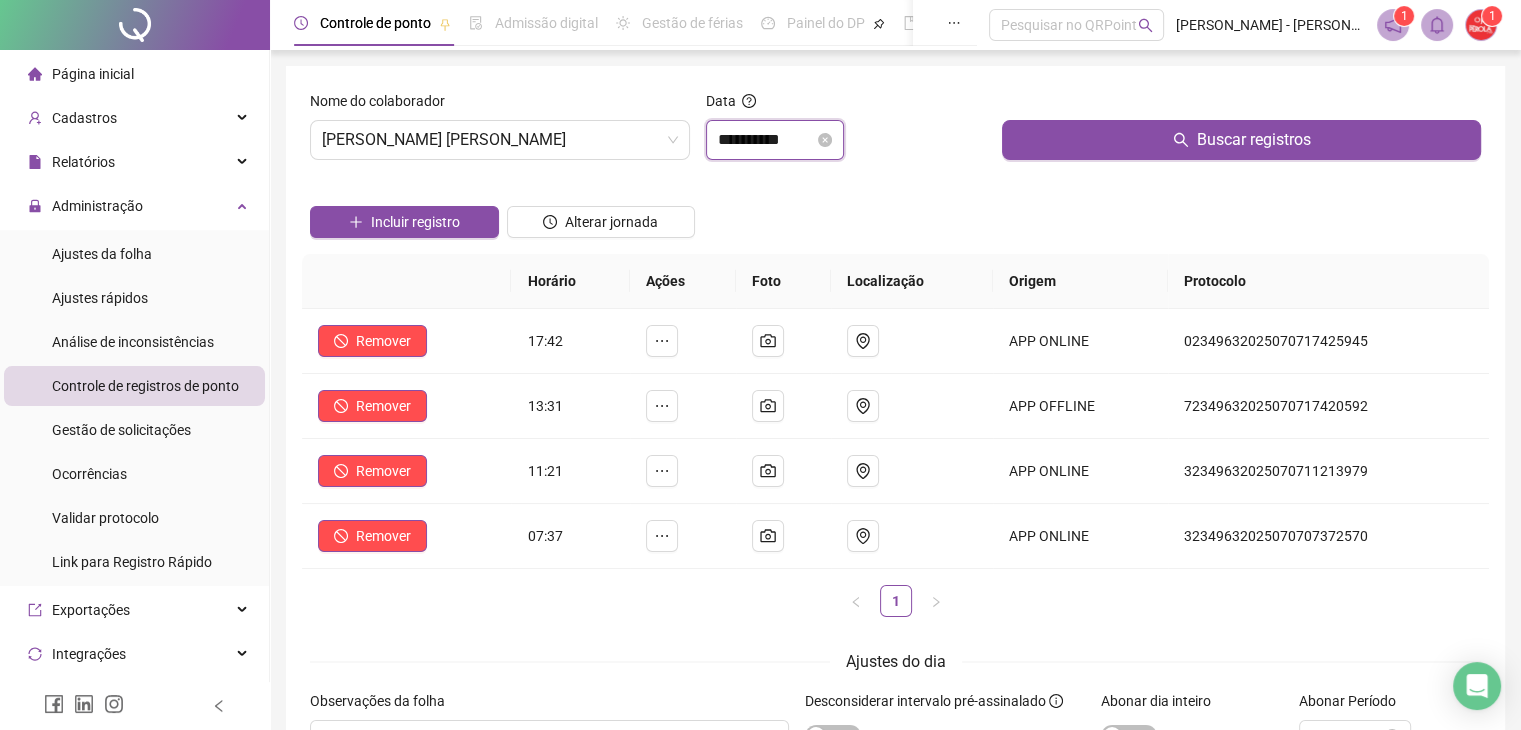 click on "**********" at bounding box center (766, 140) 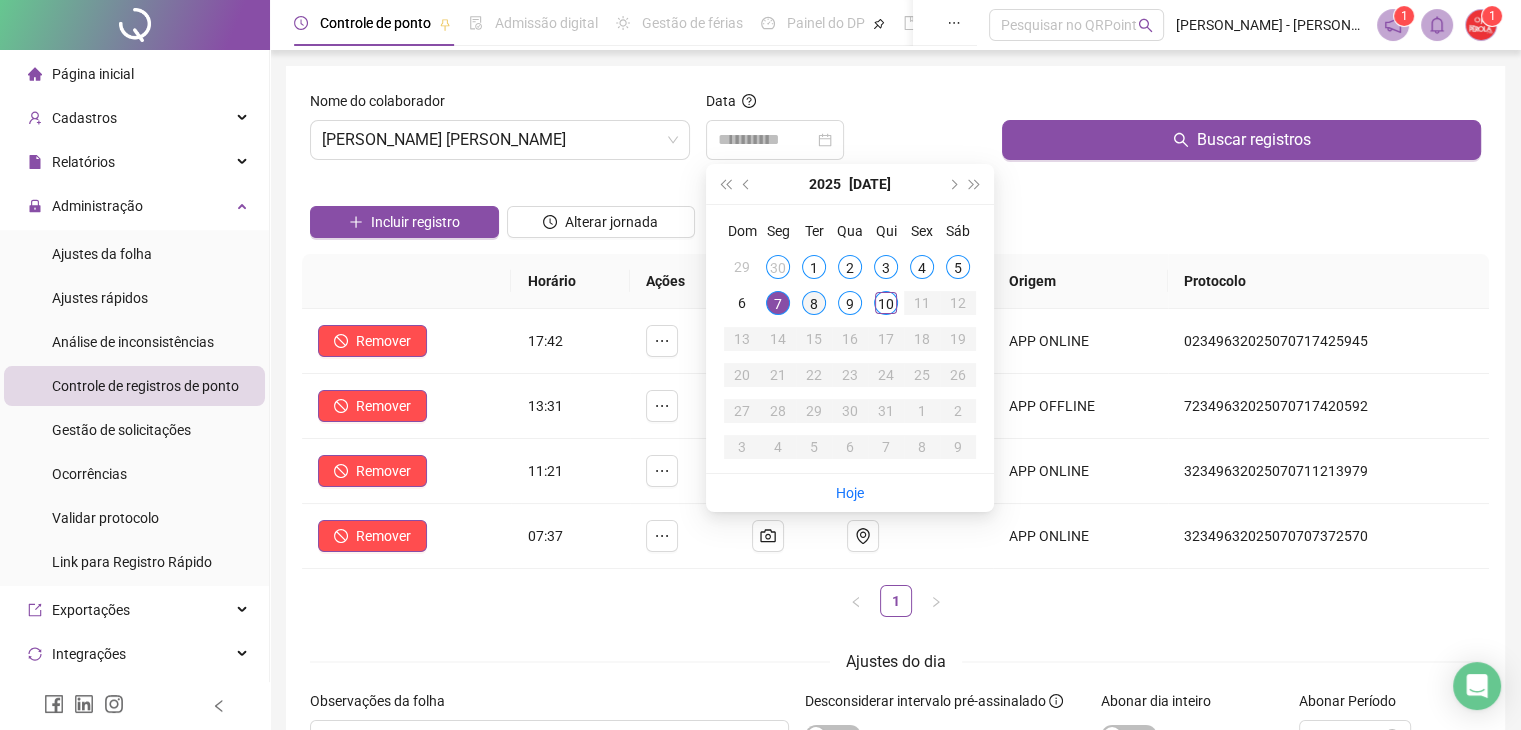 click on "8" at bounding box center (814, 303) 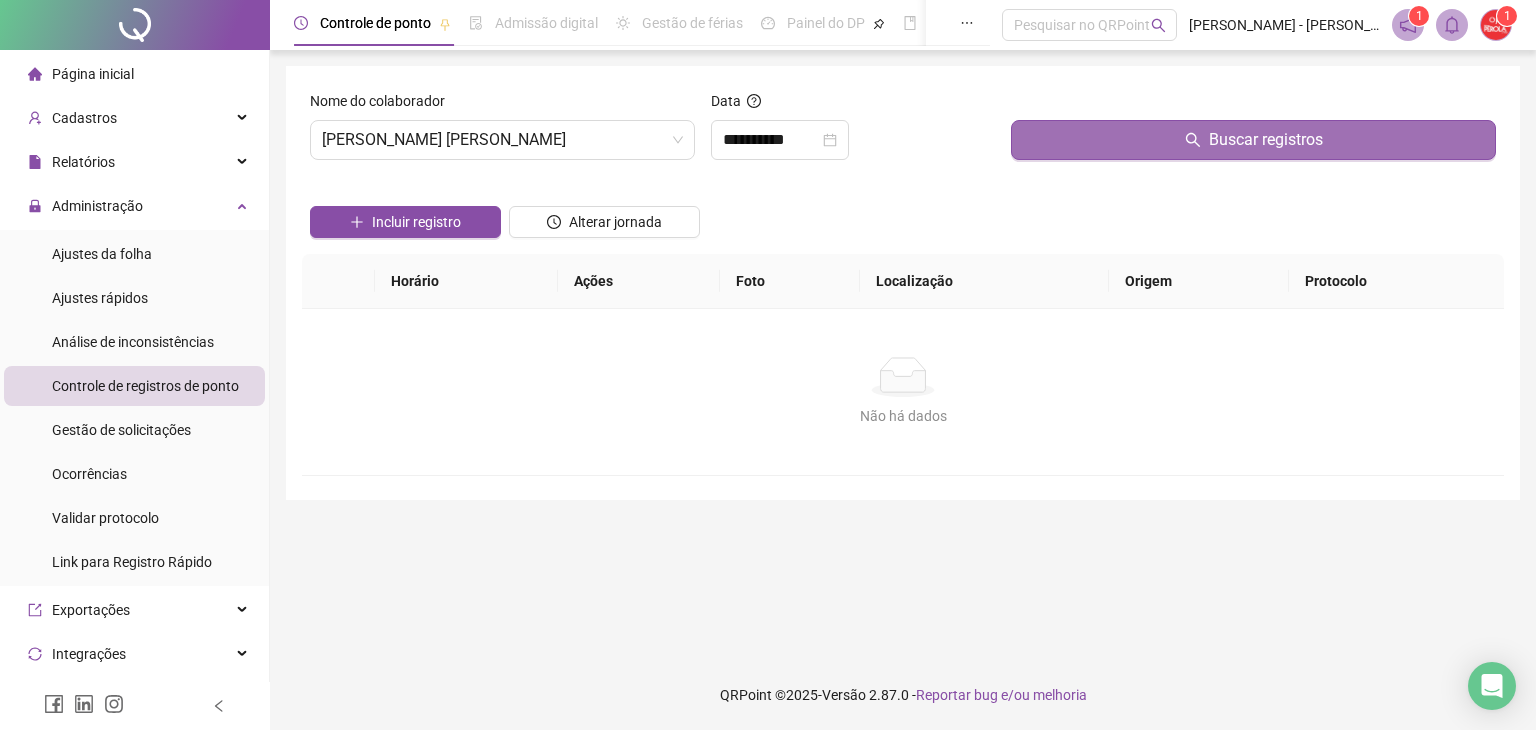 click on "Buscar registros" at bounding box center (1253, 140) 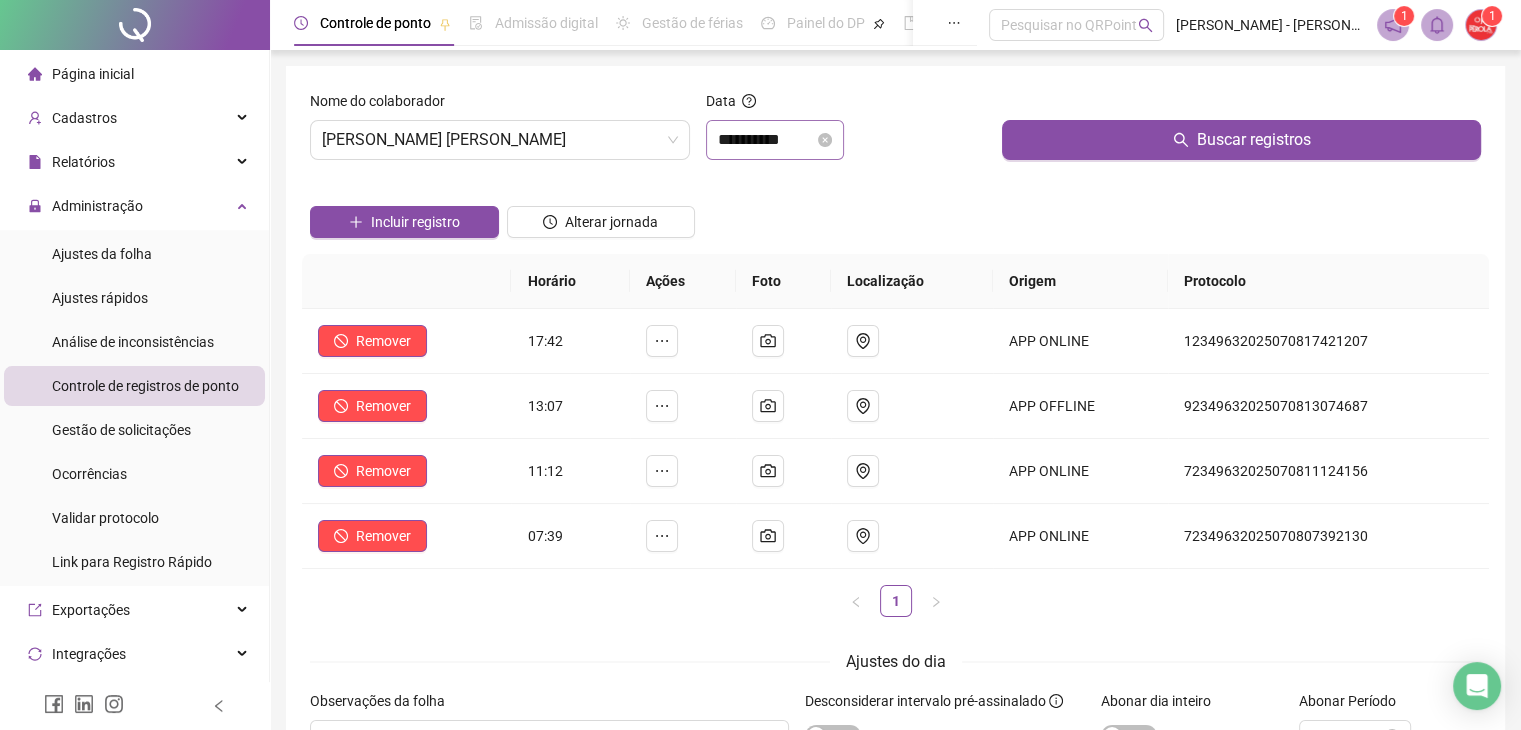 click on "**********" at bounding box center (775, 140) 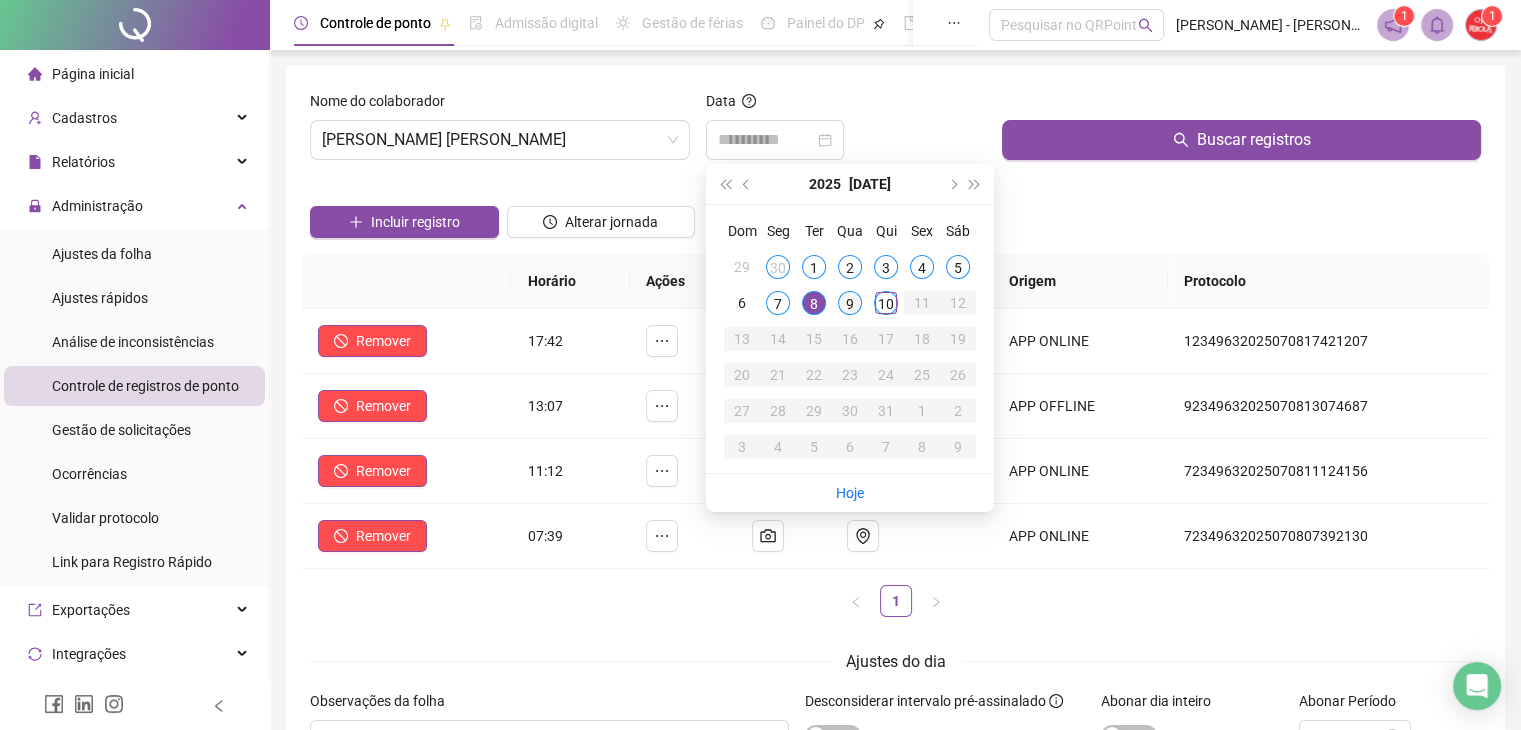click on "9" at bounding box center [850, 303] 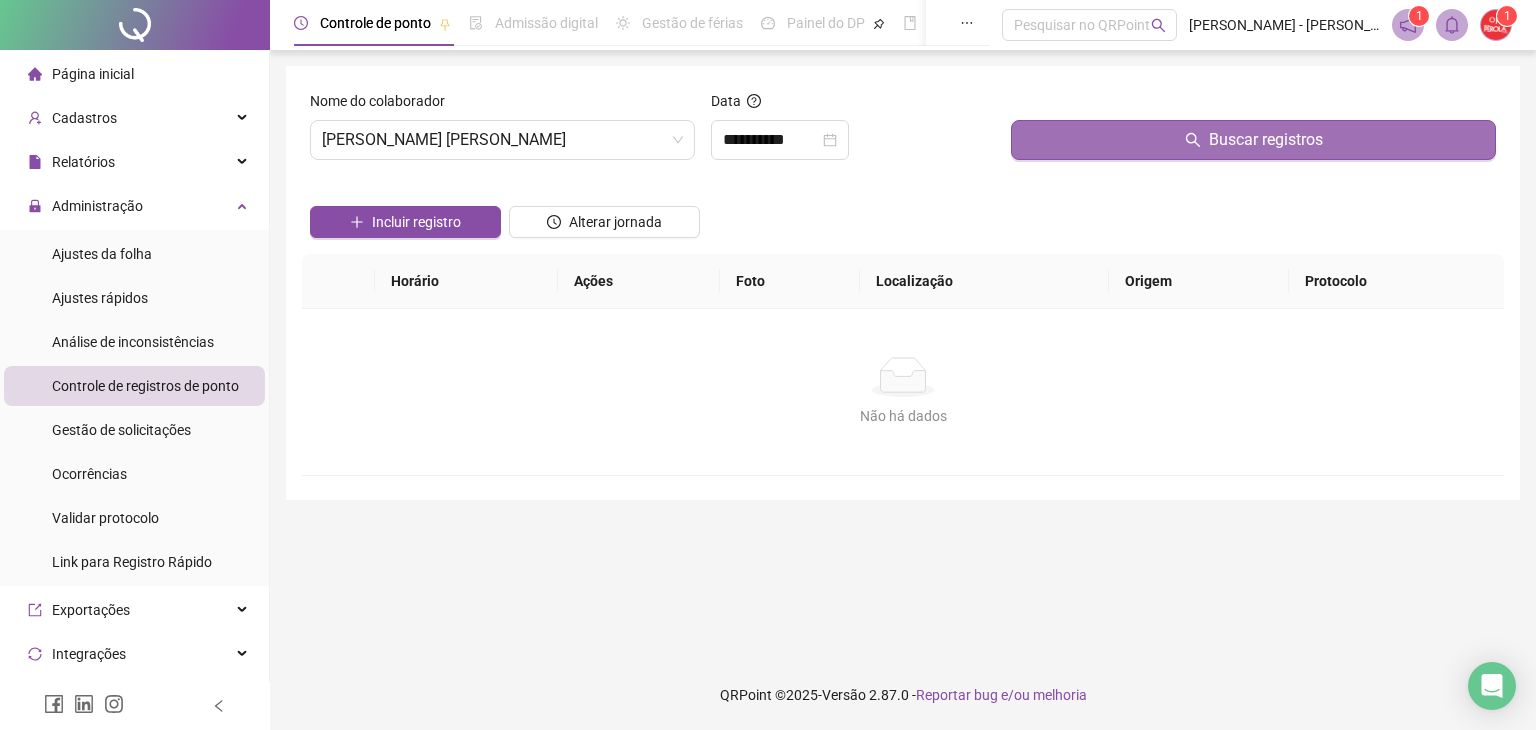 click on "Buscar registros" at bounding box center [1253, 140] 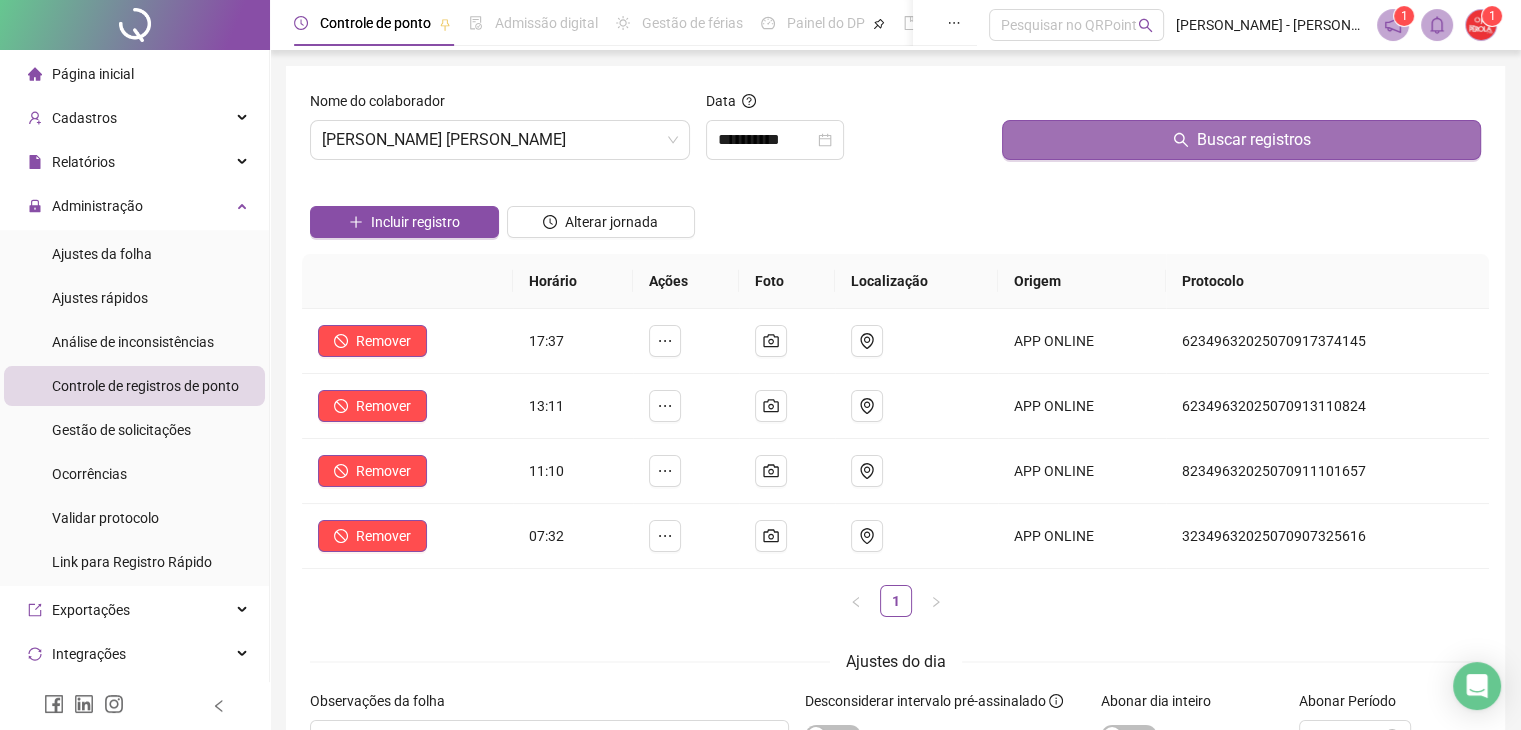 click on "Buscar registros" at bounding box center [1241, 140] 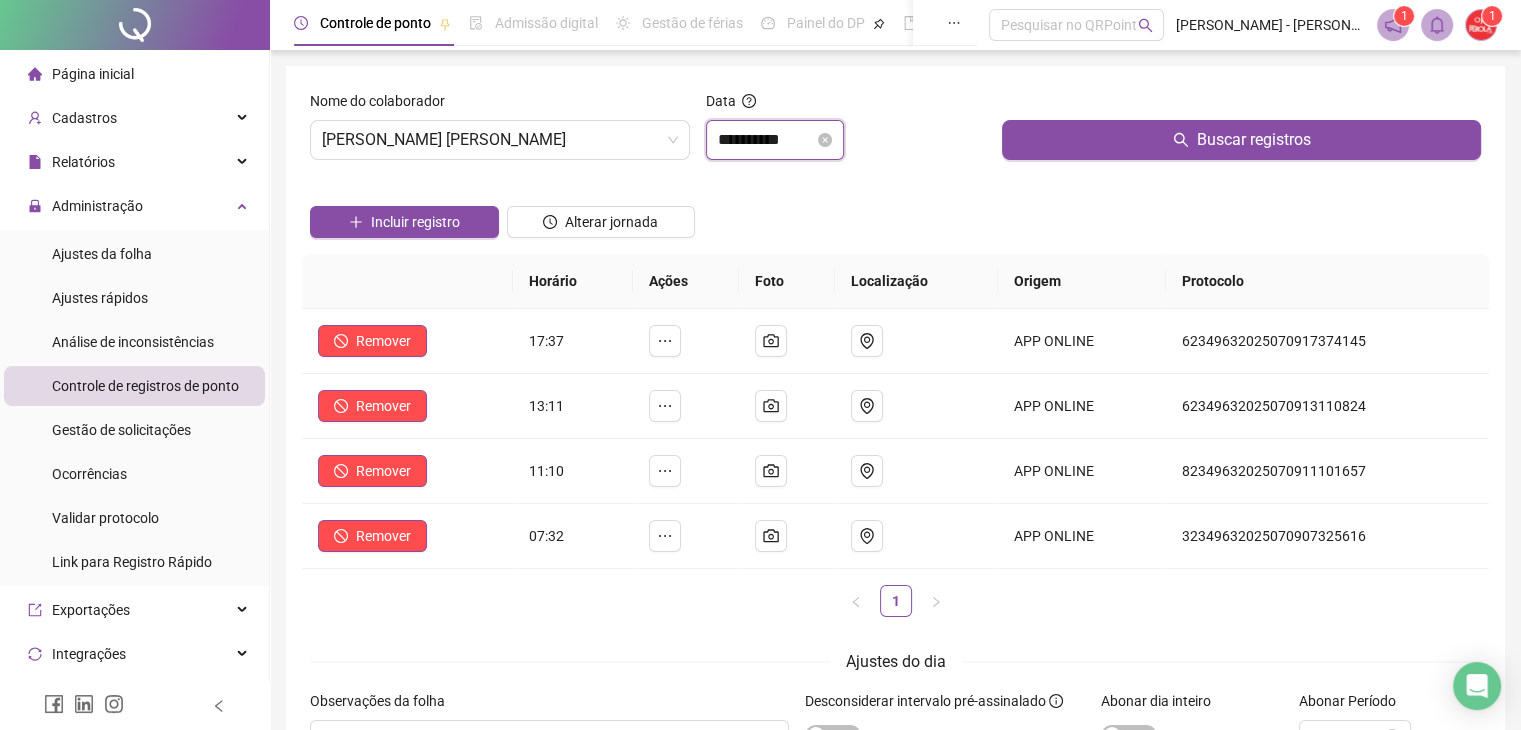 click on "**********" at bounding box center [766, 140] 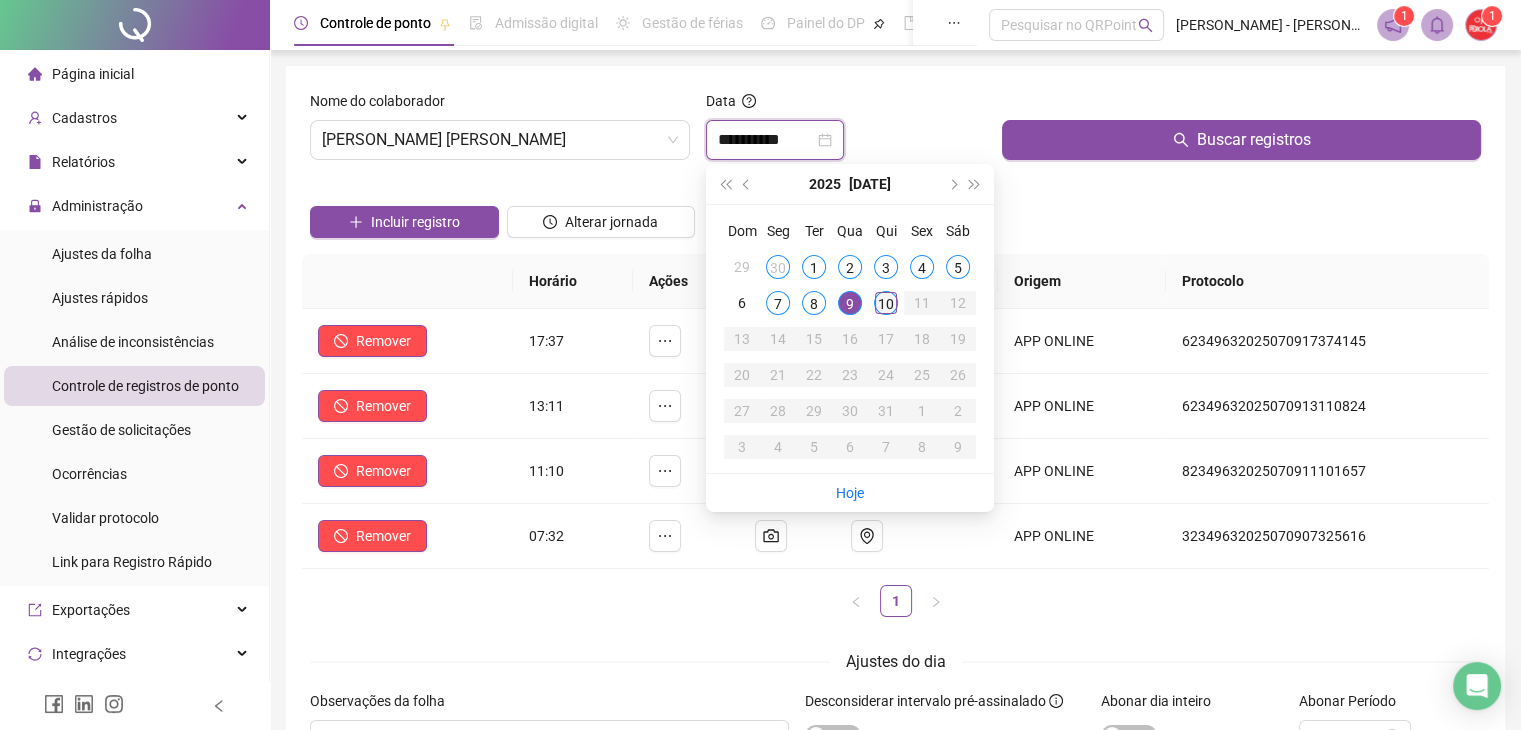 type on "**********" 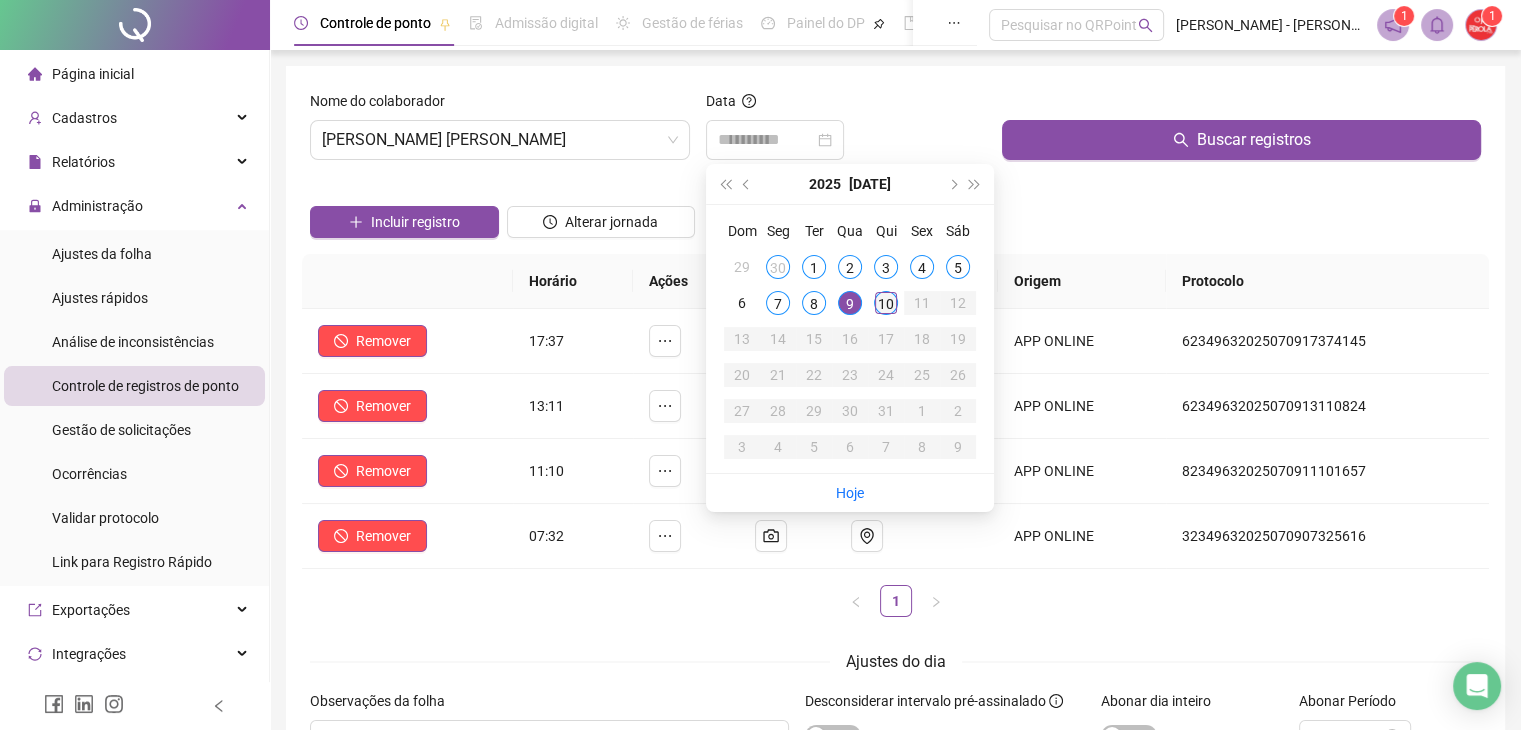 click on "10" at bounding box center [886, 303] 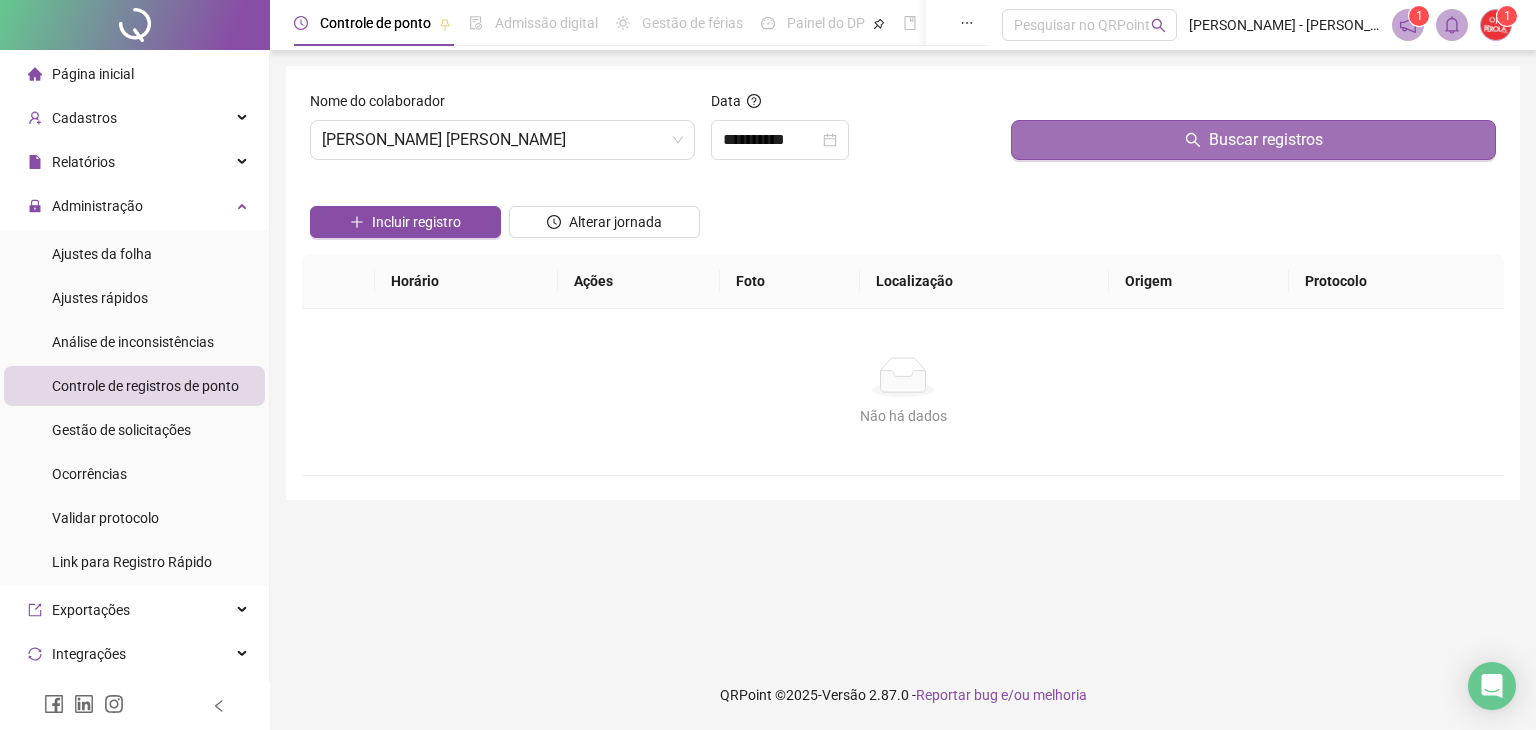 click on "Buscar registros" at bounding box center [1253, 140] 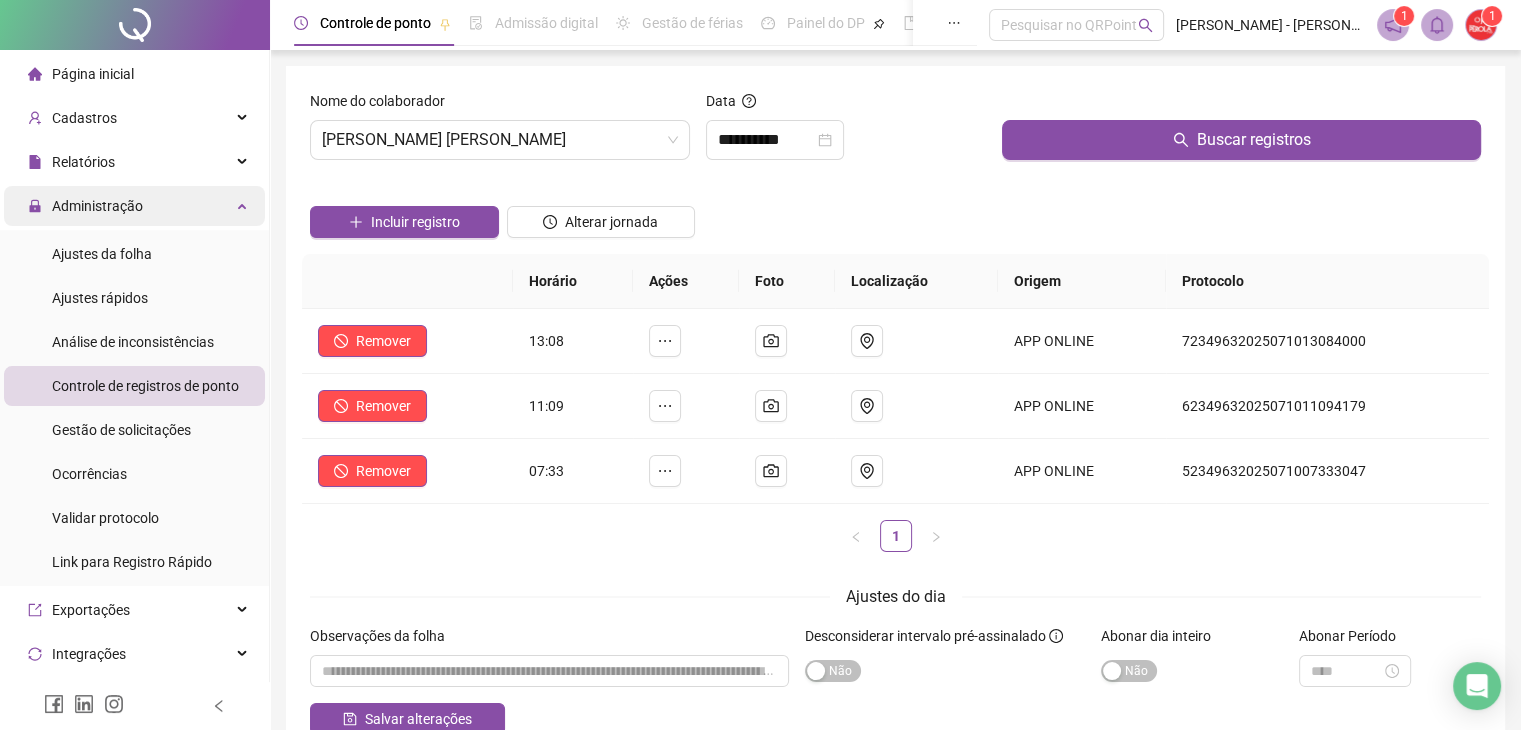 click on "Administração" at bounding box center (134, 206) 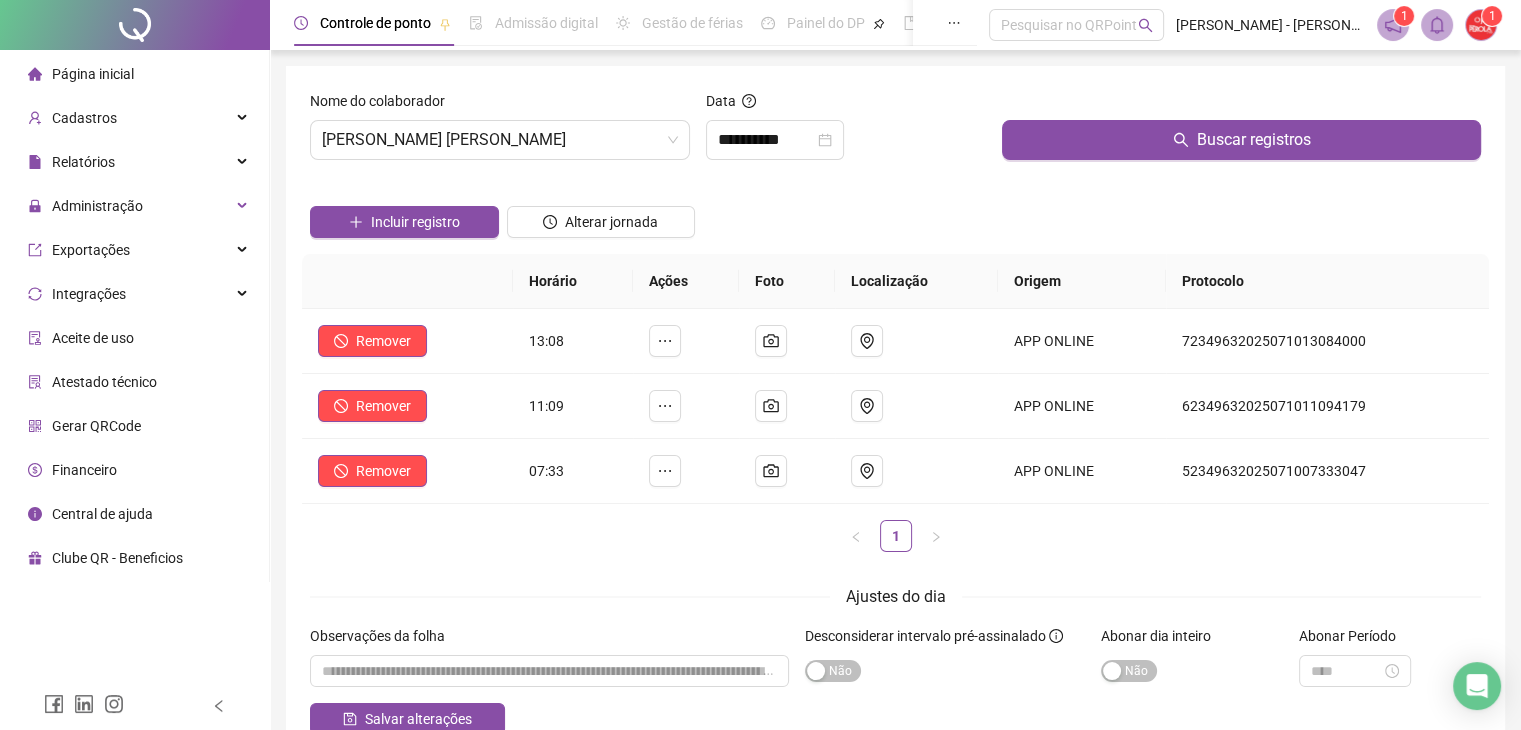 click on "Página inicial" at bounding box center (134, 74) 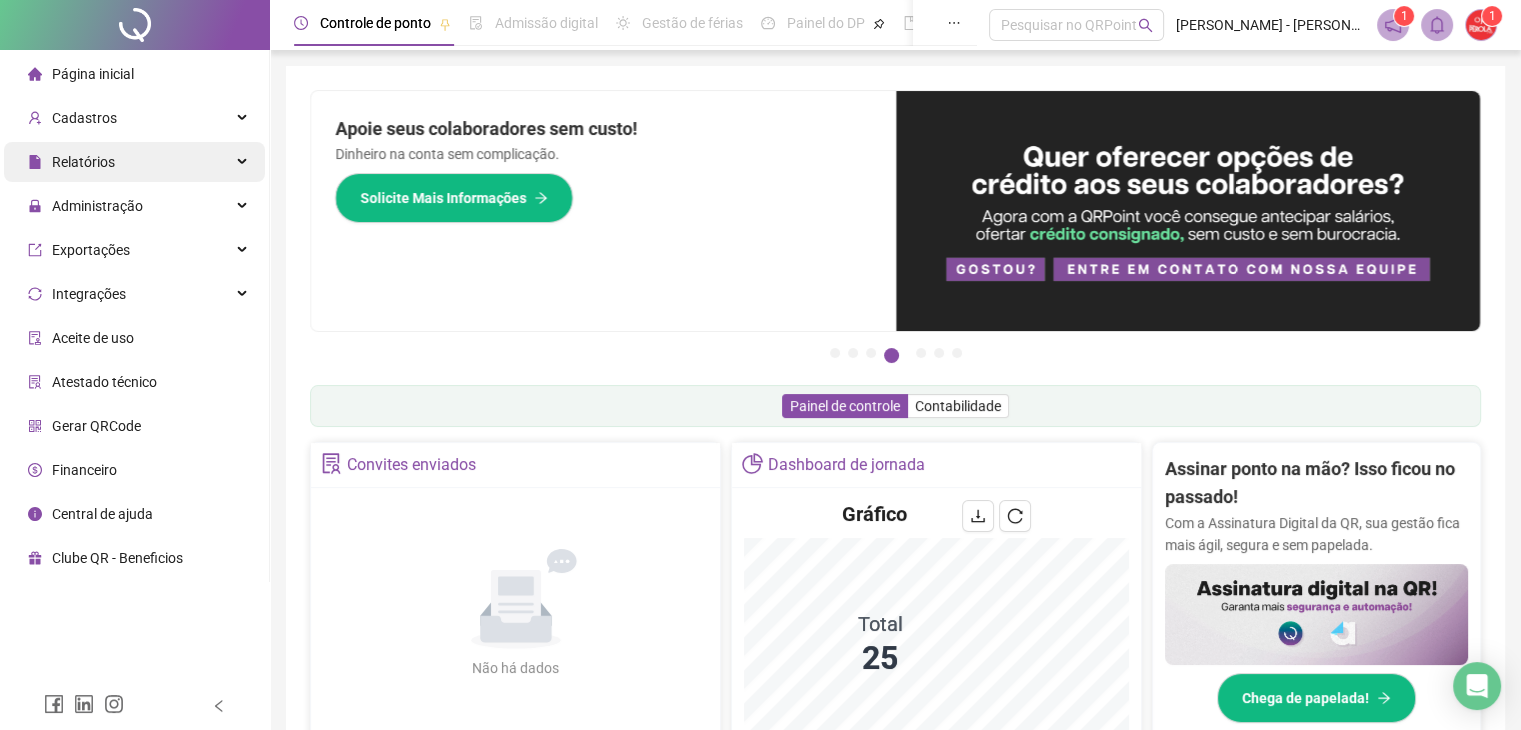 click on "Relatórios" at bounding box center (134, 162) 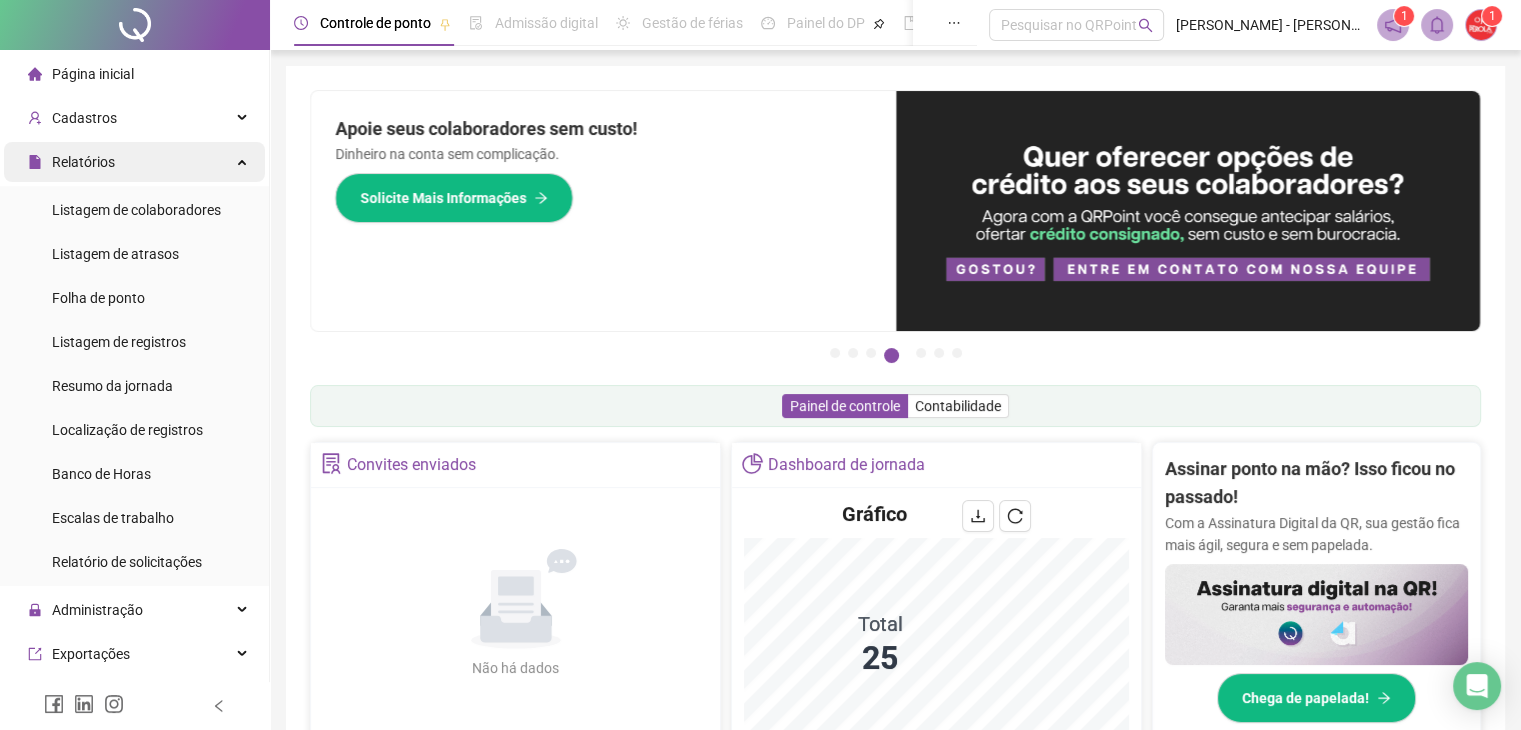click on "Relatórios" at bounding box center [134, 162] 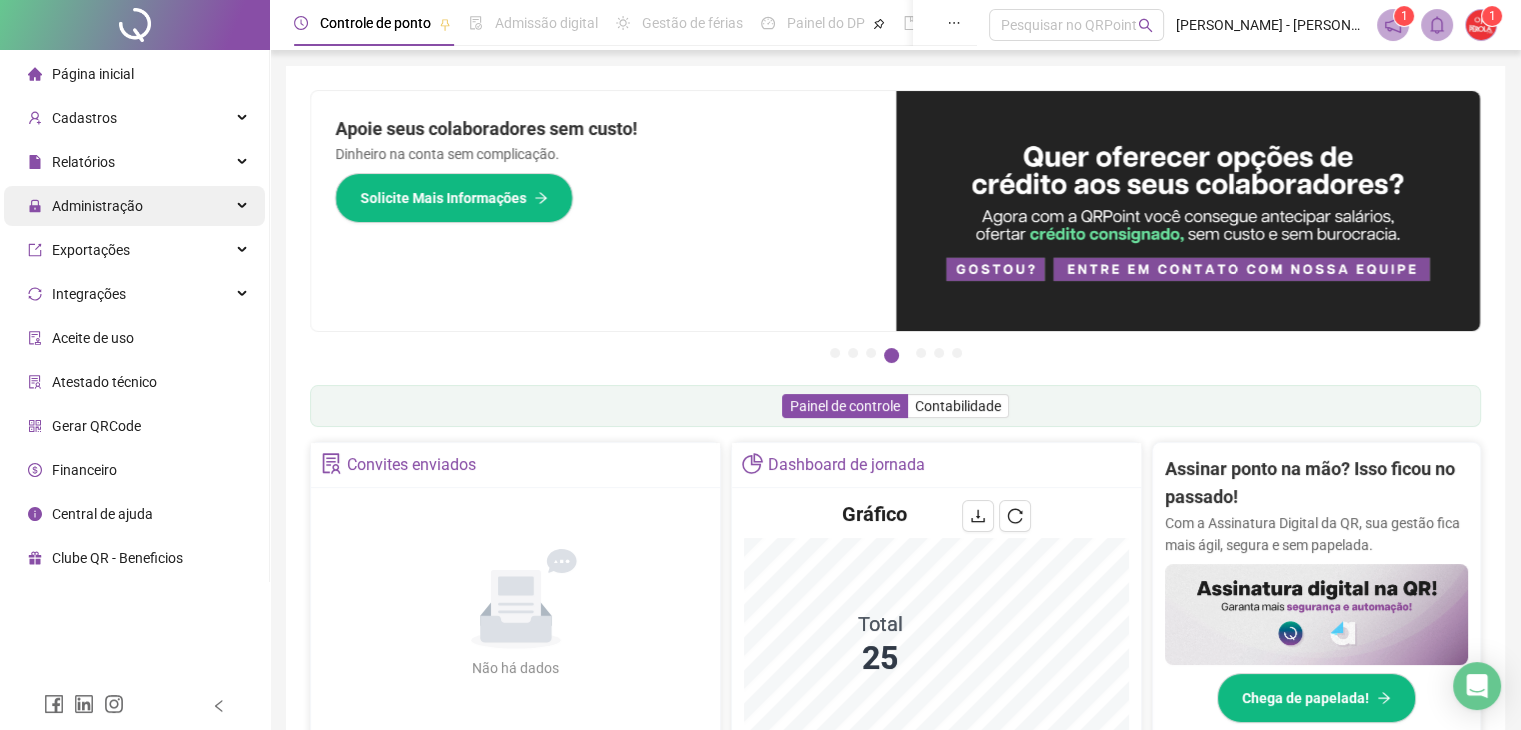 click on "Administração" at bounding box center [97, 206] 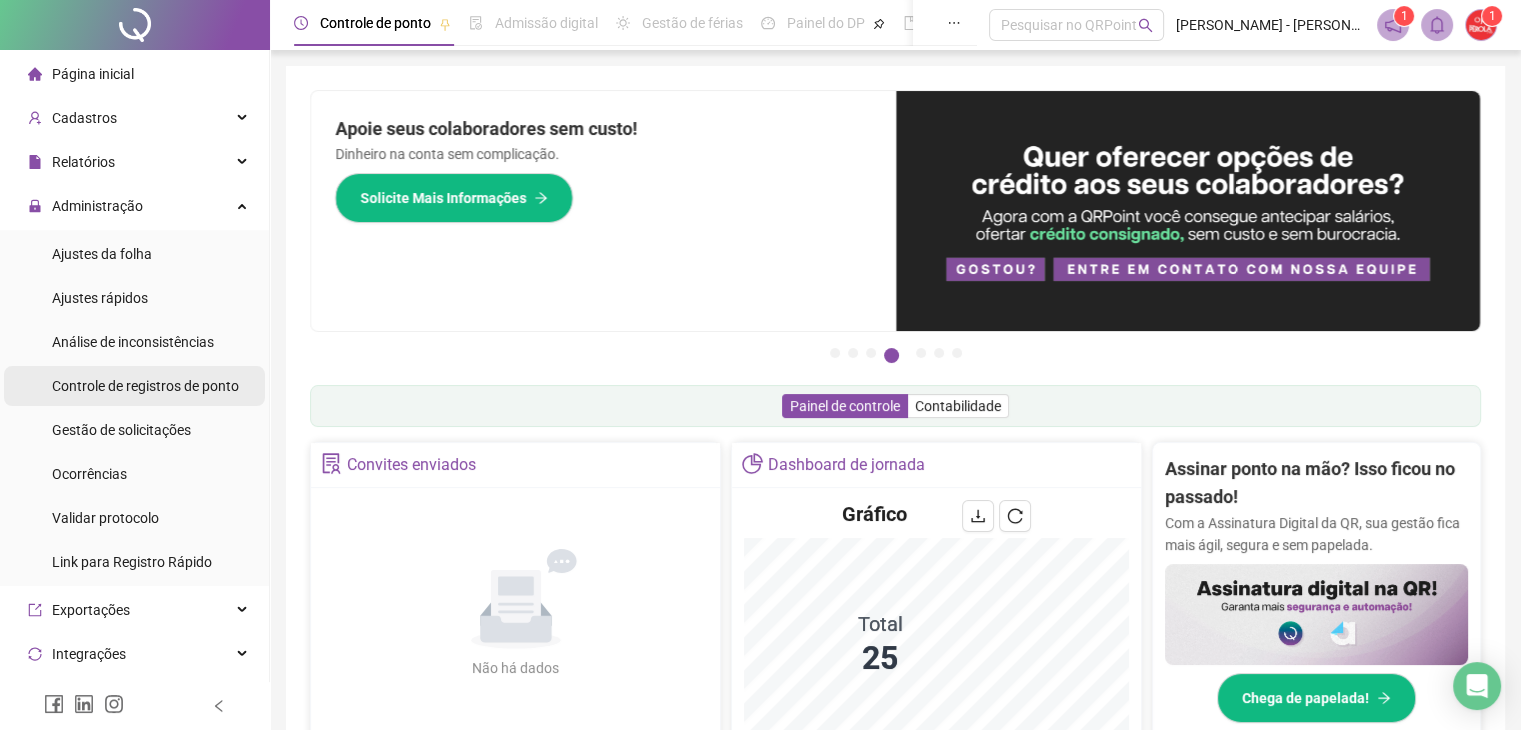 click on "Controle de registros de ponto" at bounding box center (145, 386) 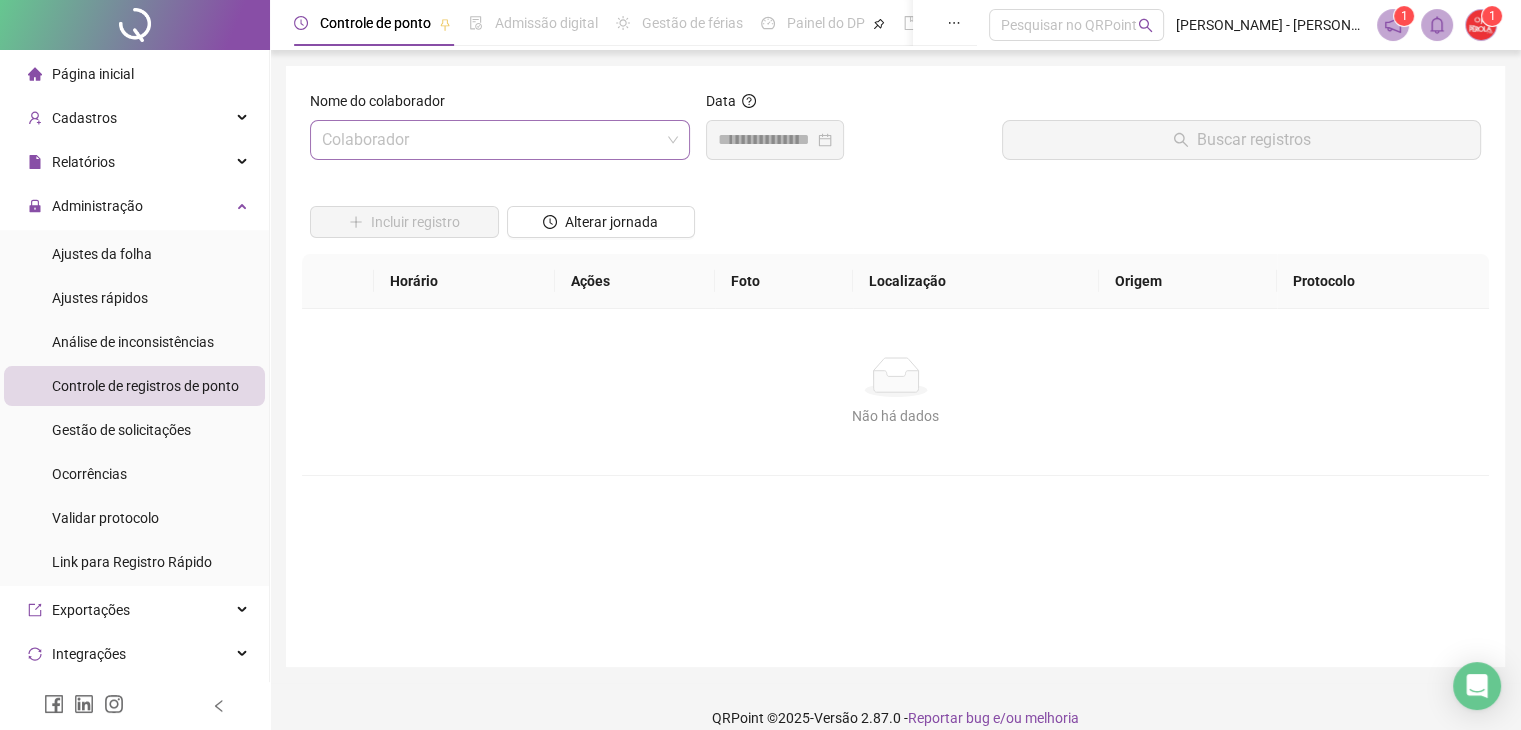click at bounding box center [494, 140] 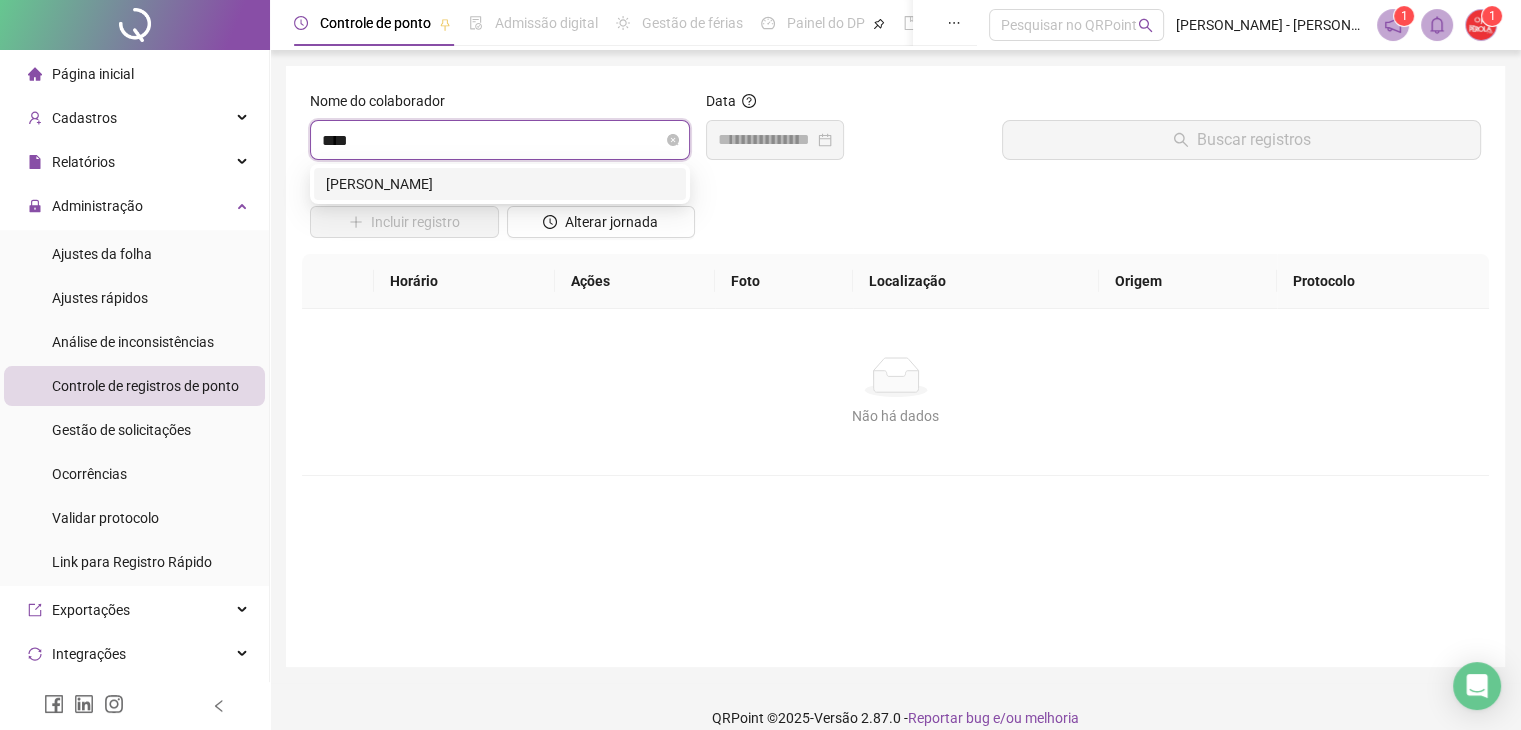 type on "*****" 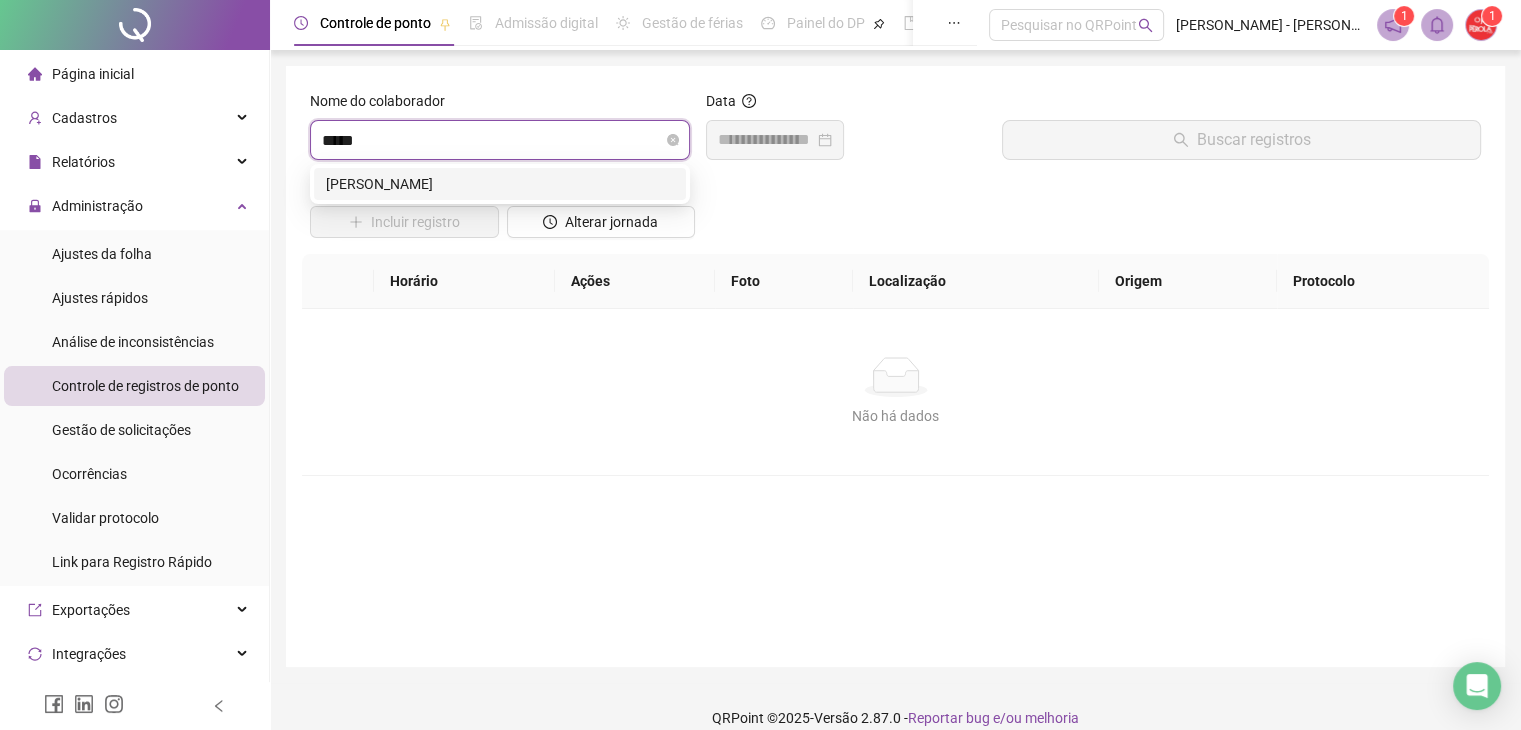 type 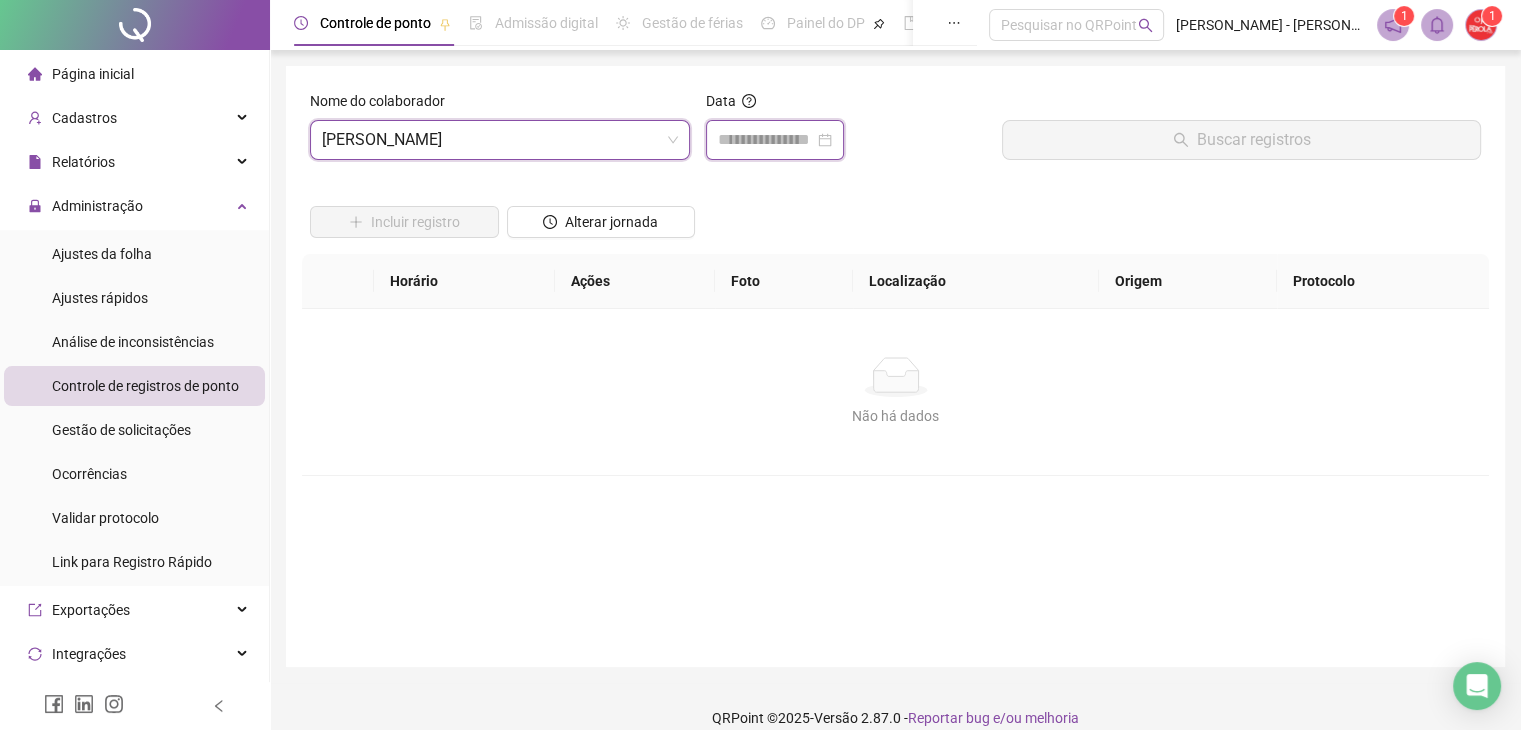 click at bounding box center (766, 140) 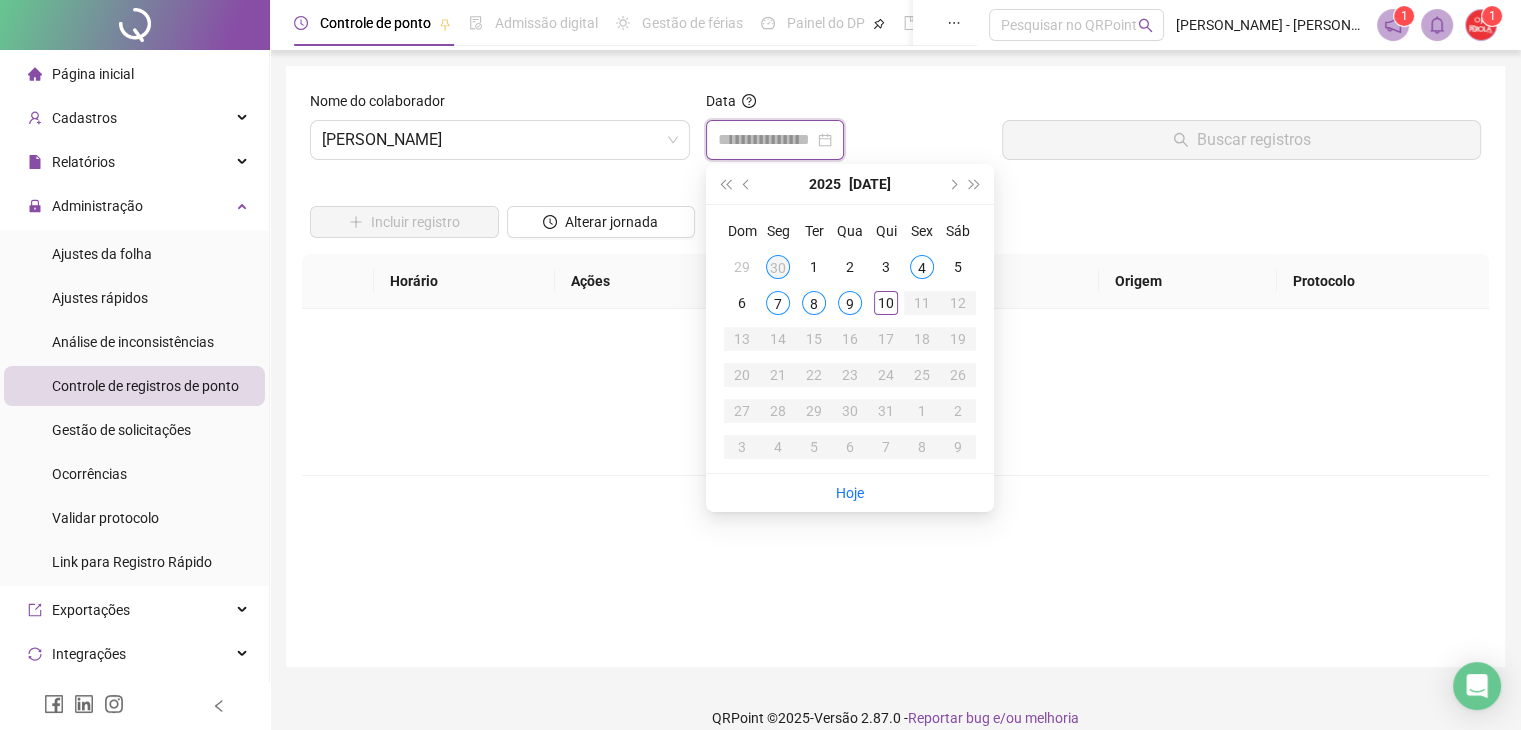 type on "**********" 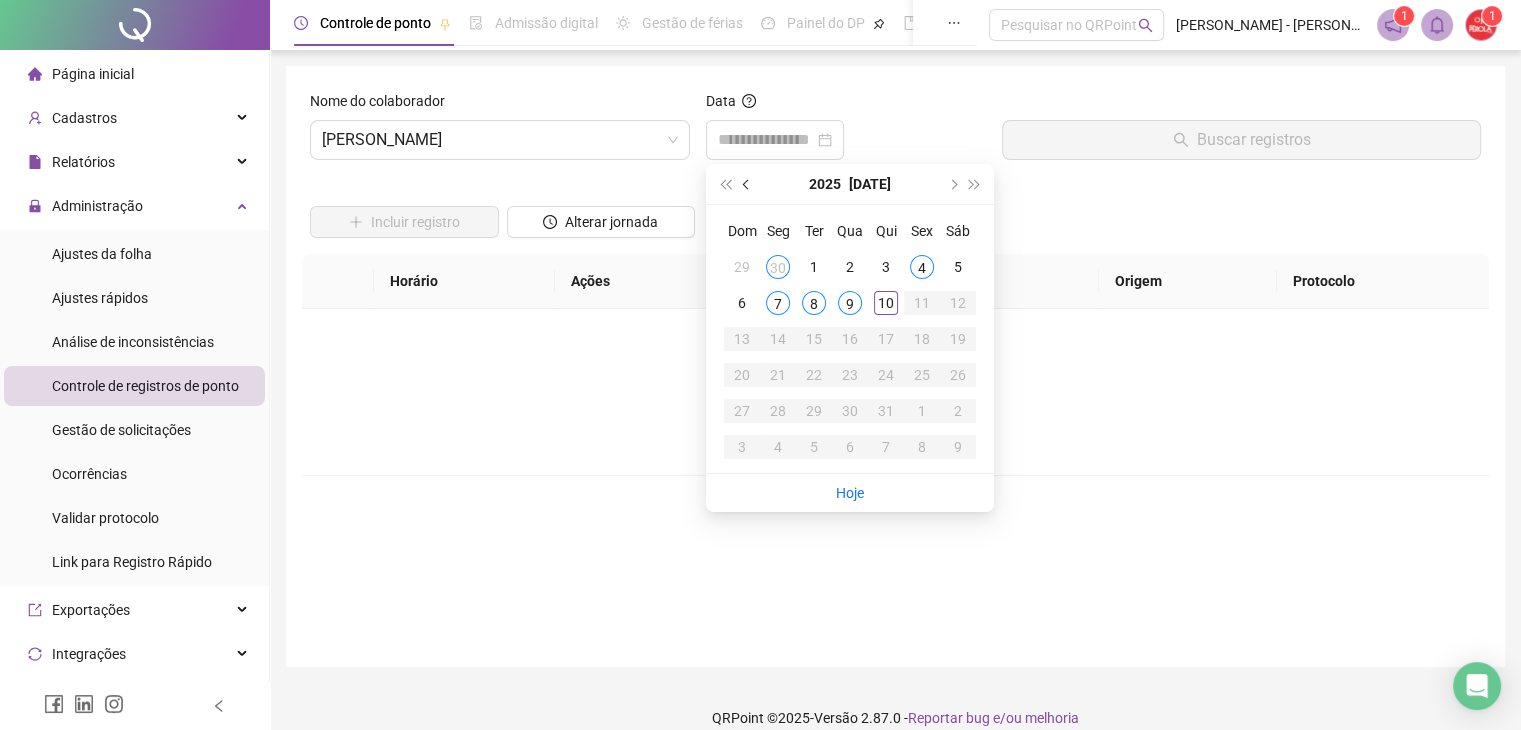 click at bounding box center [747, 184] 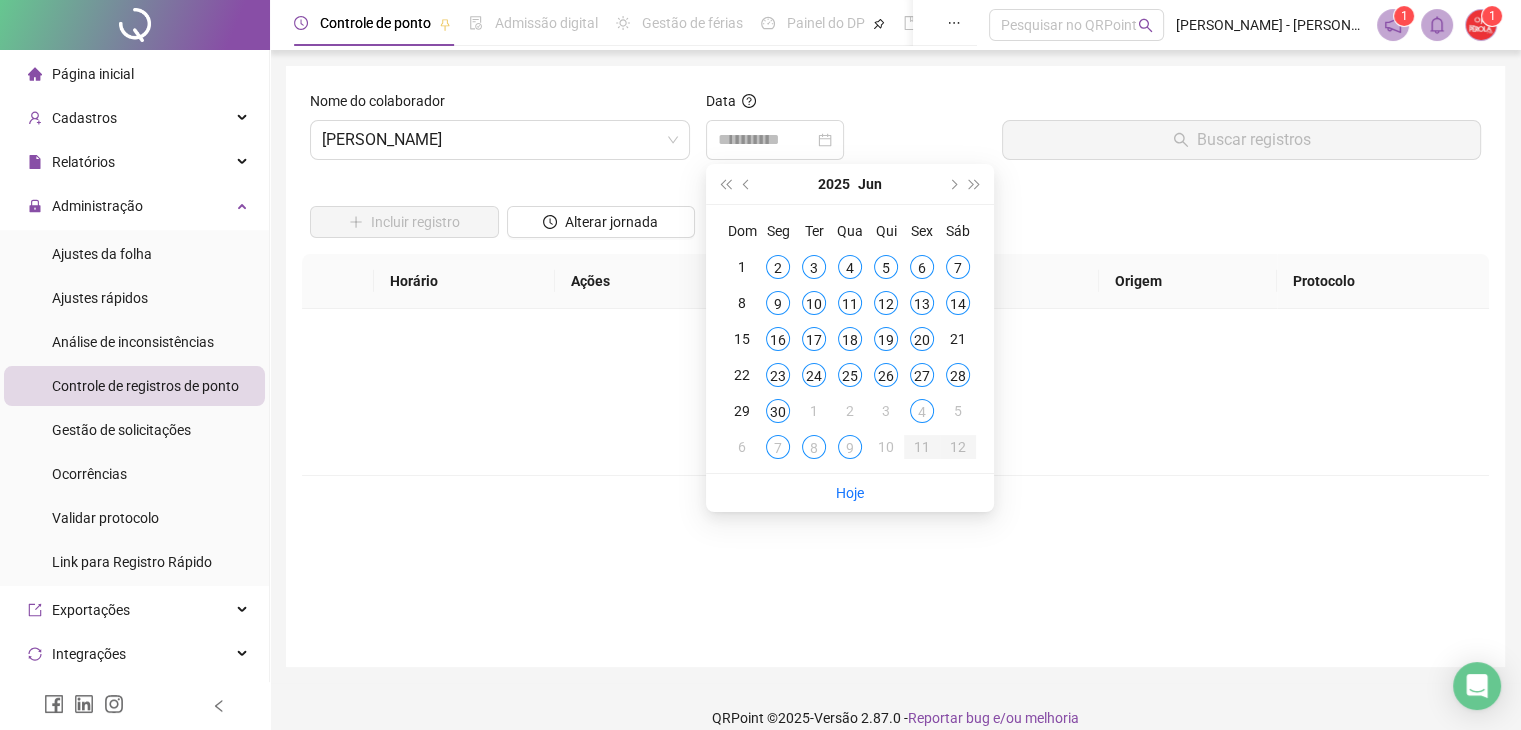 type on "**********" 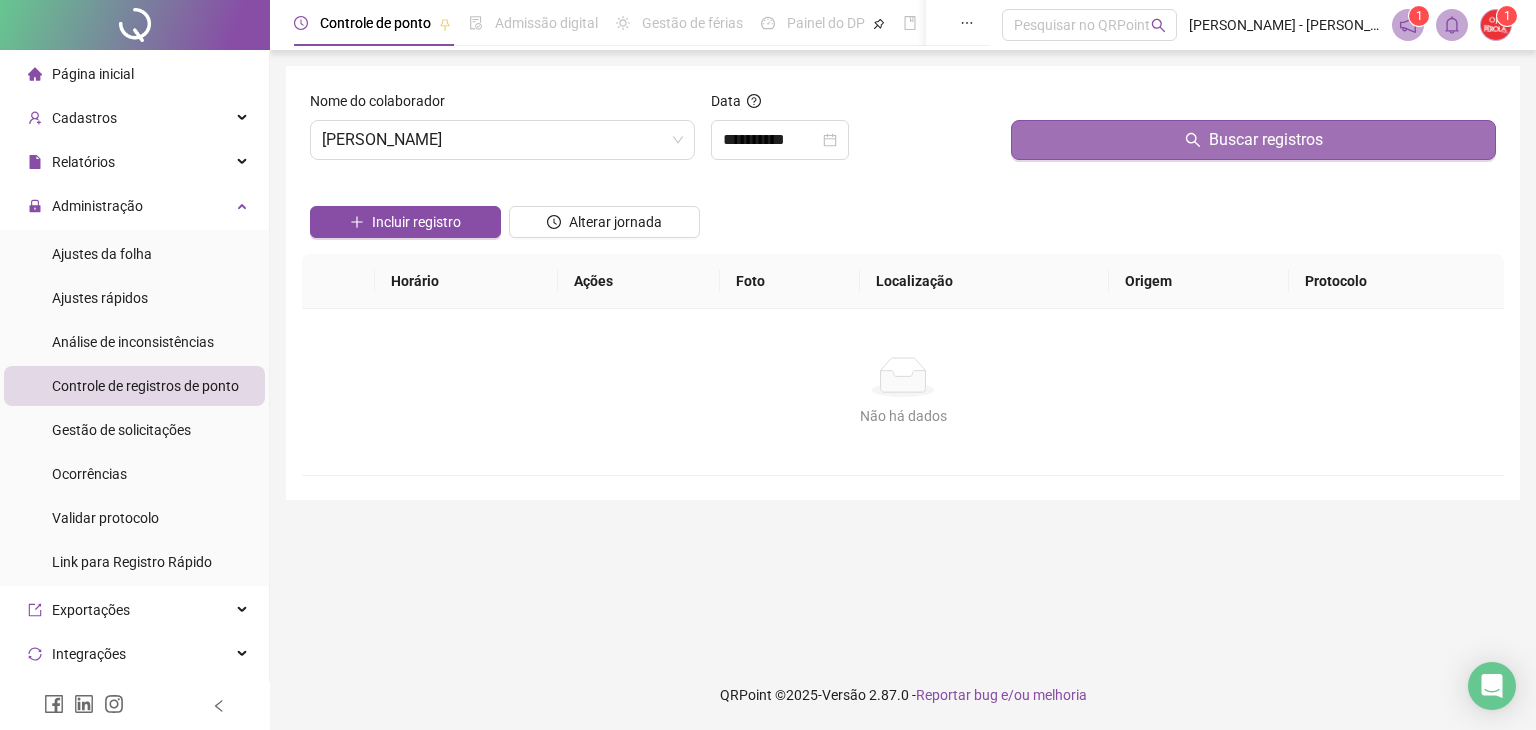 click on "Buscar registros" at bounding box center [1253, 140] 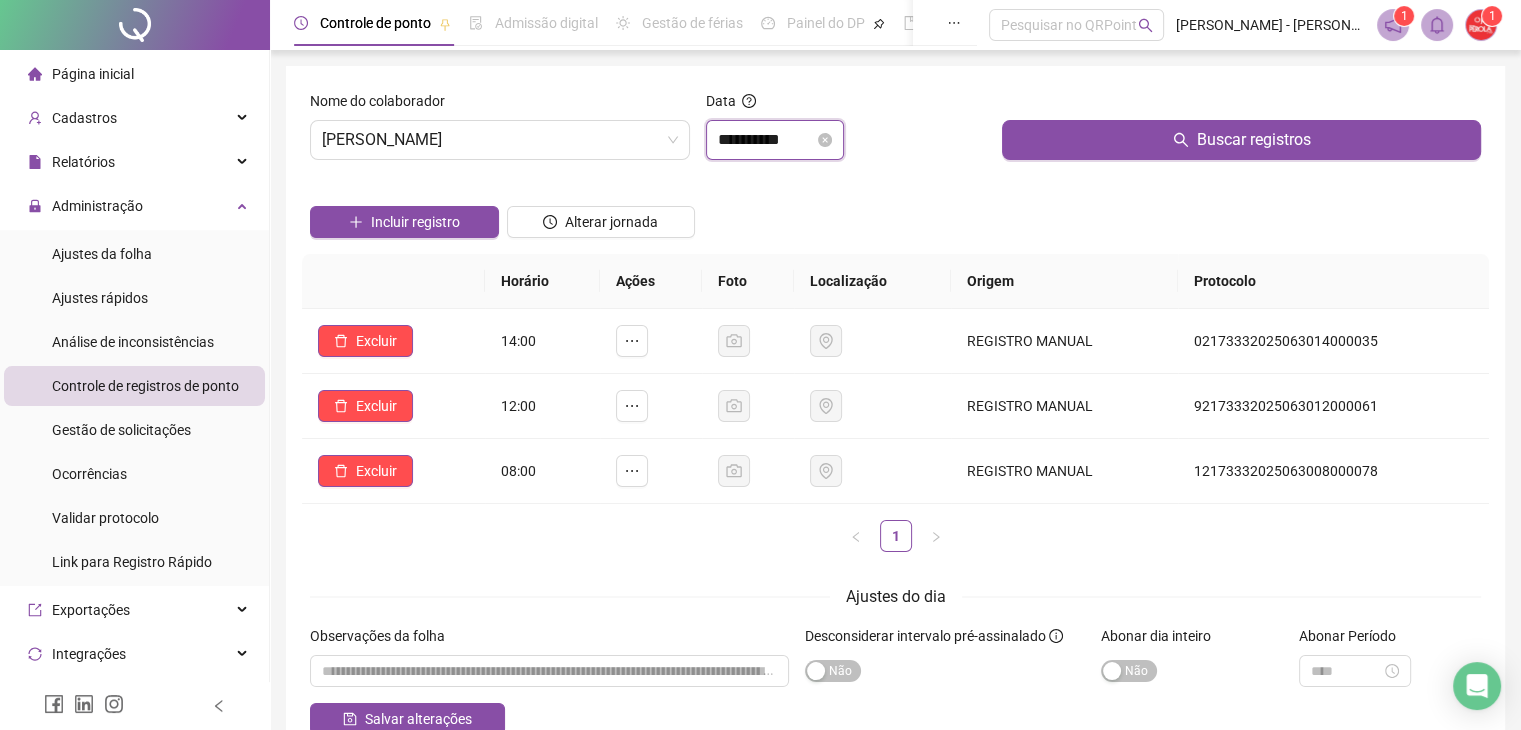 click on "**********" at bounding box center (766, 140) 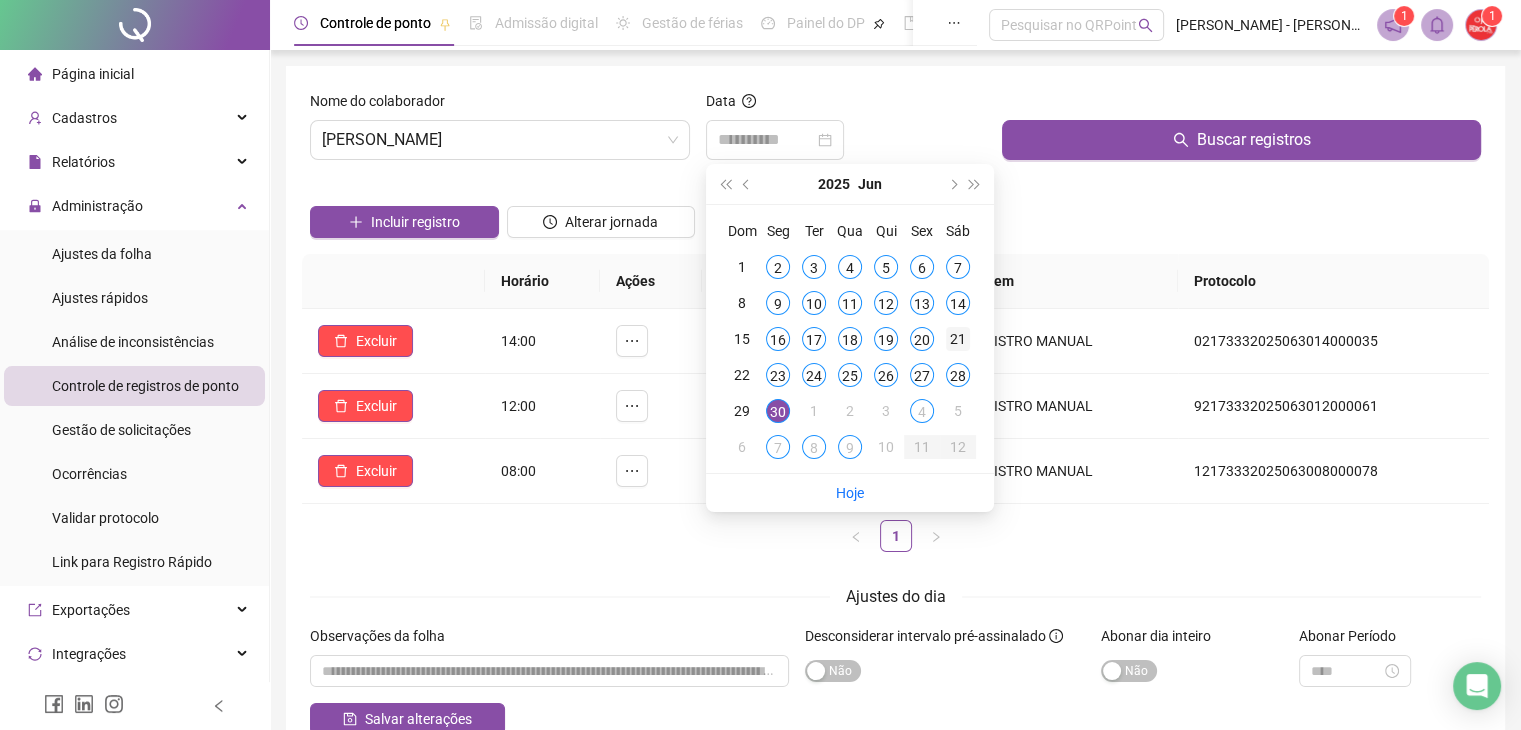 click on "21" at bounding box center (958, 339) 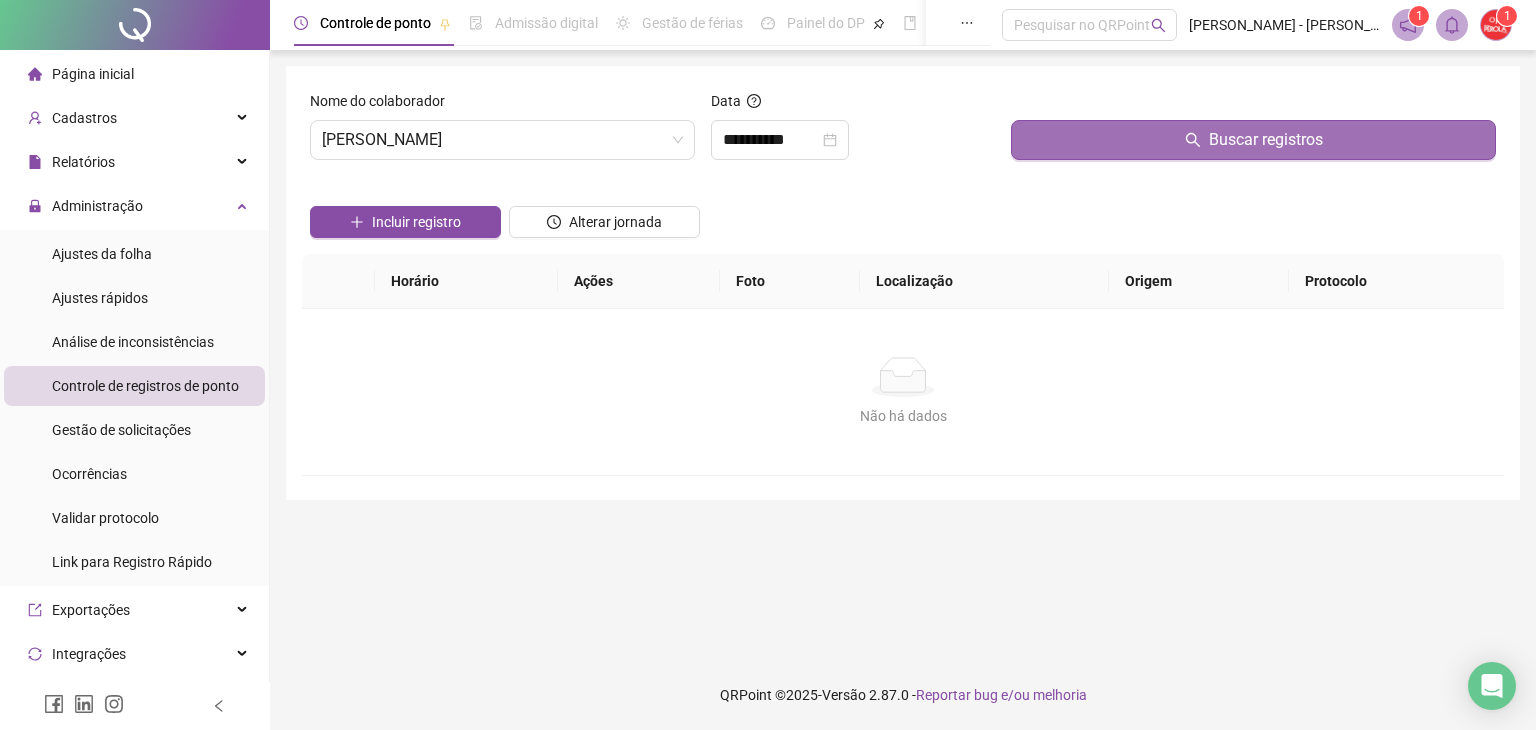click on "Buscar registros" at bounding box center (1253, 140) 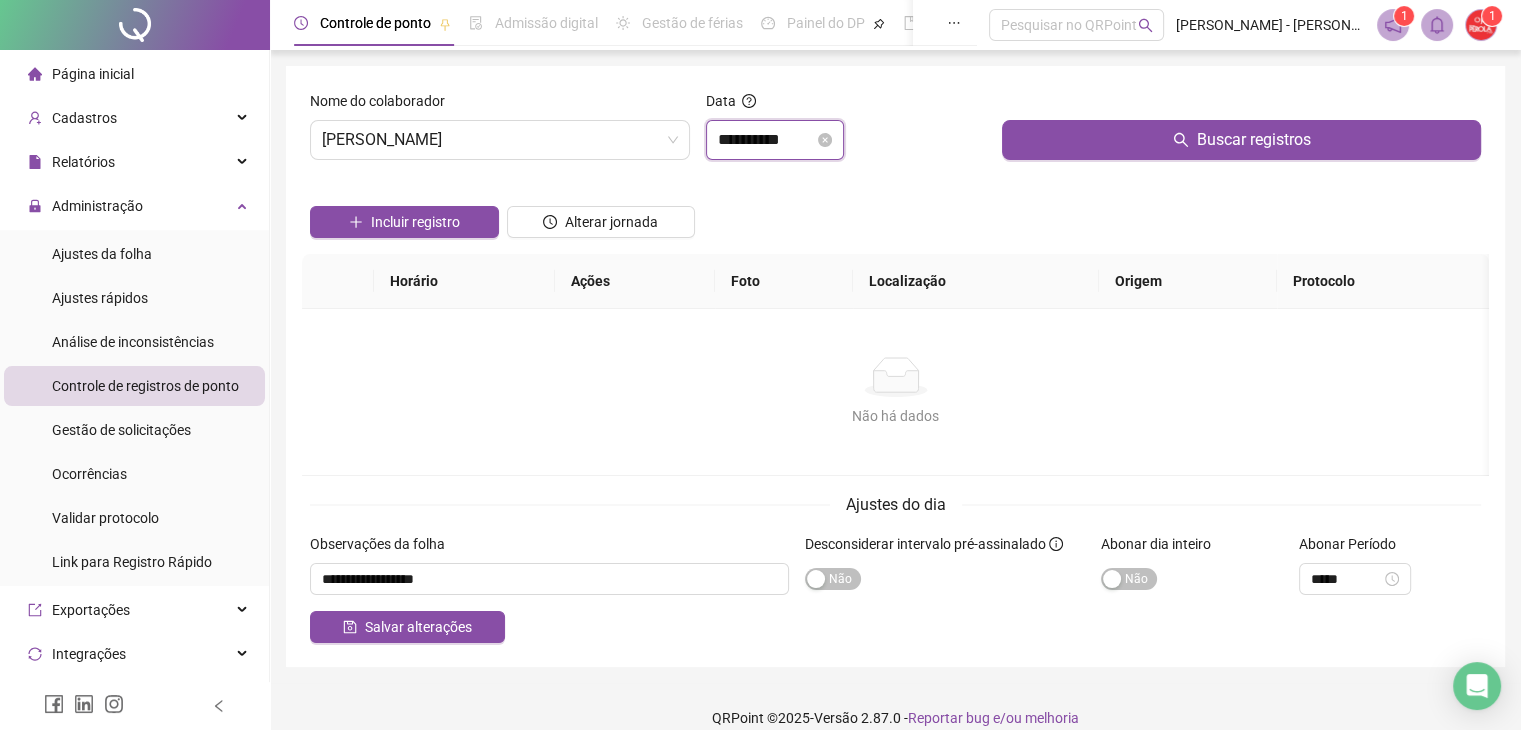 click on "**********" at bounding box center [766, 140] 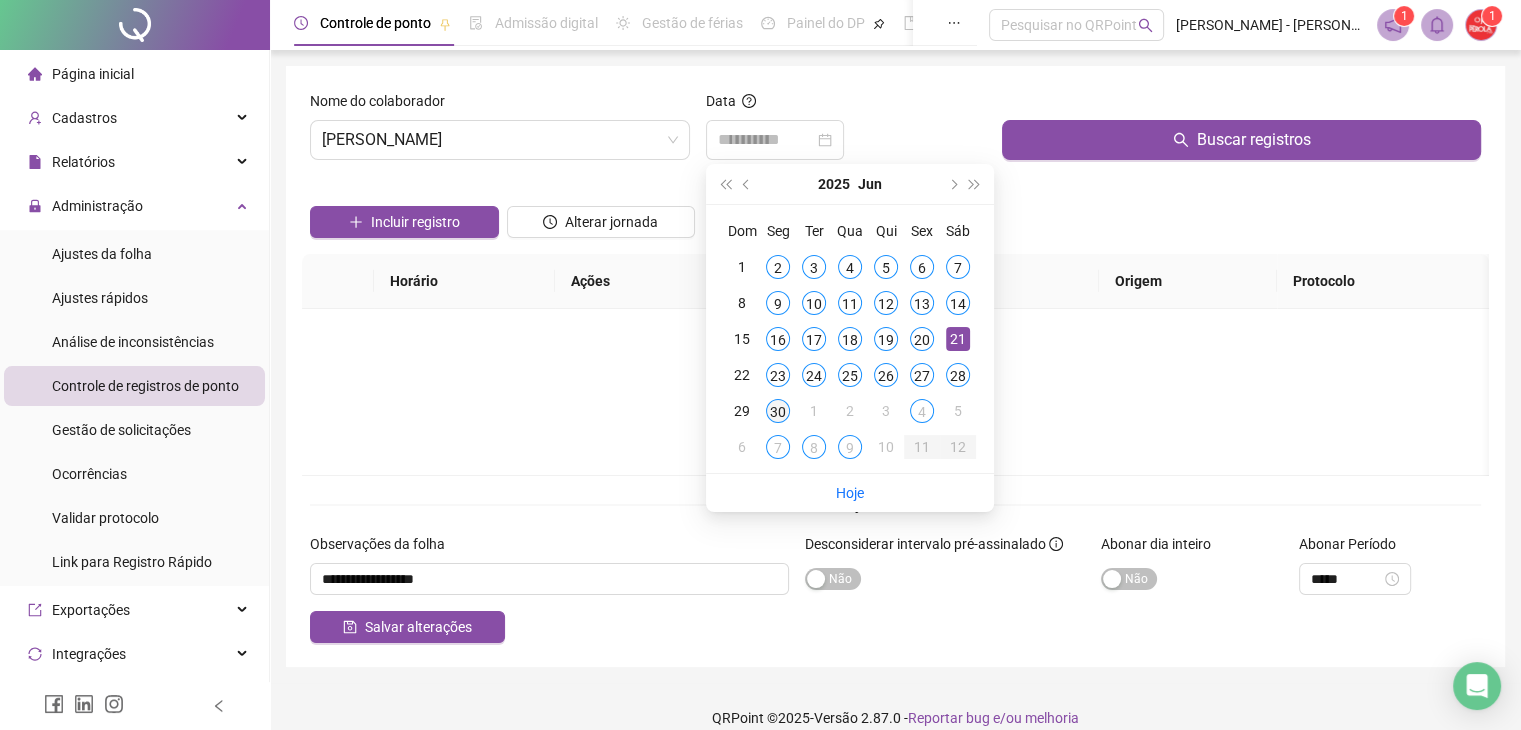 click on "30" at bounding box center [778, 411] 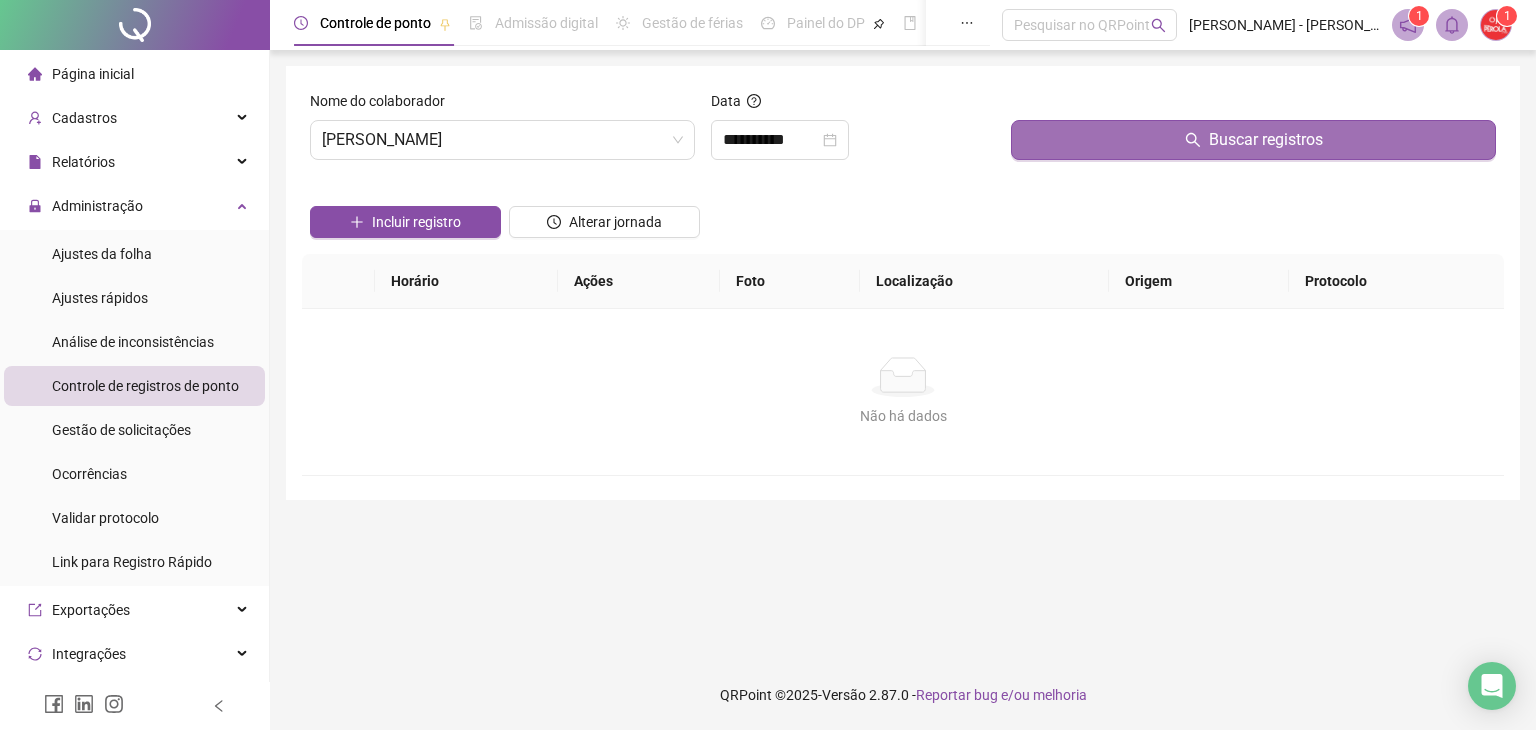click on "Buscar registros" at bounding box center (1253, 140) 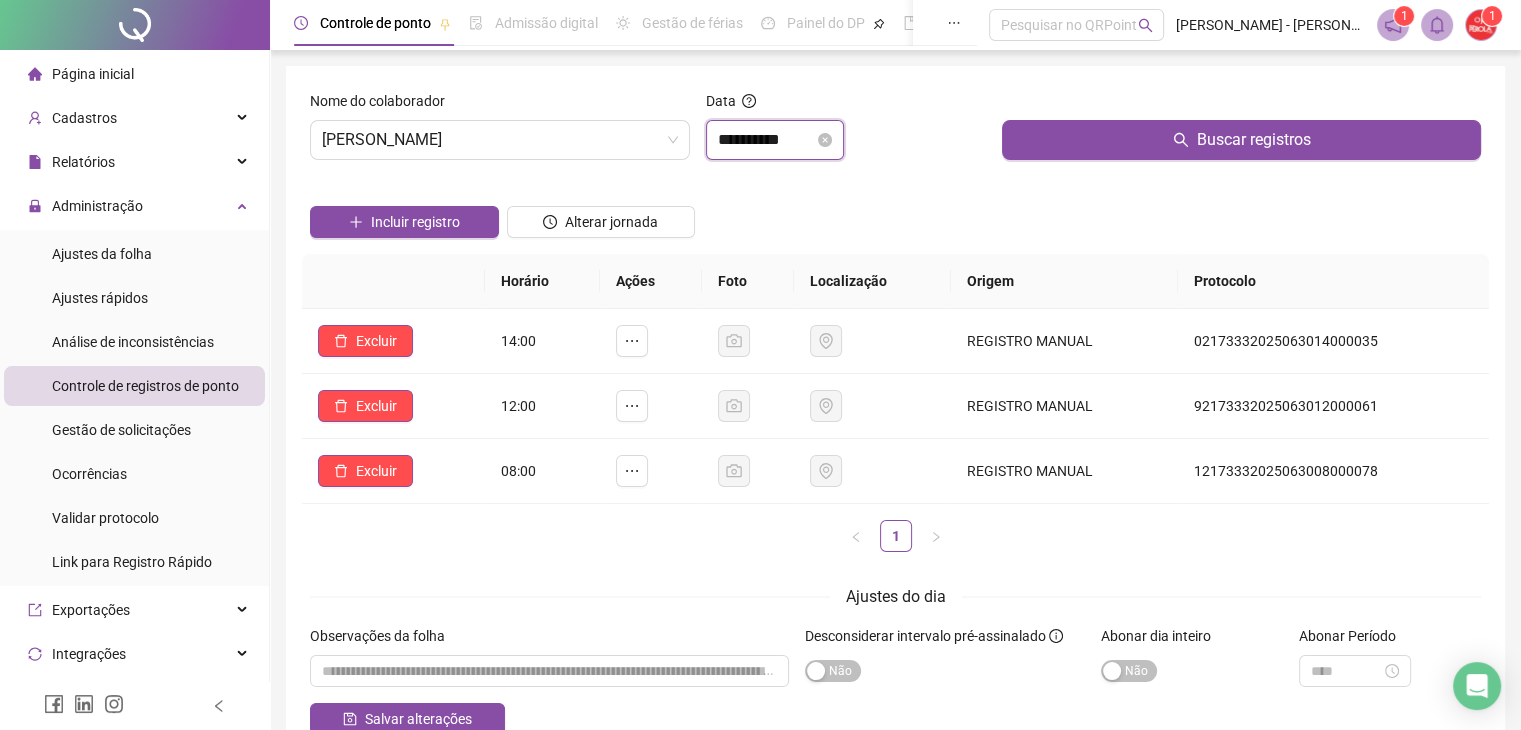 click on "**********" at bounding box center (766, 140) 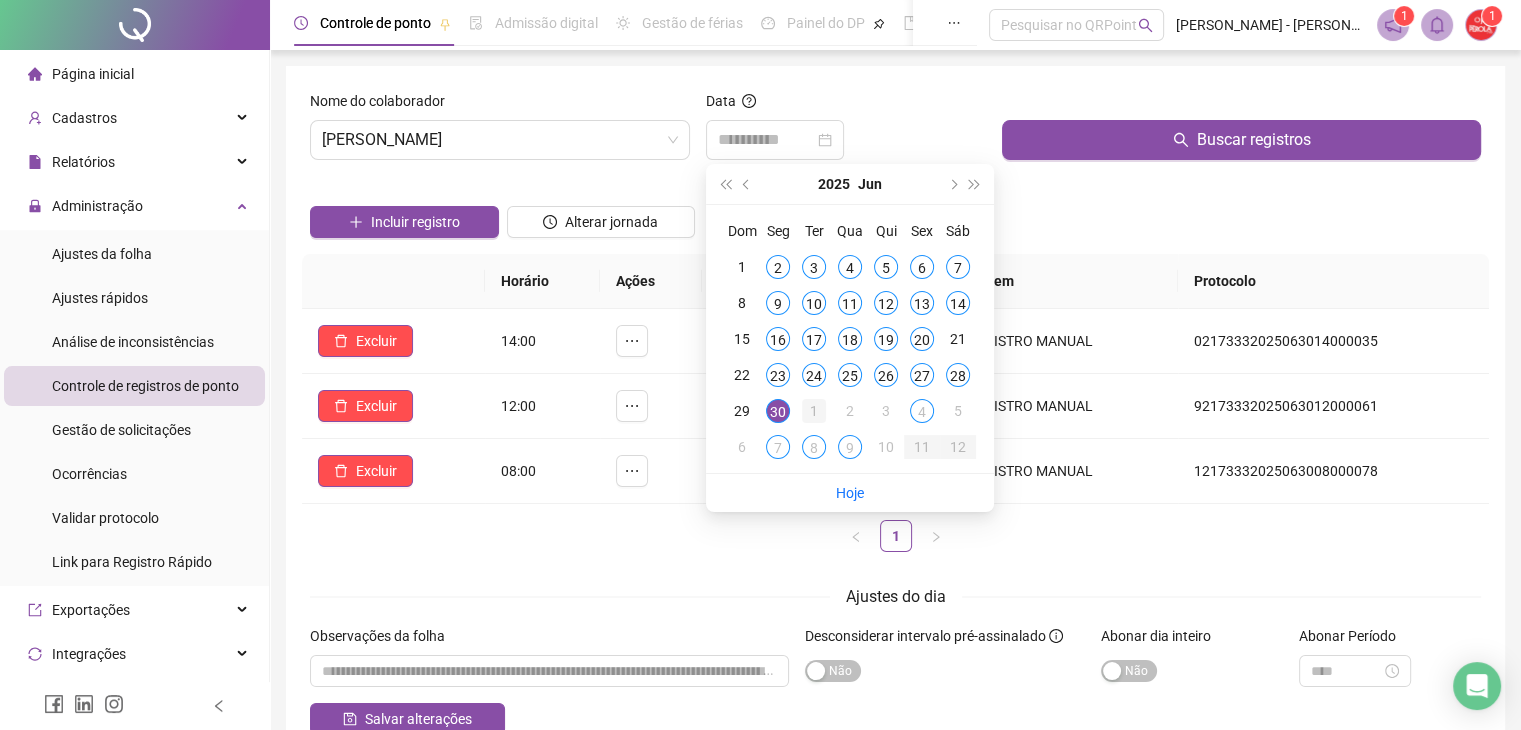 click on "1" at bounding box center [814, 411] 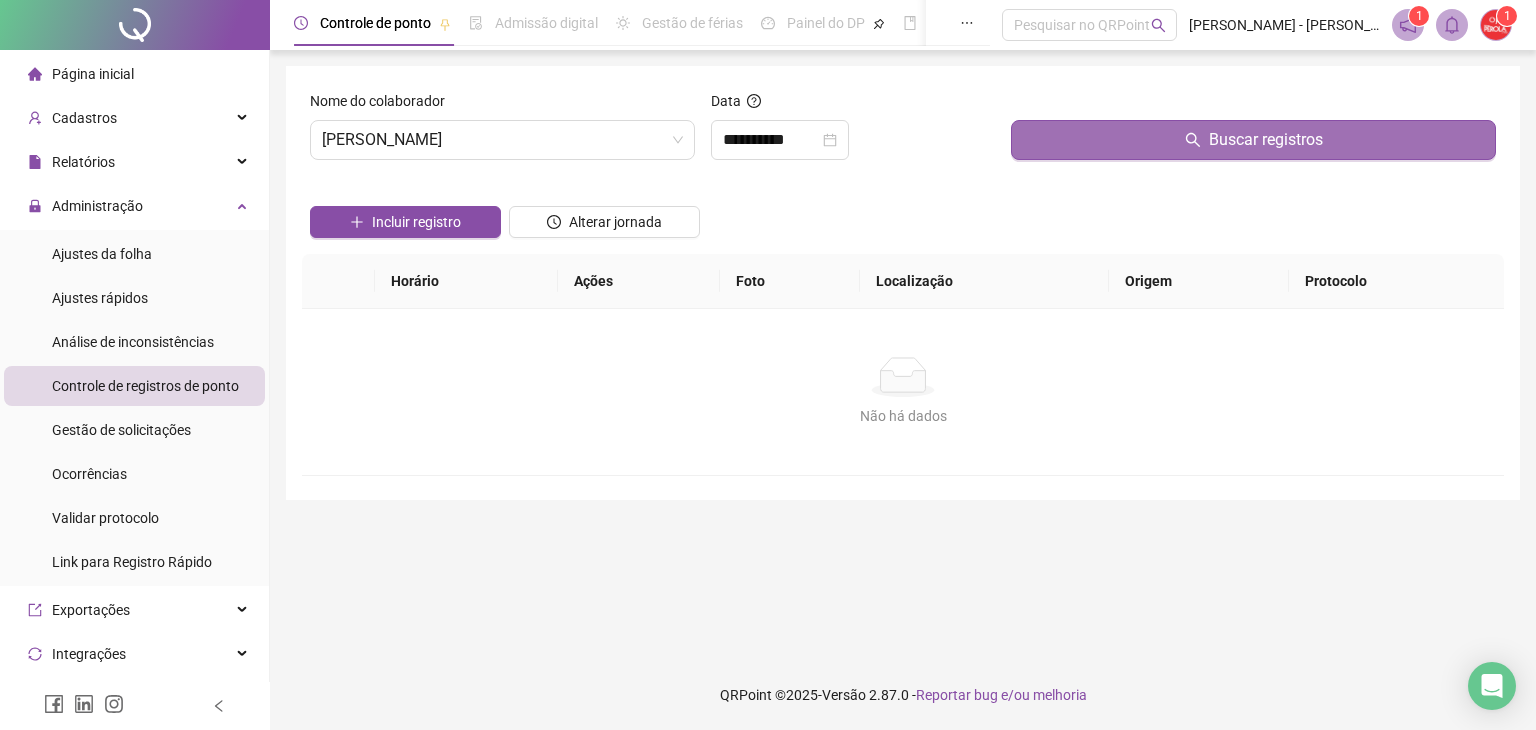 click on "Buscar registros" at bounding box center (1253, 140) 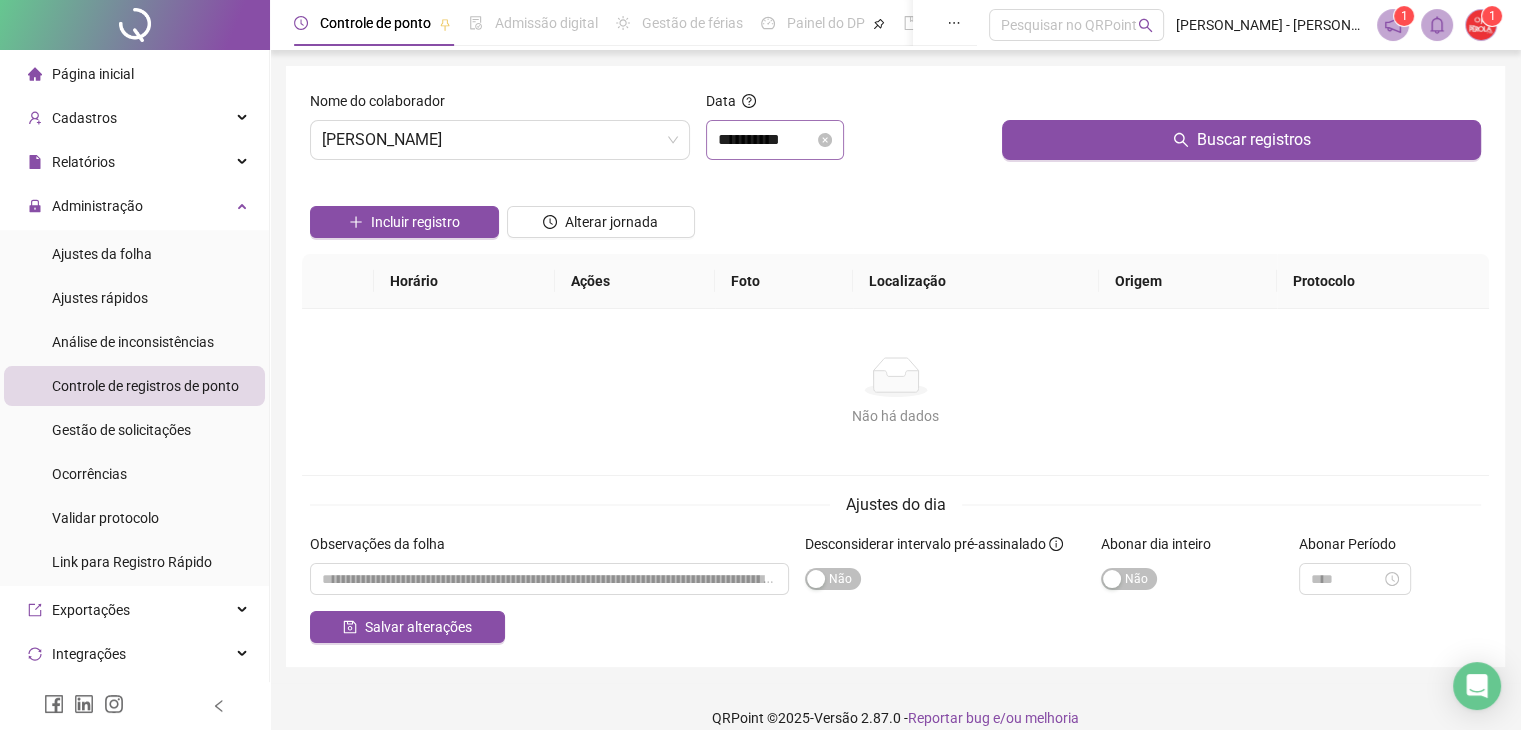 click on "**********" at bounding box center [775, 140] 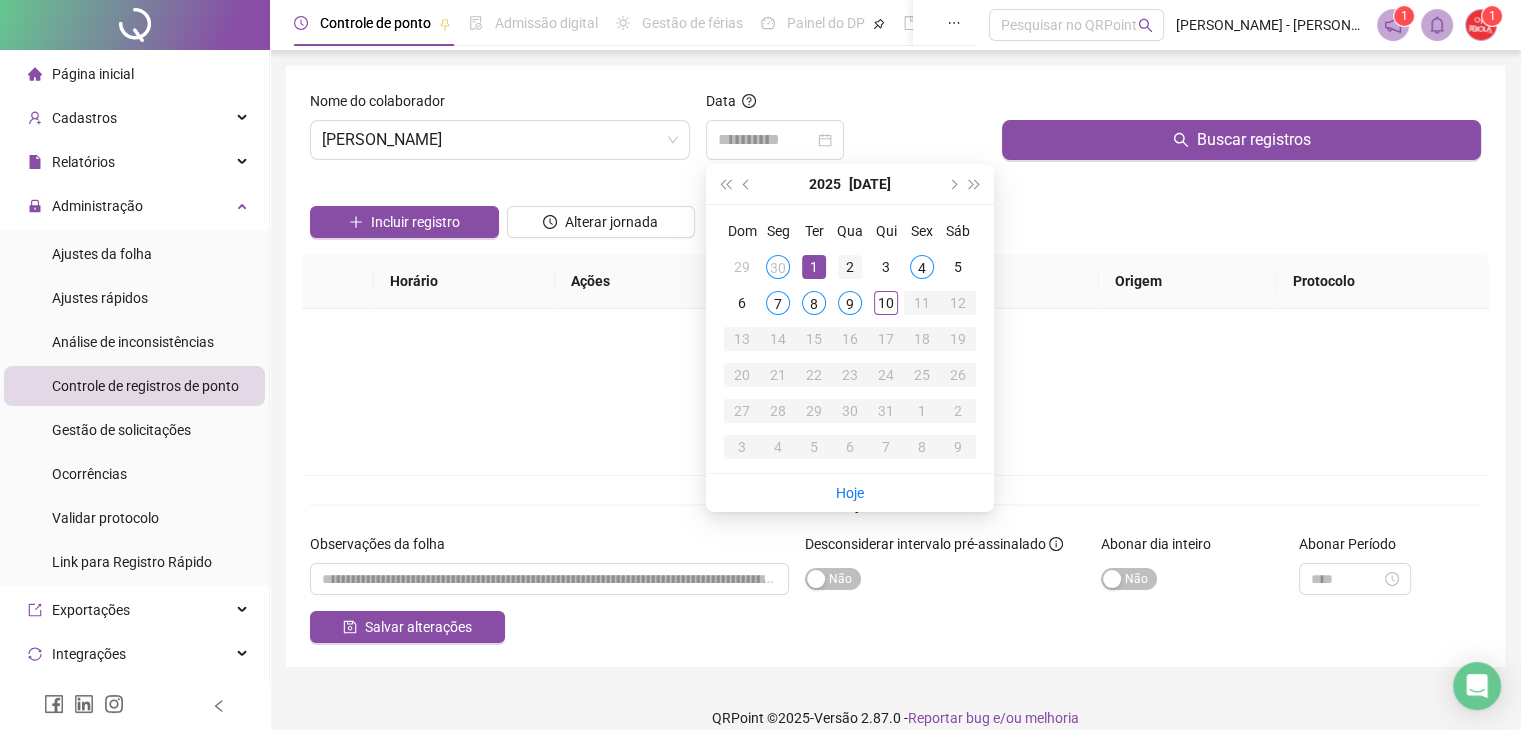 click on "2" at bounding box center (850, 267) 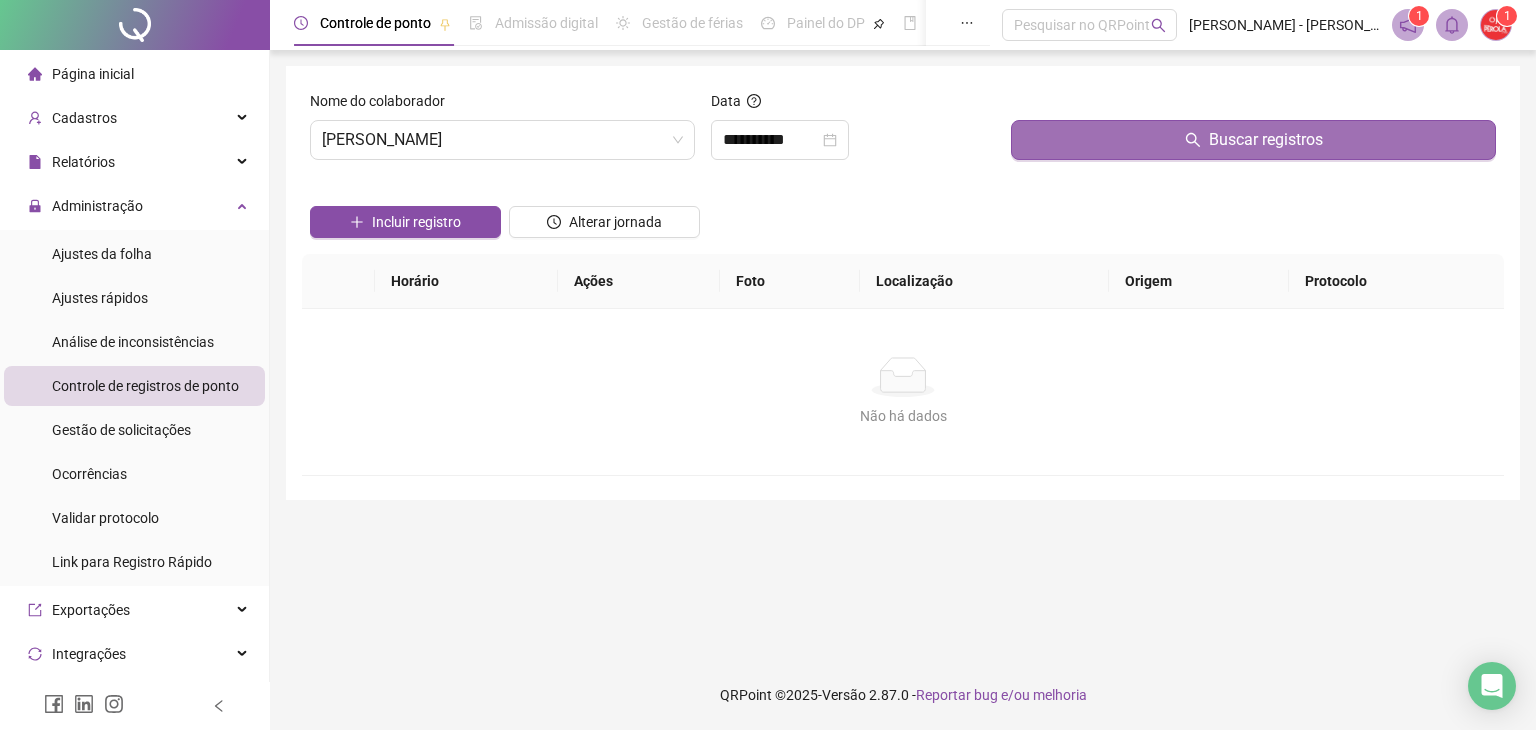 click on "Buscar registros" at bounding box center [1253, 140] 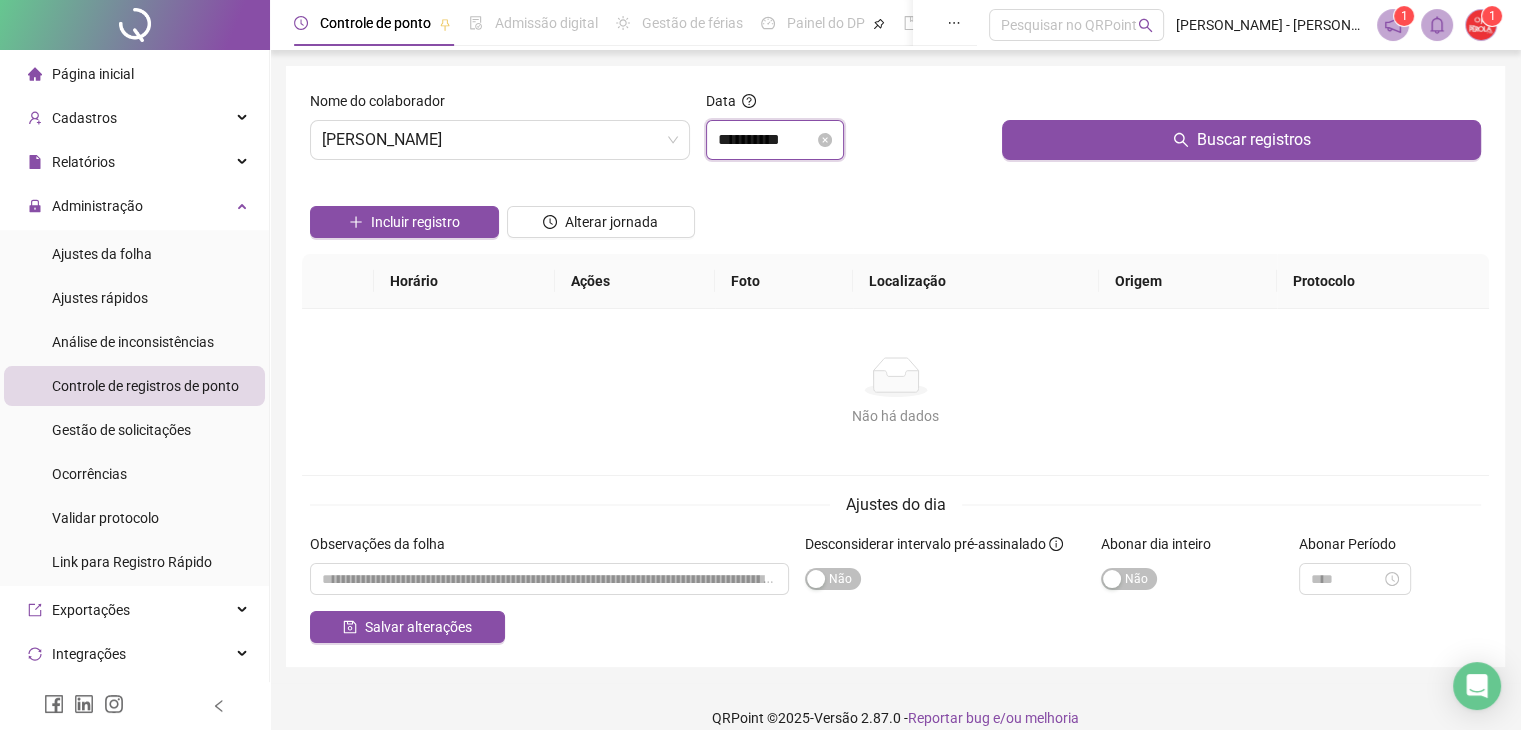 click on "**********" at bounding box center (766, 140) 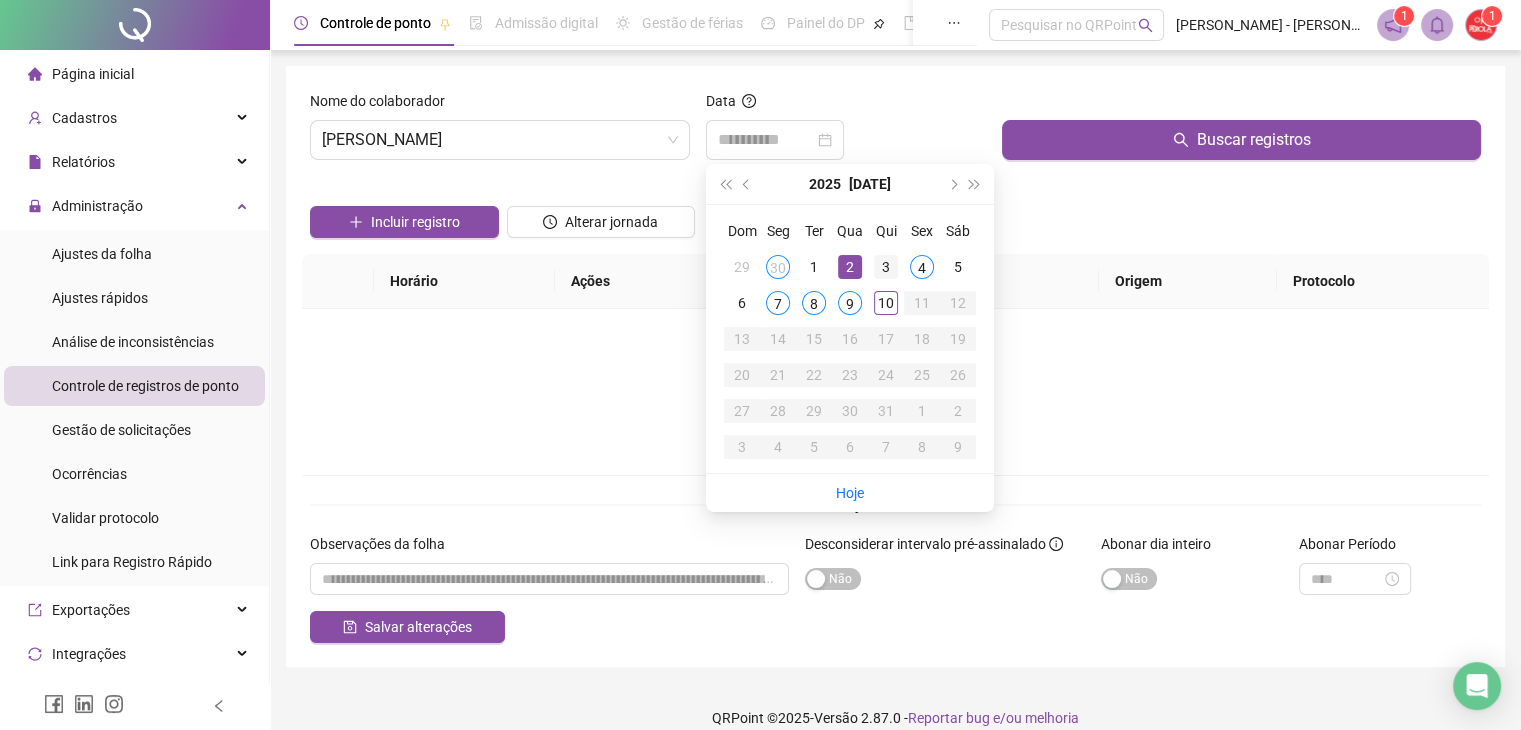 click on "3" at bounding box center (886, 267) 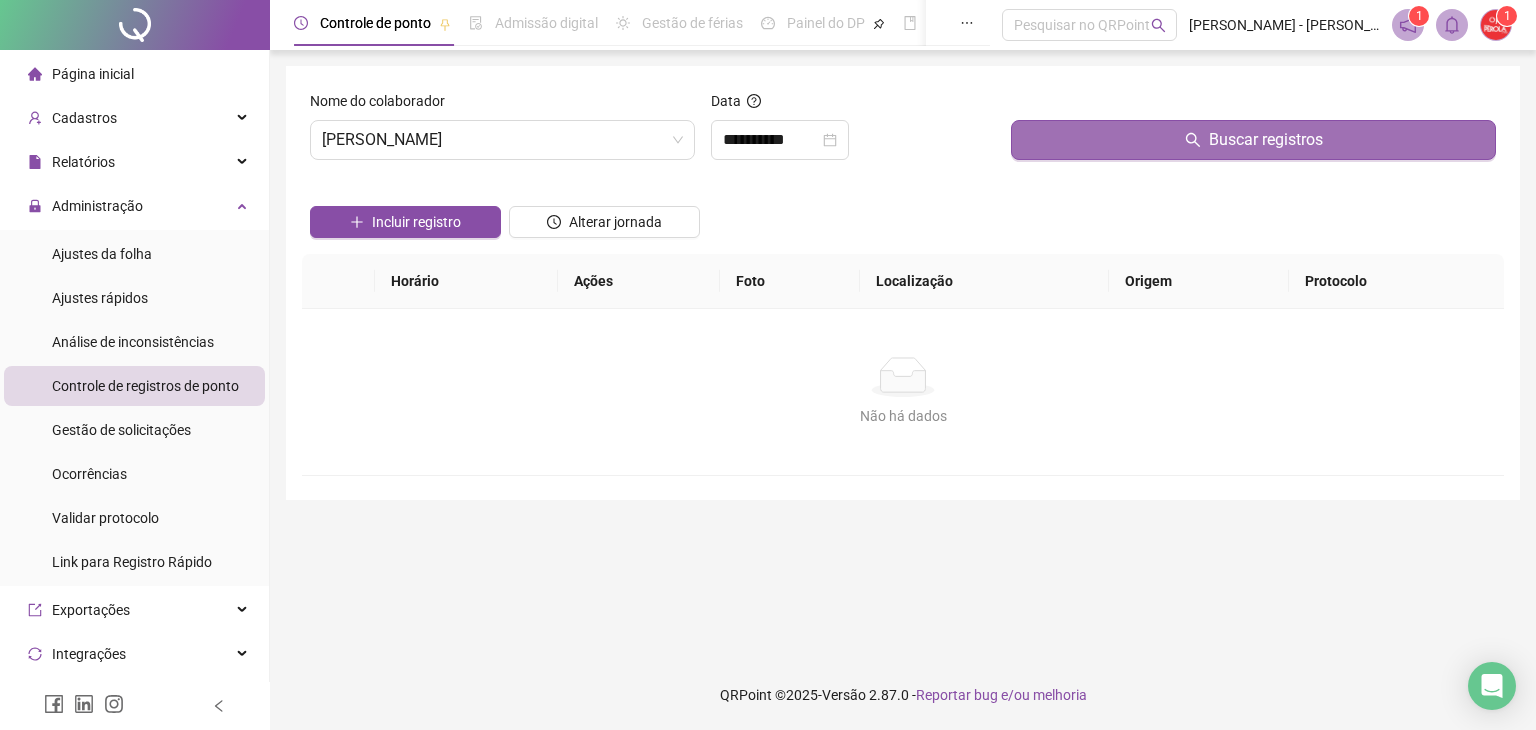 click on "Buscar registros" at bounding box center [1253, 140] 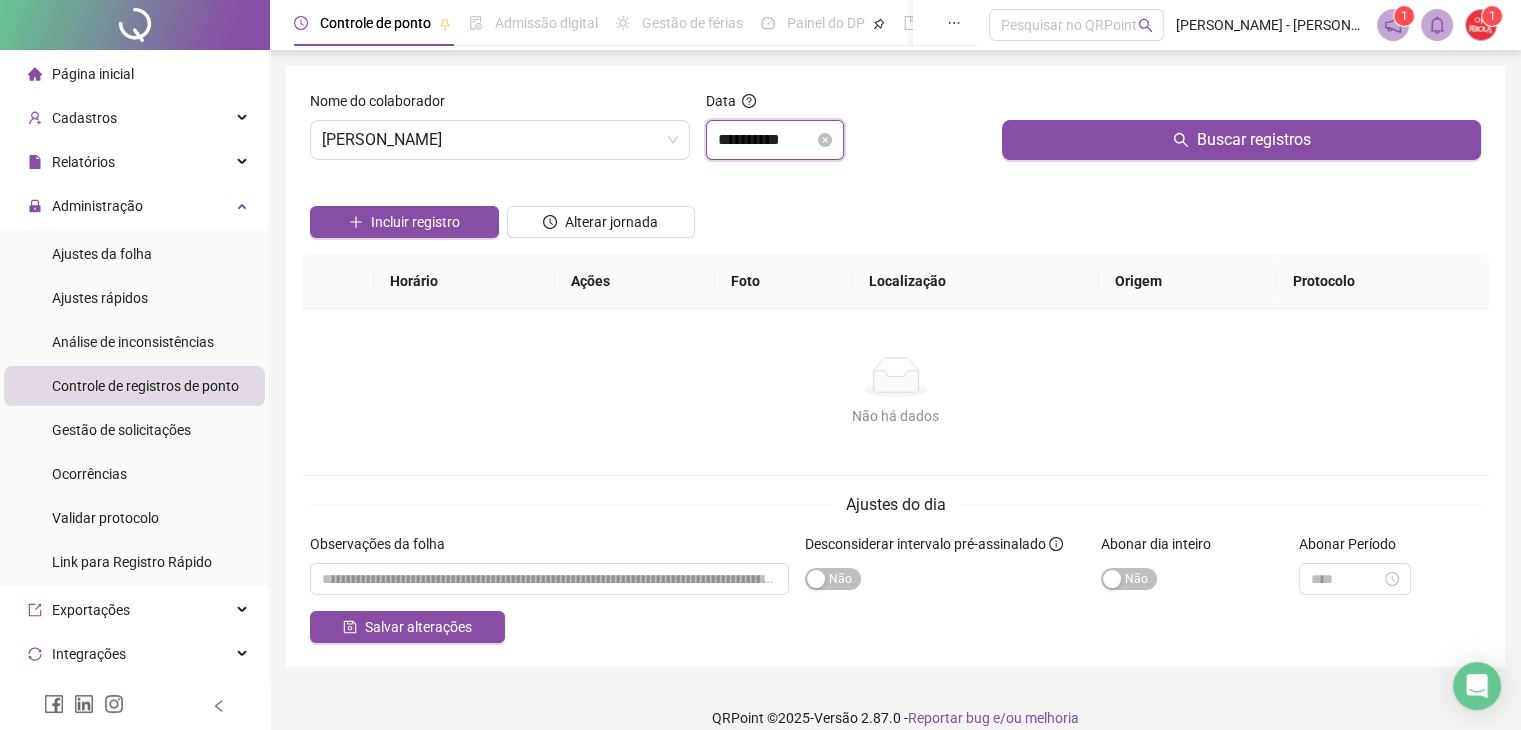 click on "**********" at bounding box center [766, 140] 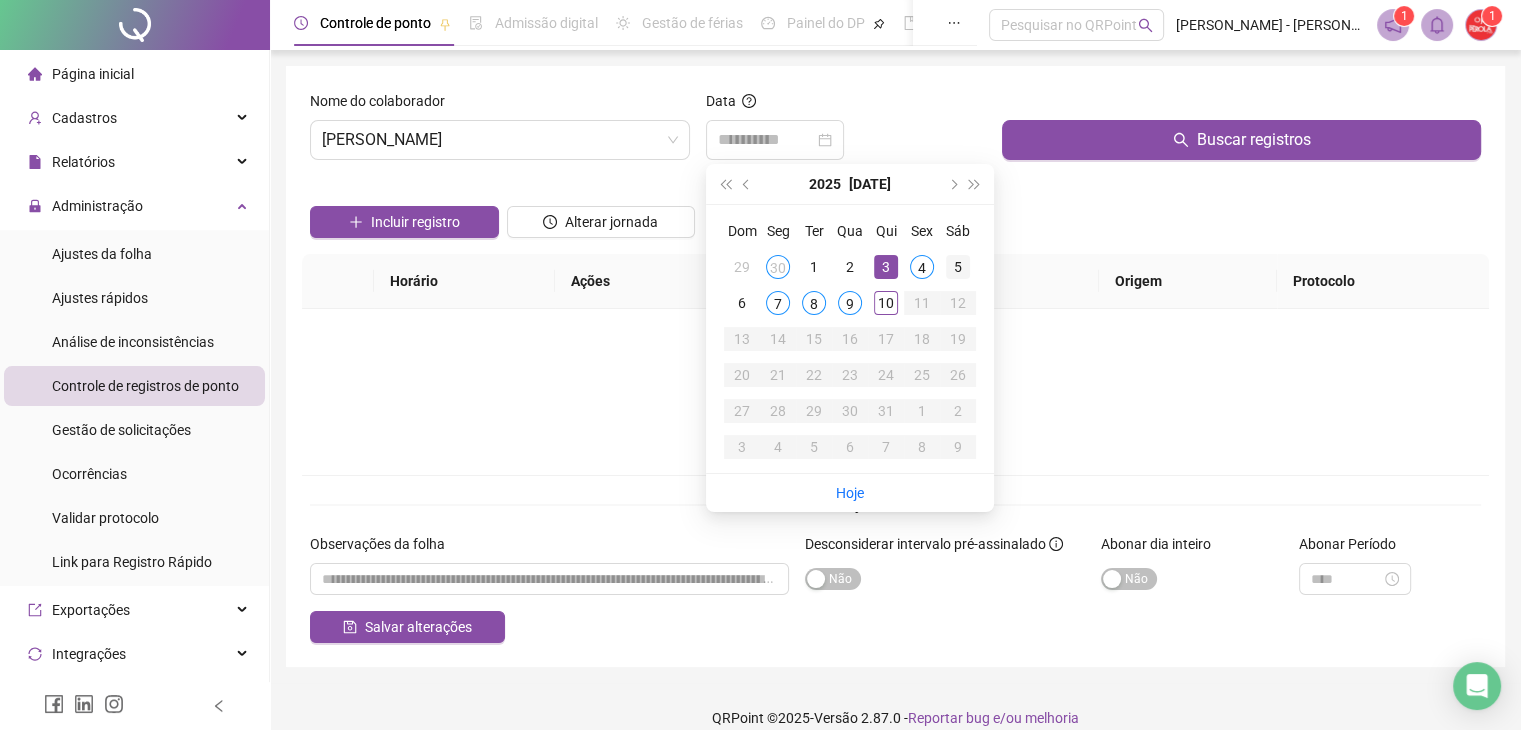 click on "5" at bounding box center [958, 267] 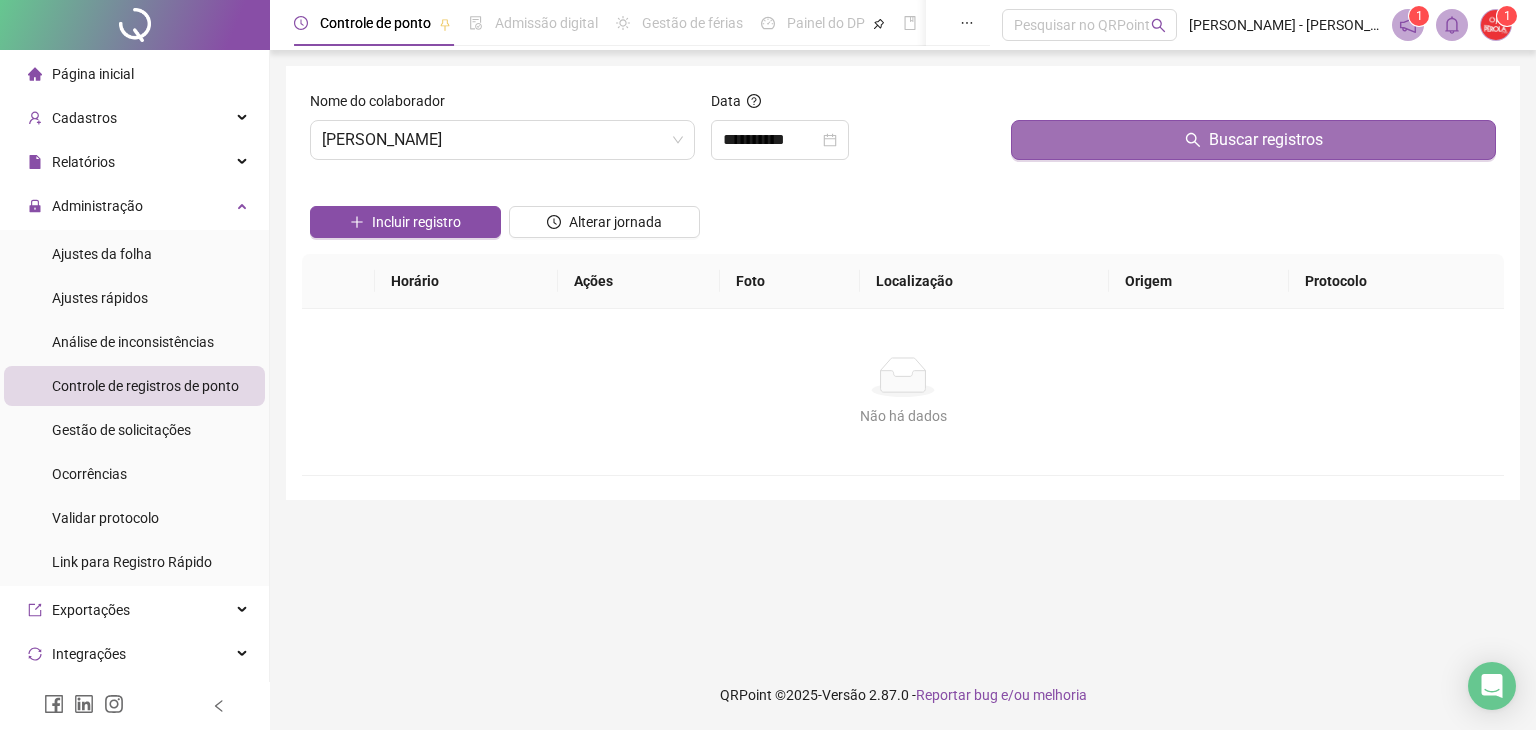 click on "Buscar registros" at bounding box center (1253, 140) 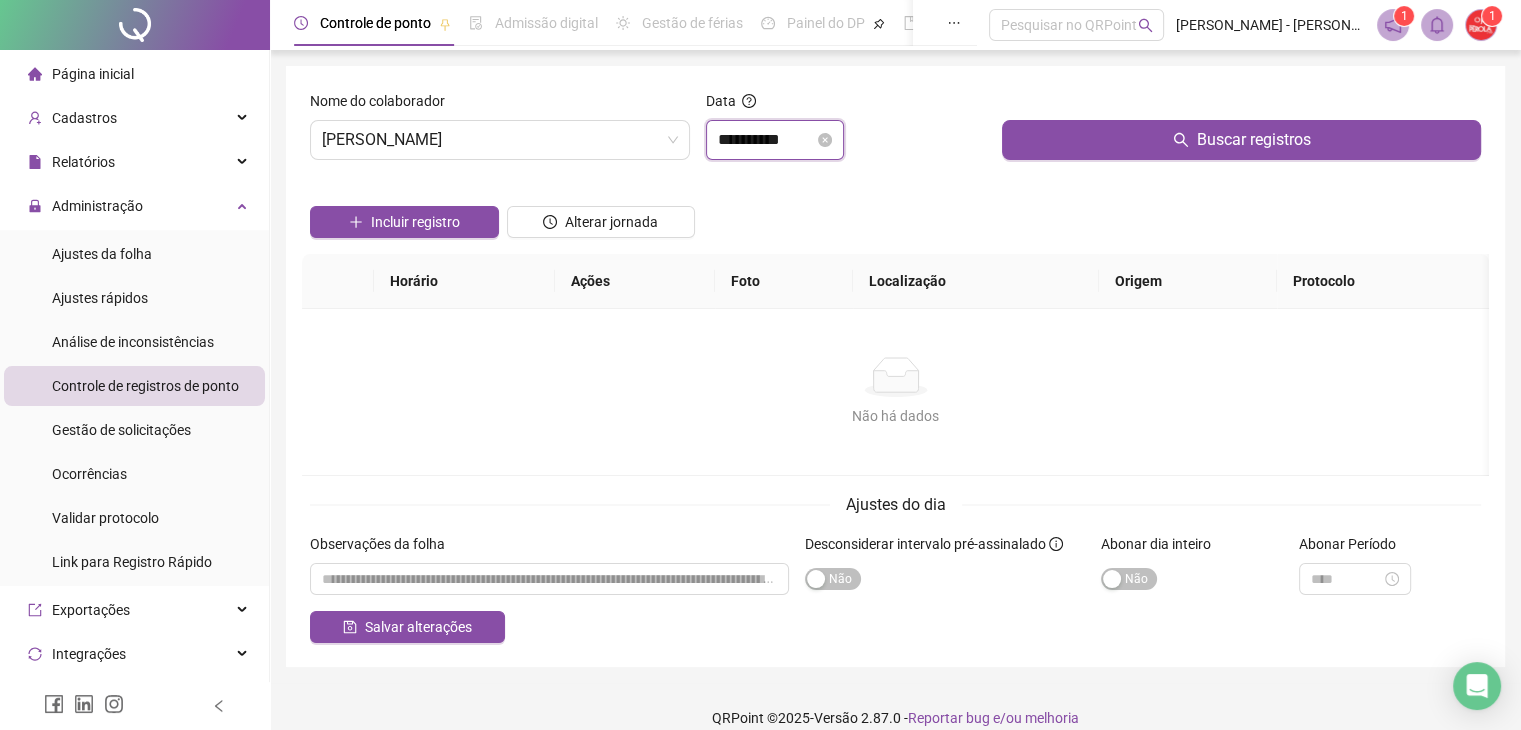 click on "**********" at bounding box center (766, 140) 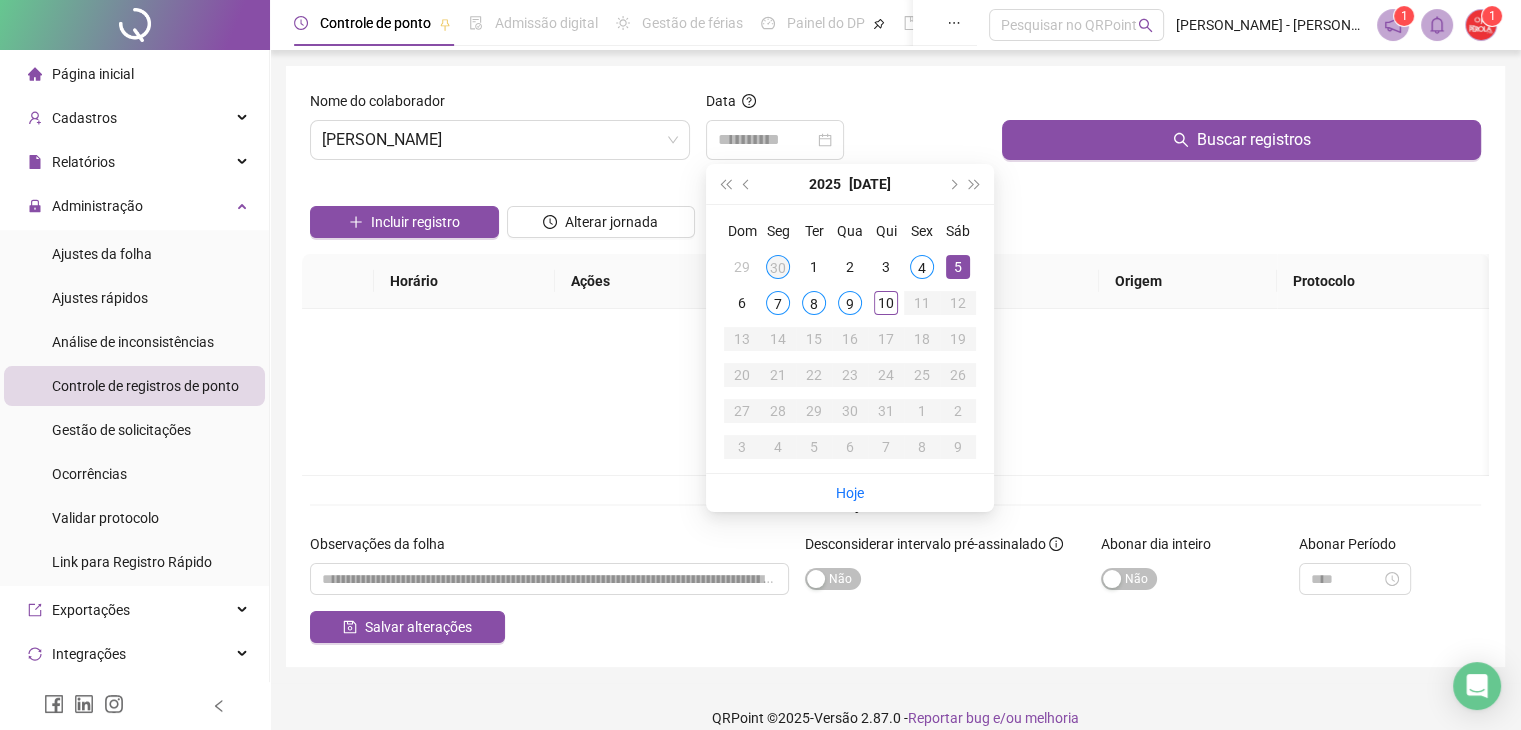 click on "30" at bounding box center (778, 267) 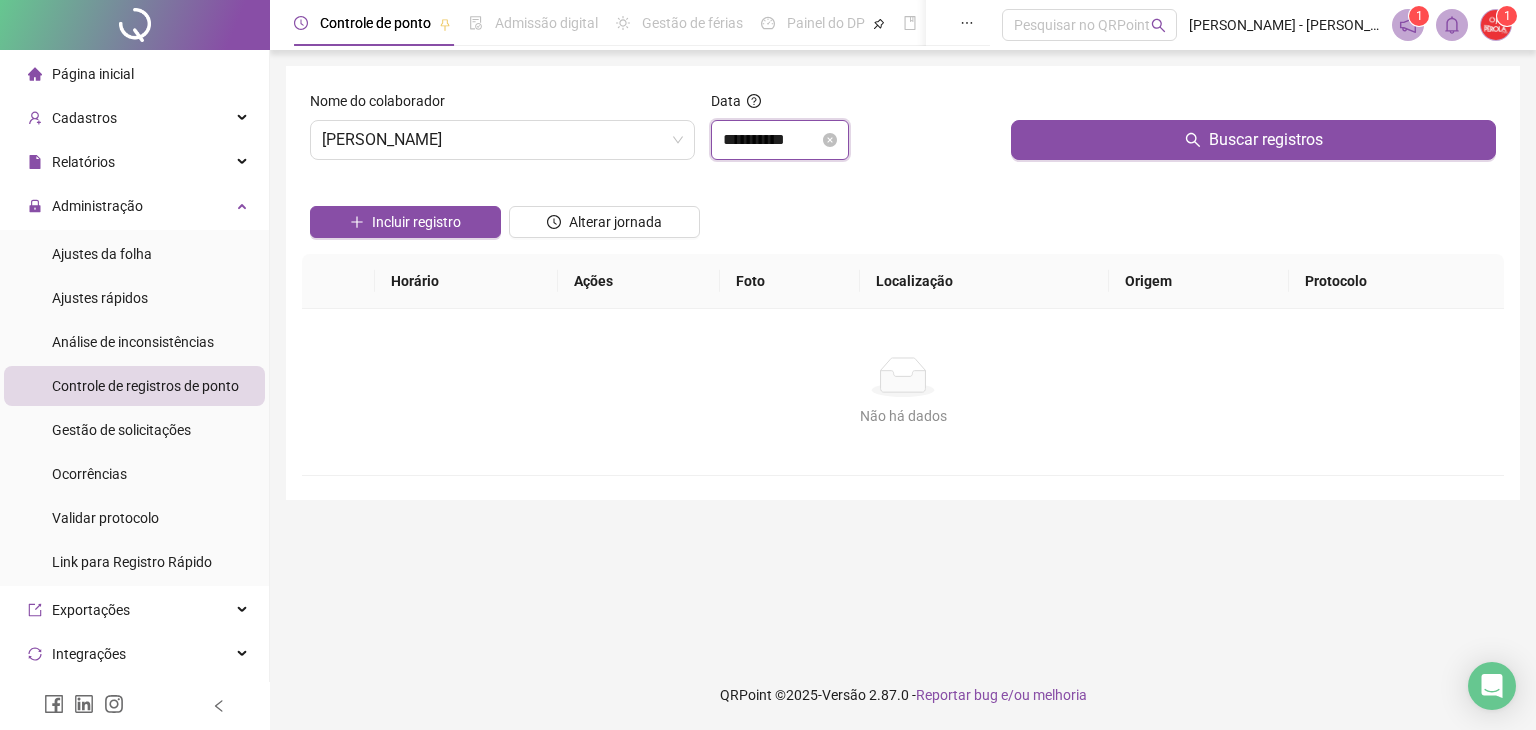 click on "**********" at bounding box center (771, 140) 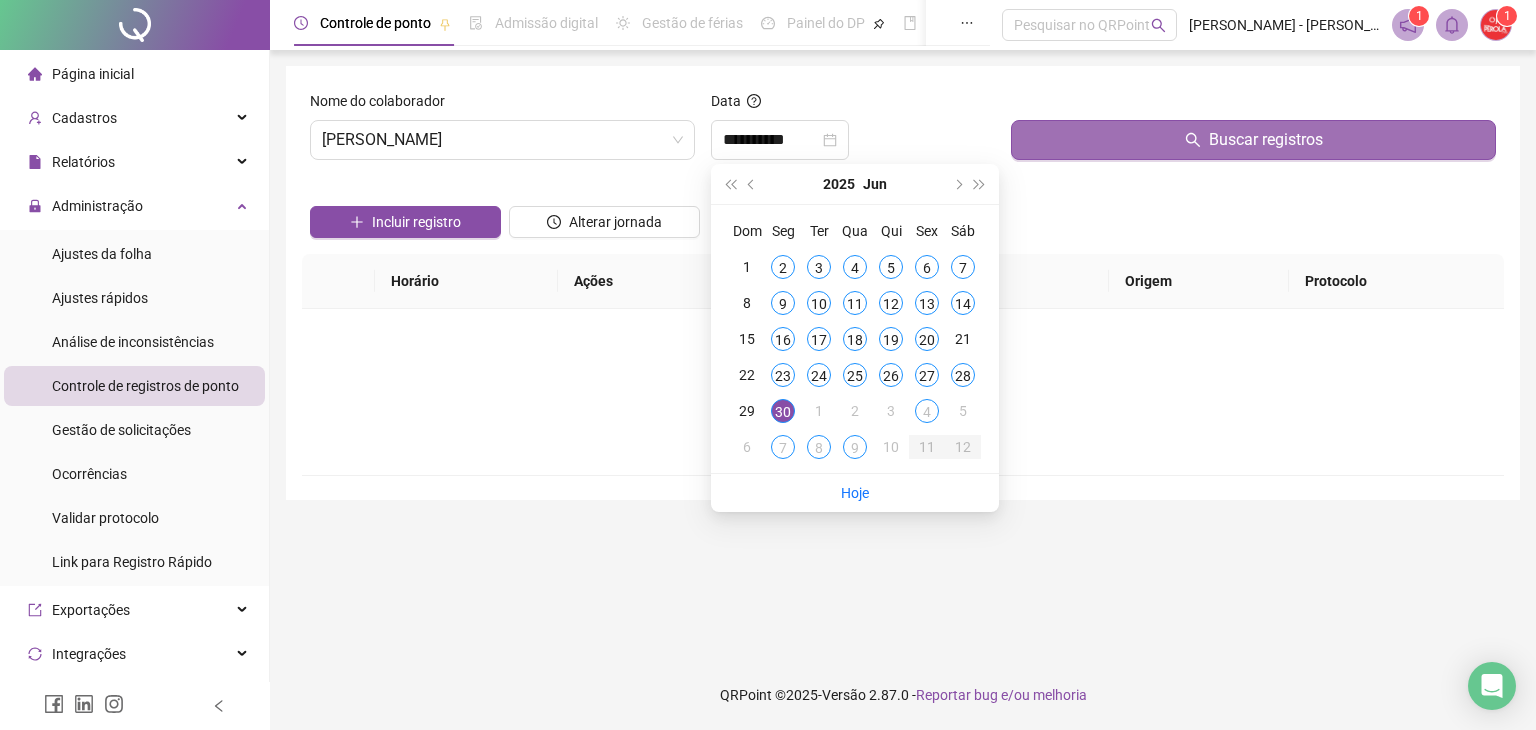 click on "Buscar registros" at bounding box center (1253, 140) 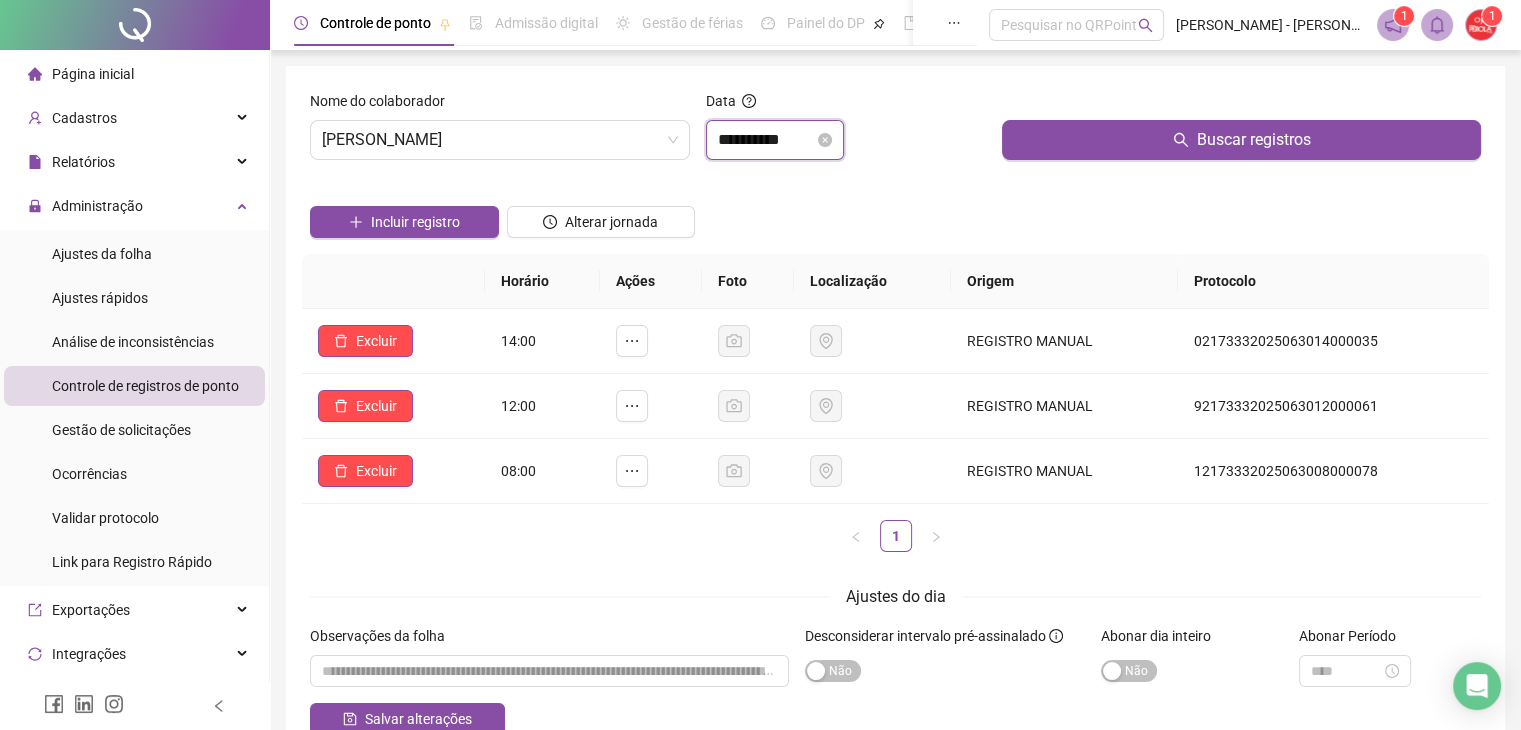 click on "**********" at bounding box center (766, 140) 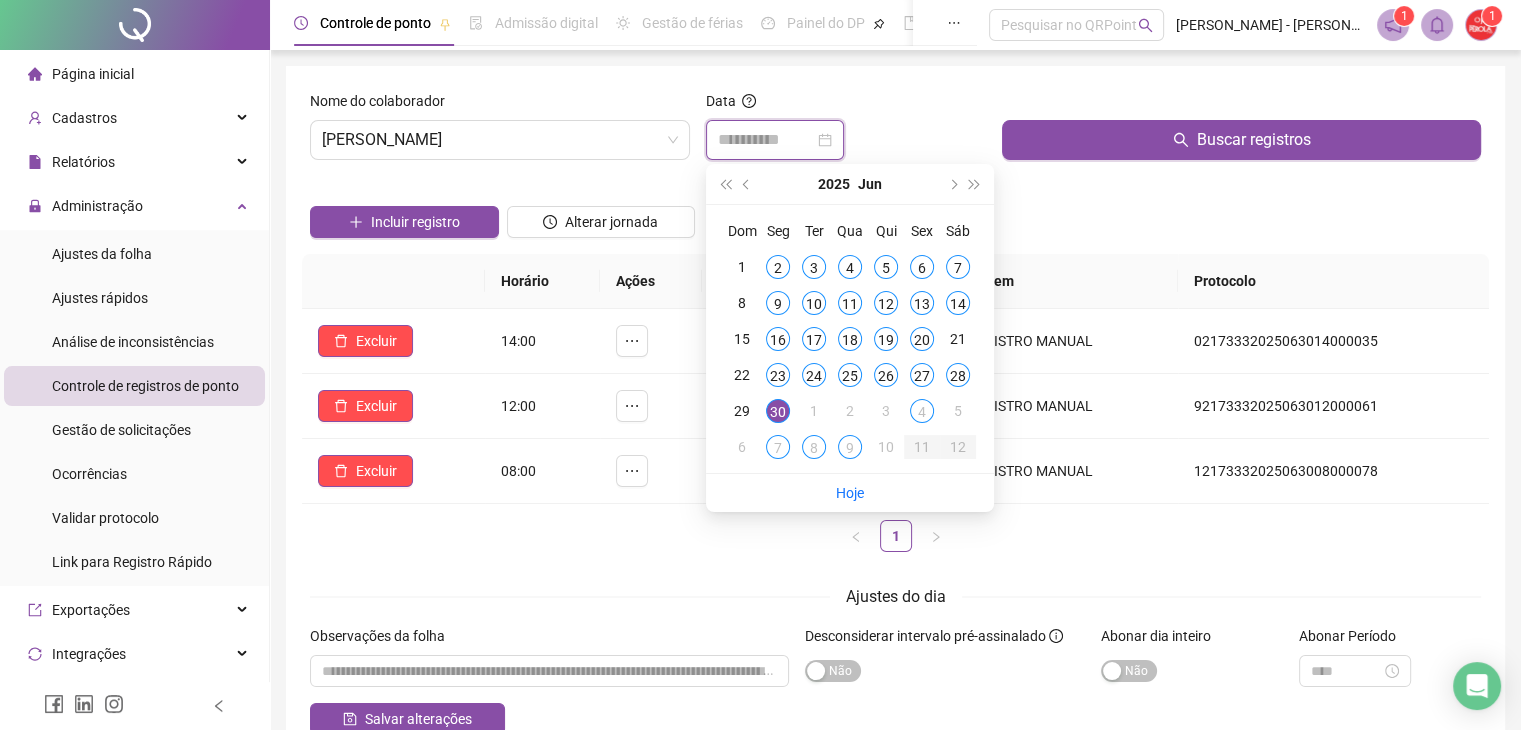 type on "**********" 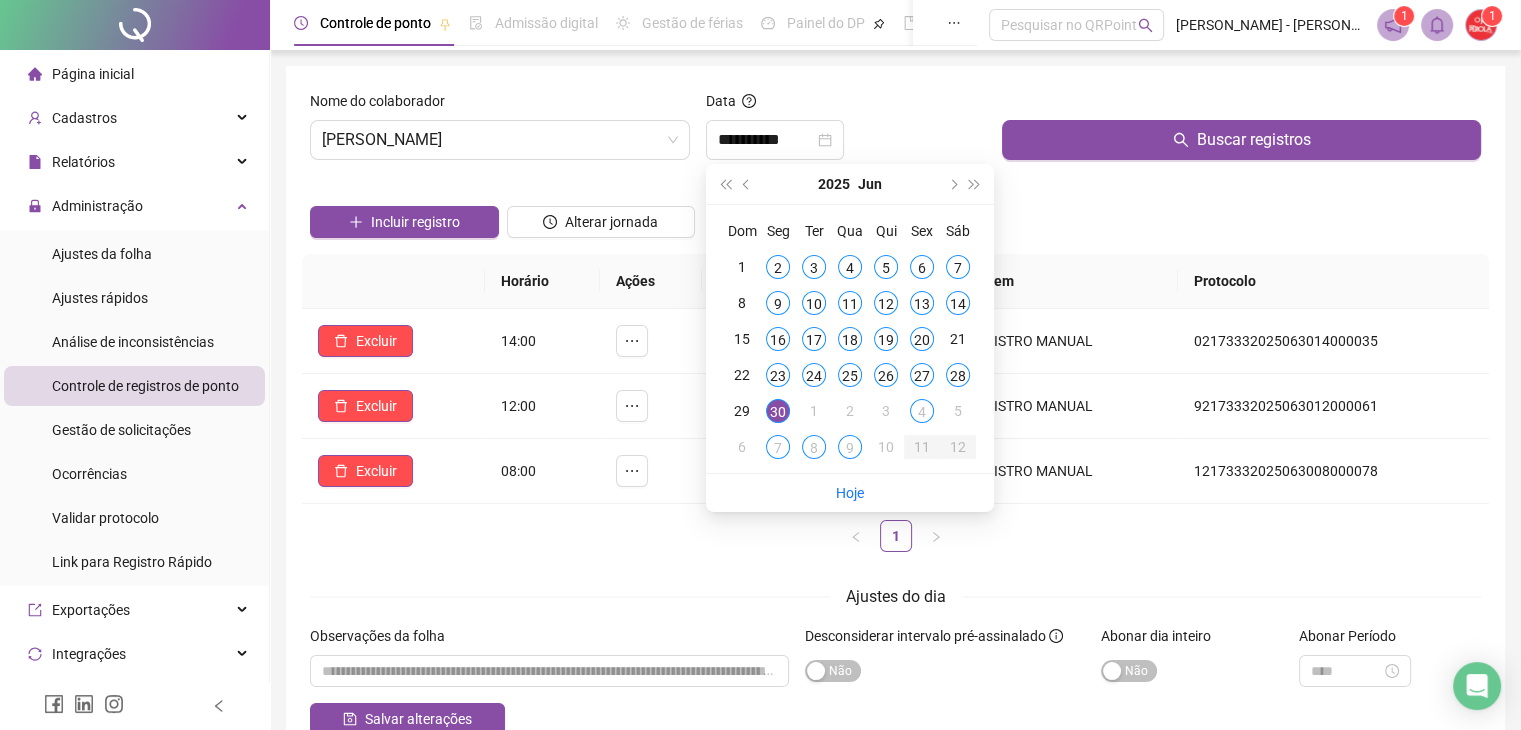 click on "Incluir registro   Alterar jornada" at bounding box center (895, 215) 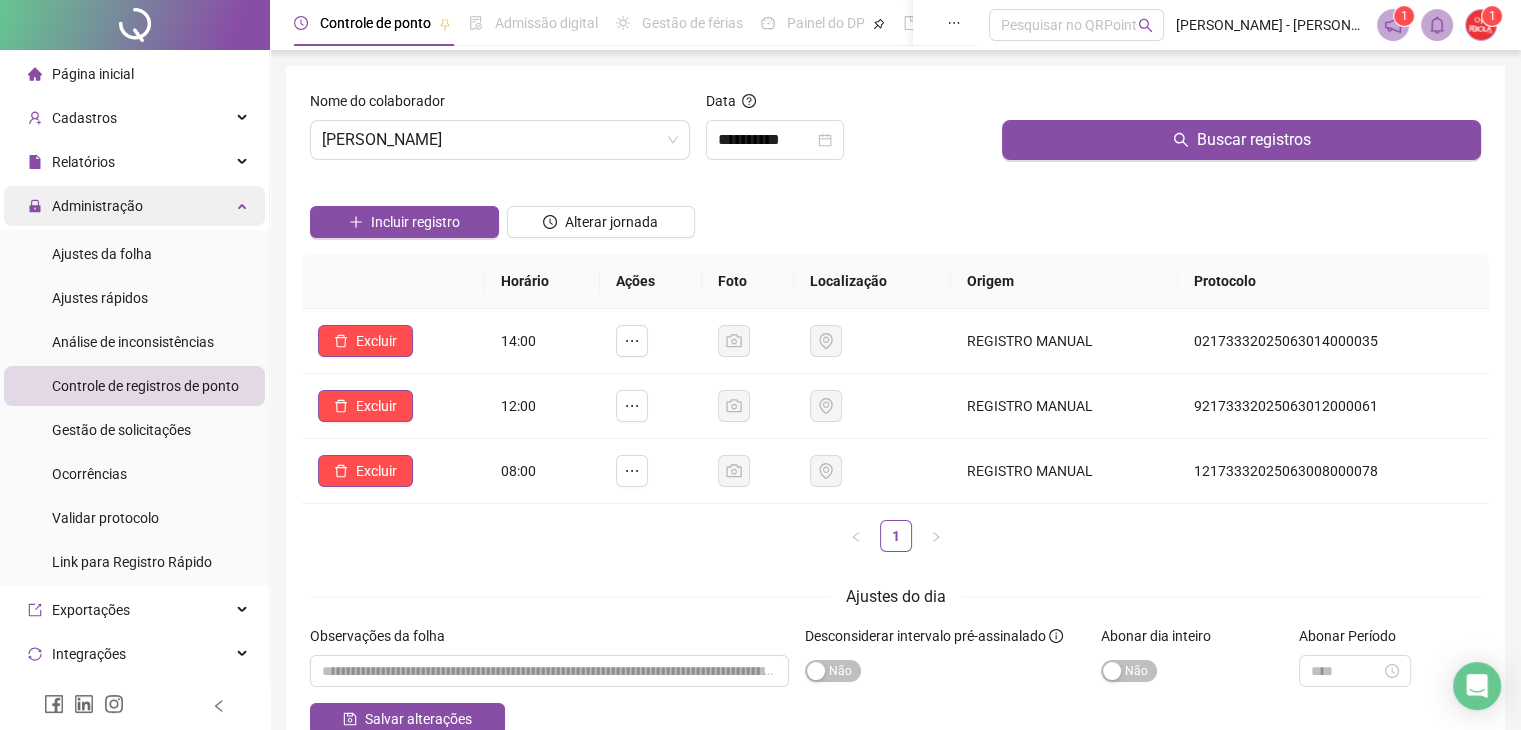 click on "Administração" at bounding box center (134, 206) 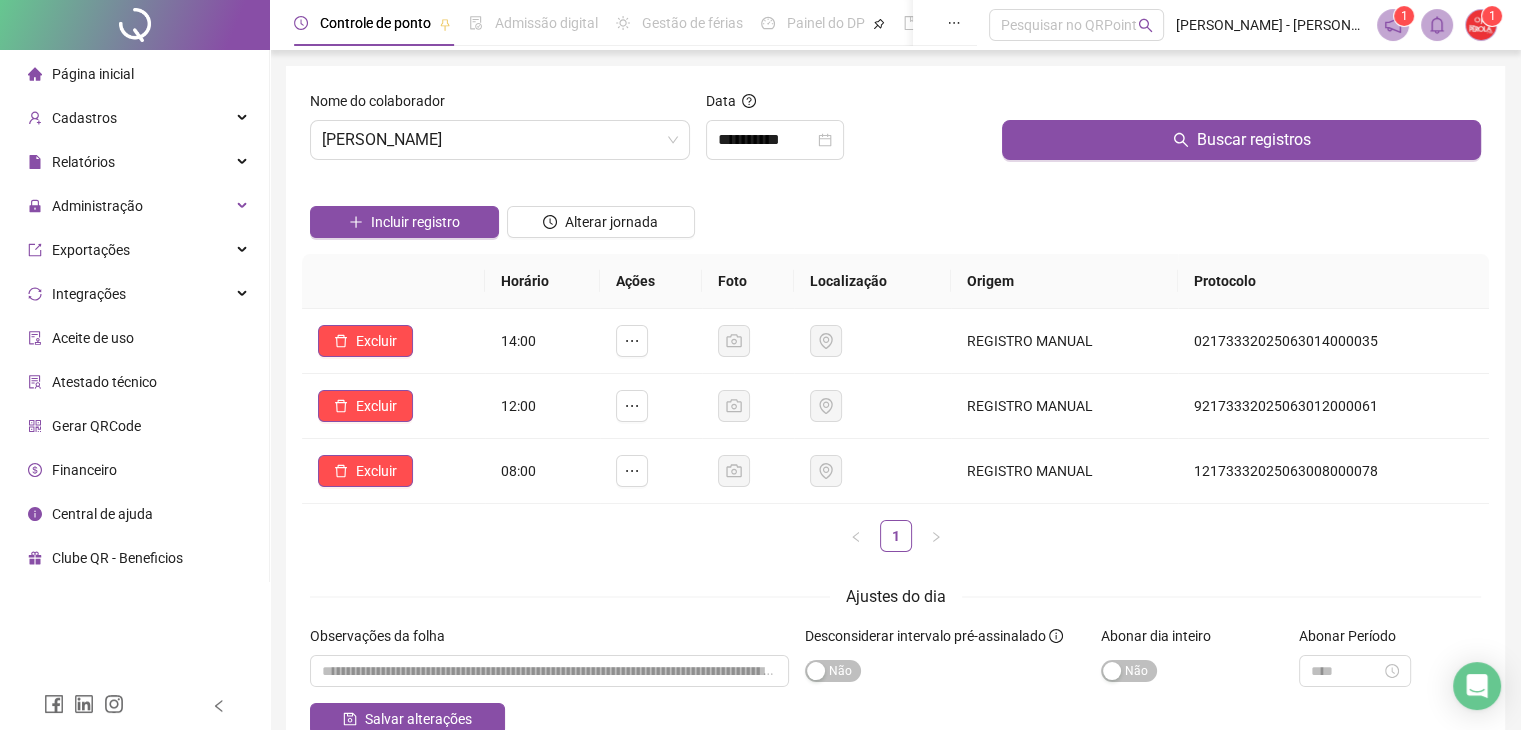 click on "Página inicial" at bounding box center (134, 74) 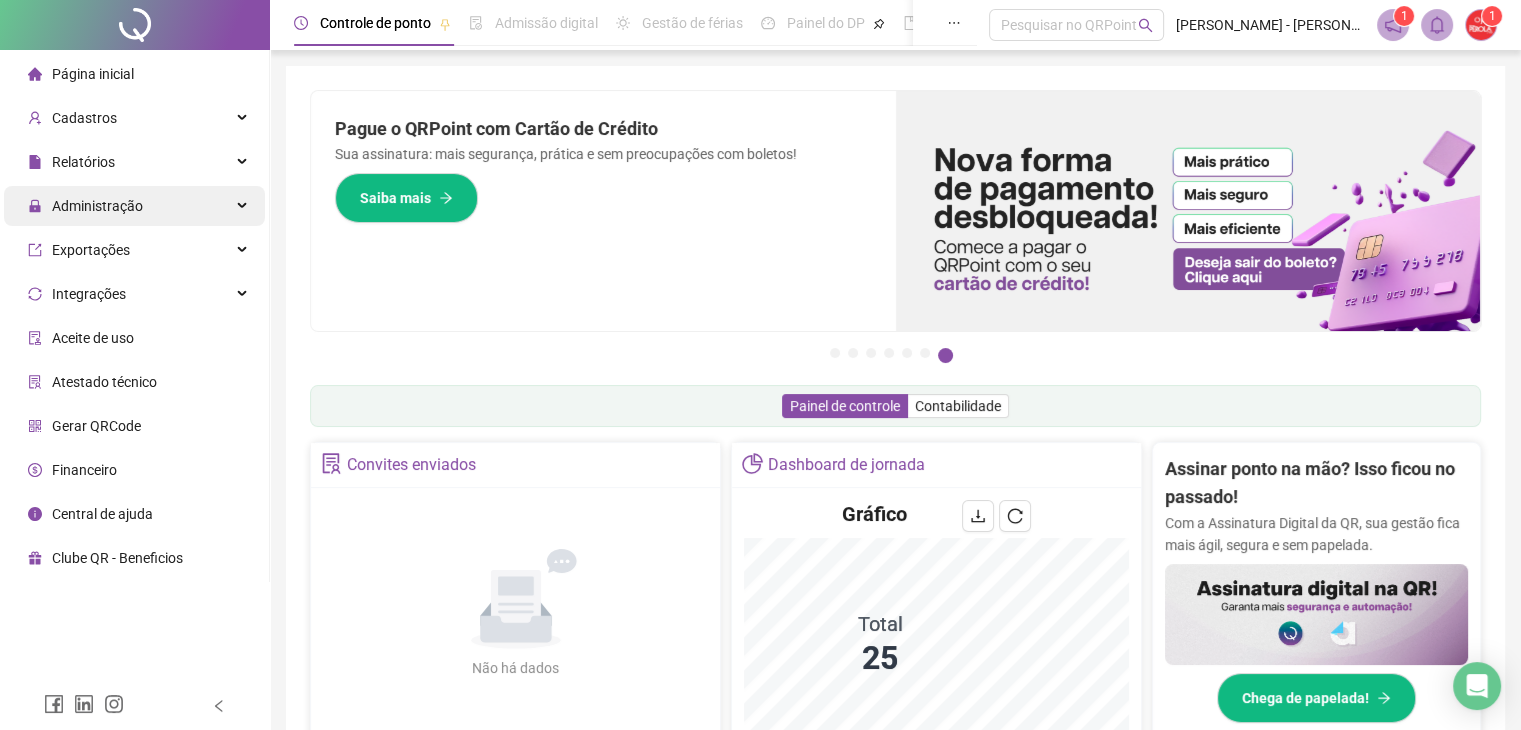 click on "Administração" at bounding box center [134, 206] 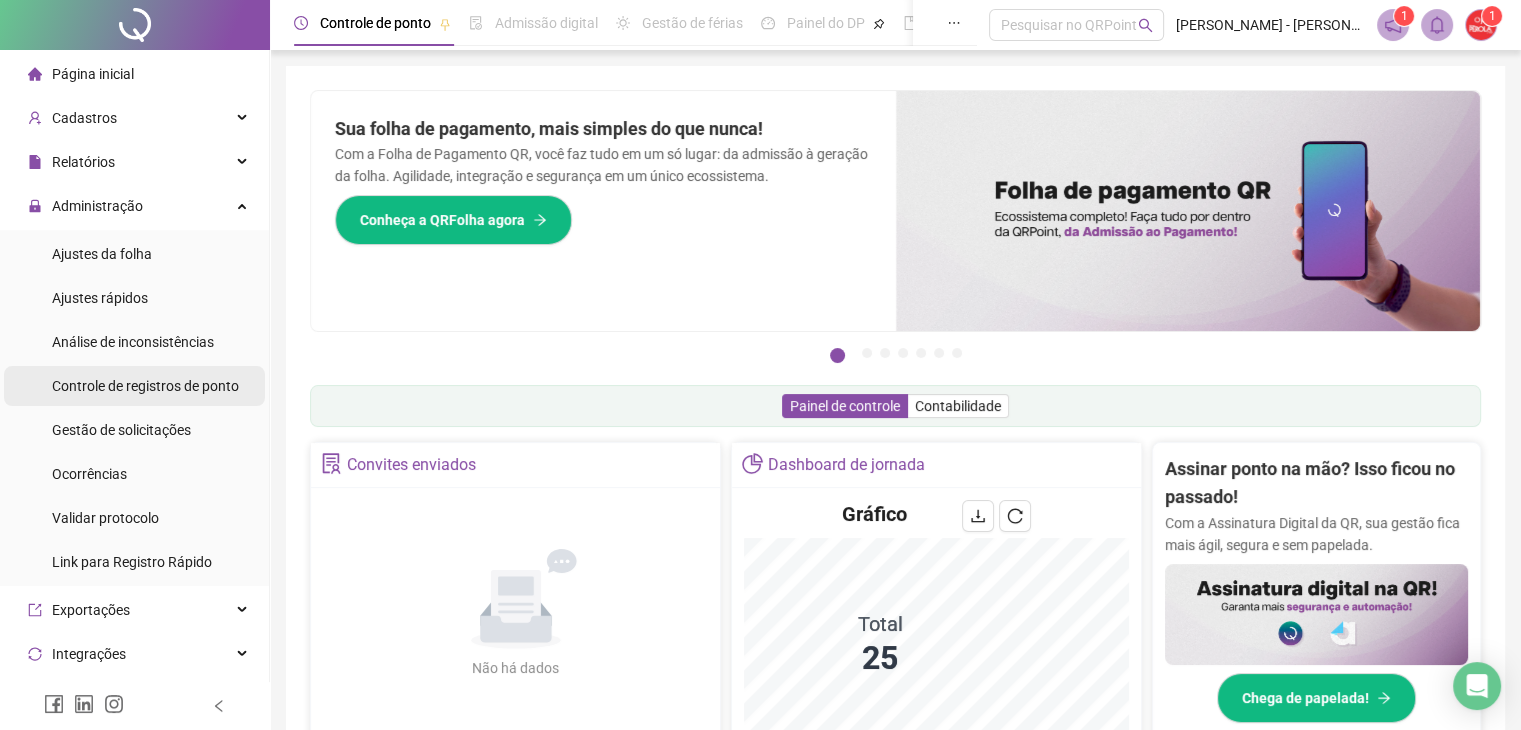 click on "Controle de registros de ponto" at bounding box center [145, 386] 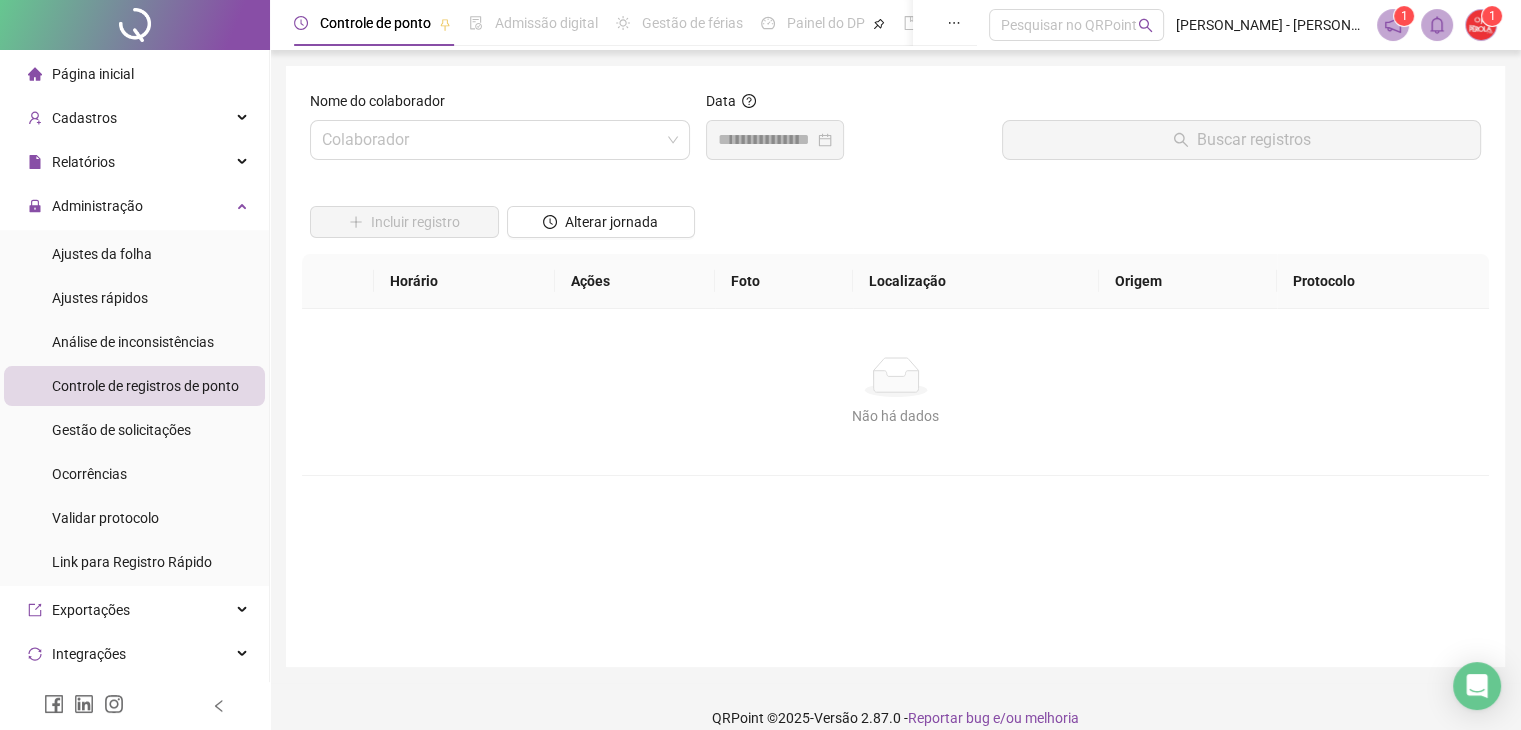 click on "Nome do colaborador Colaborador" at bounding box center (500, 133) 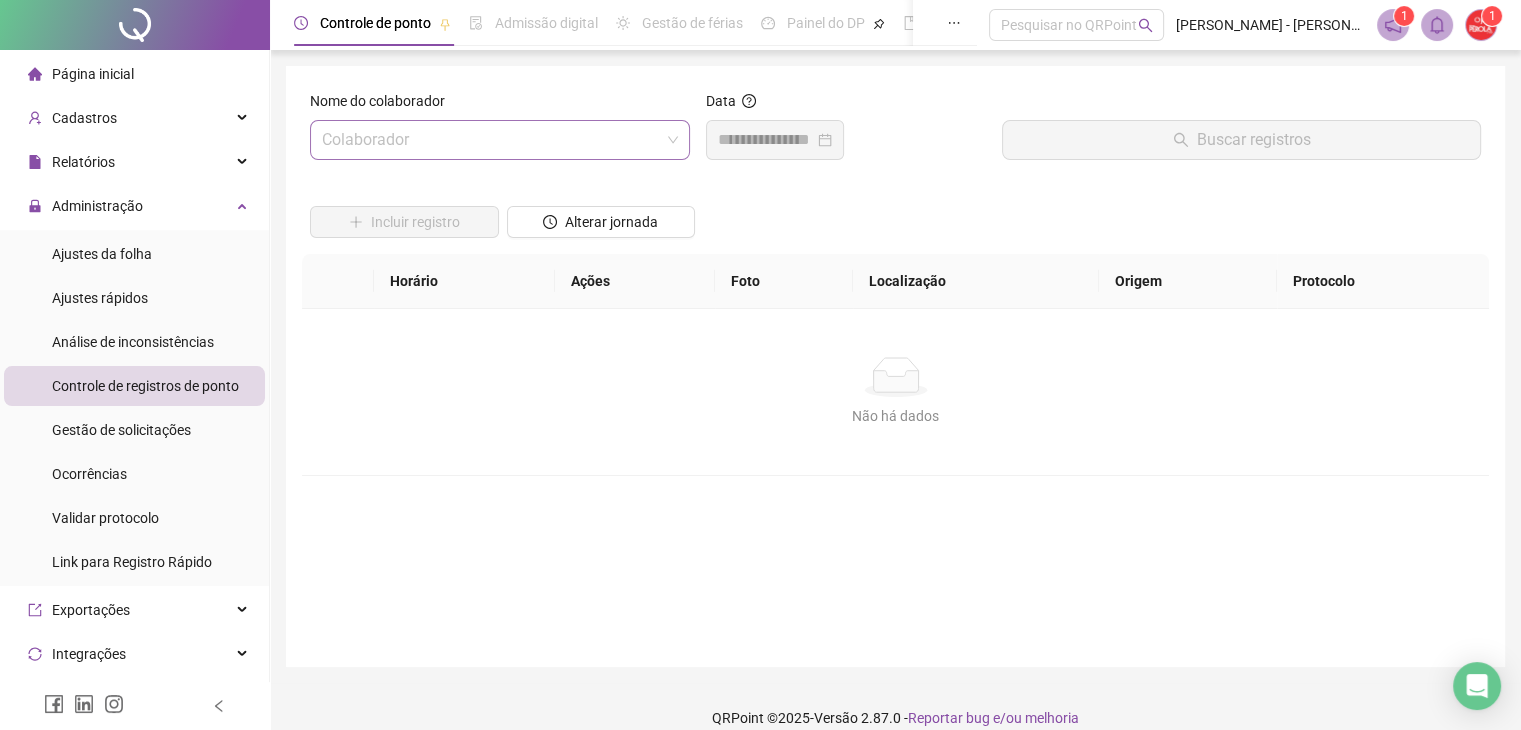 click at bounding box center (494, 140) 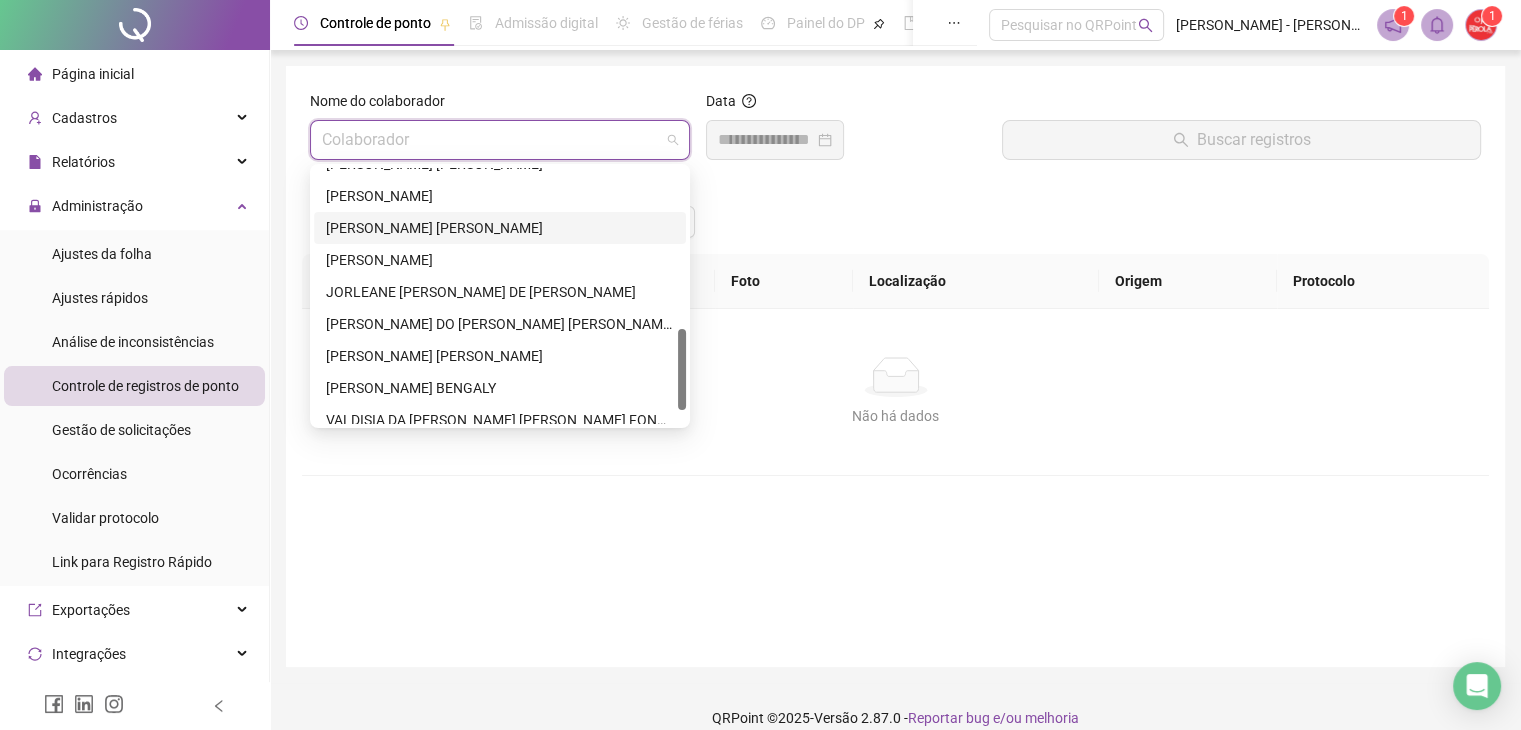 scroll, scrollTop: 544, scrollLeft: 0, axis: vertical 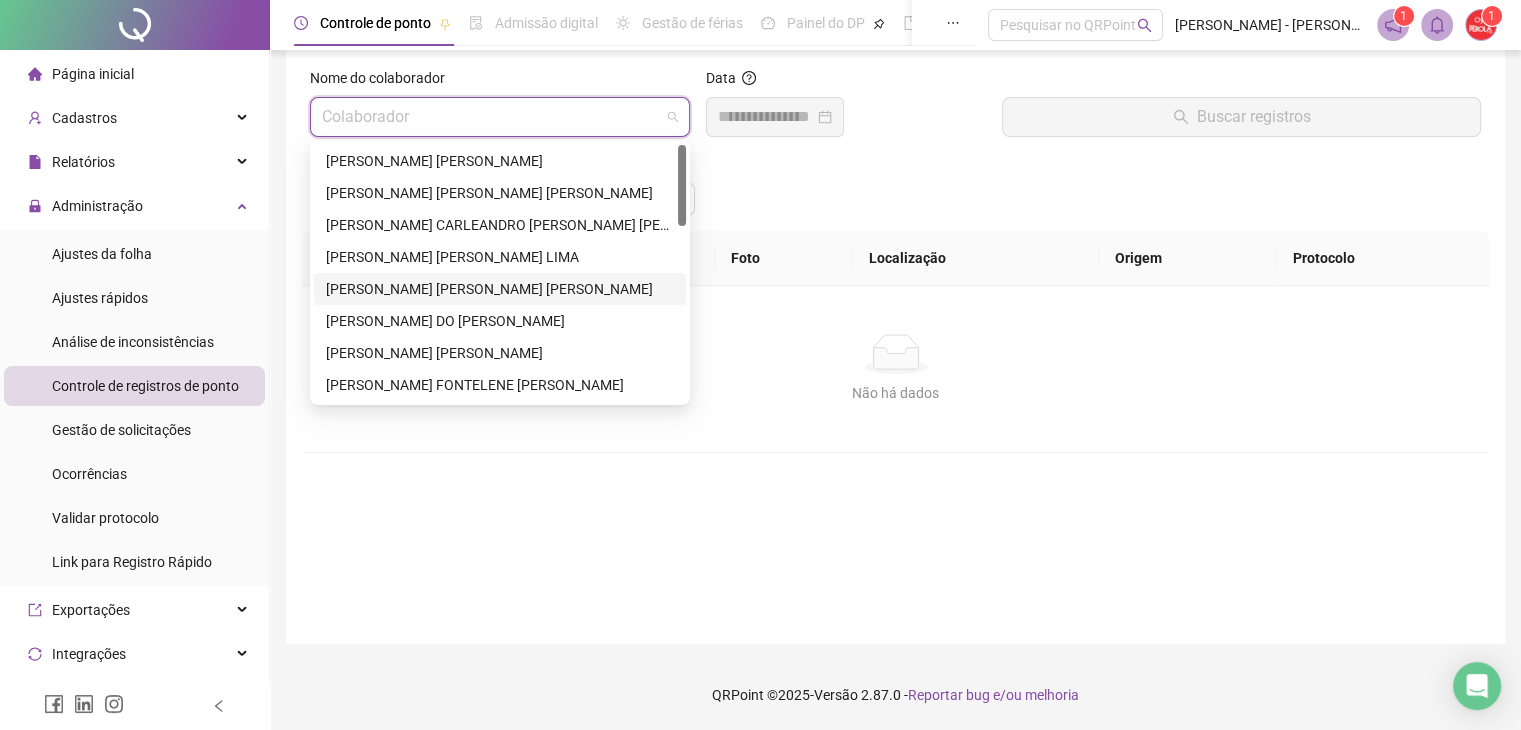 click on "[PERSON_NAME] [PERSON_NAME] [PERSON_NAME]" at bounding box center [500, 289] 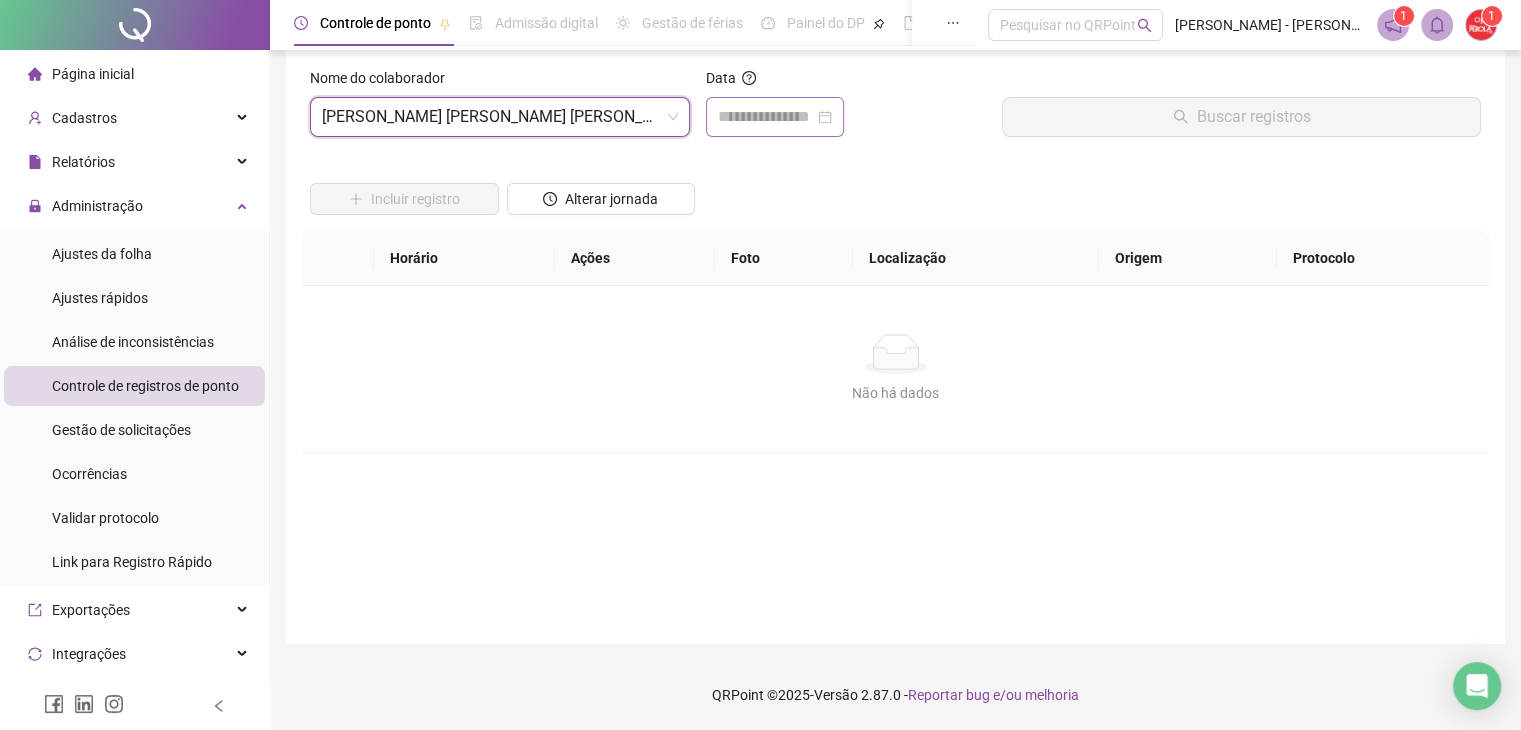 click at bounding box center [775, 117] 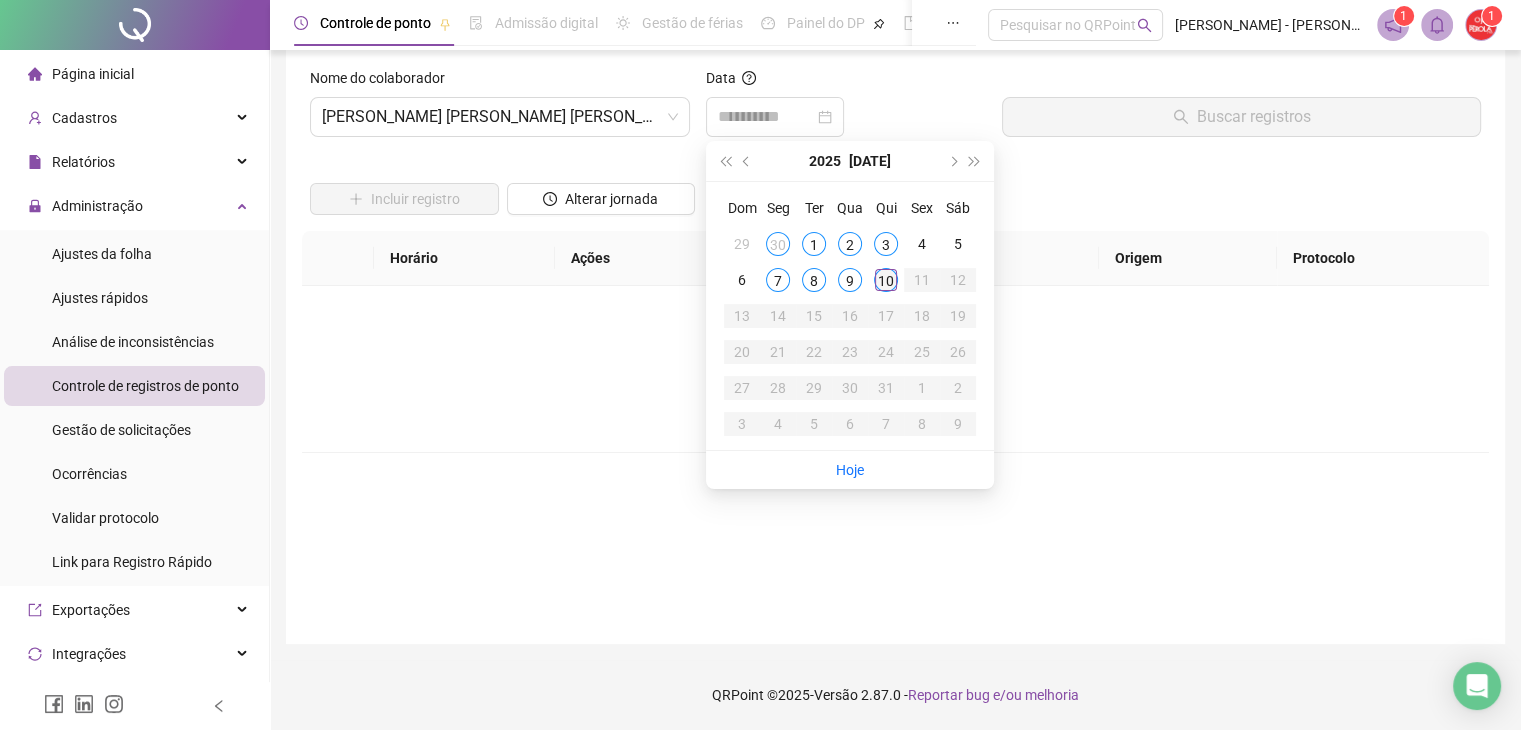 click on "10" at bounding box center [886, 280] 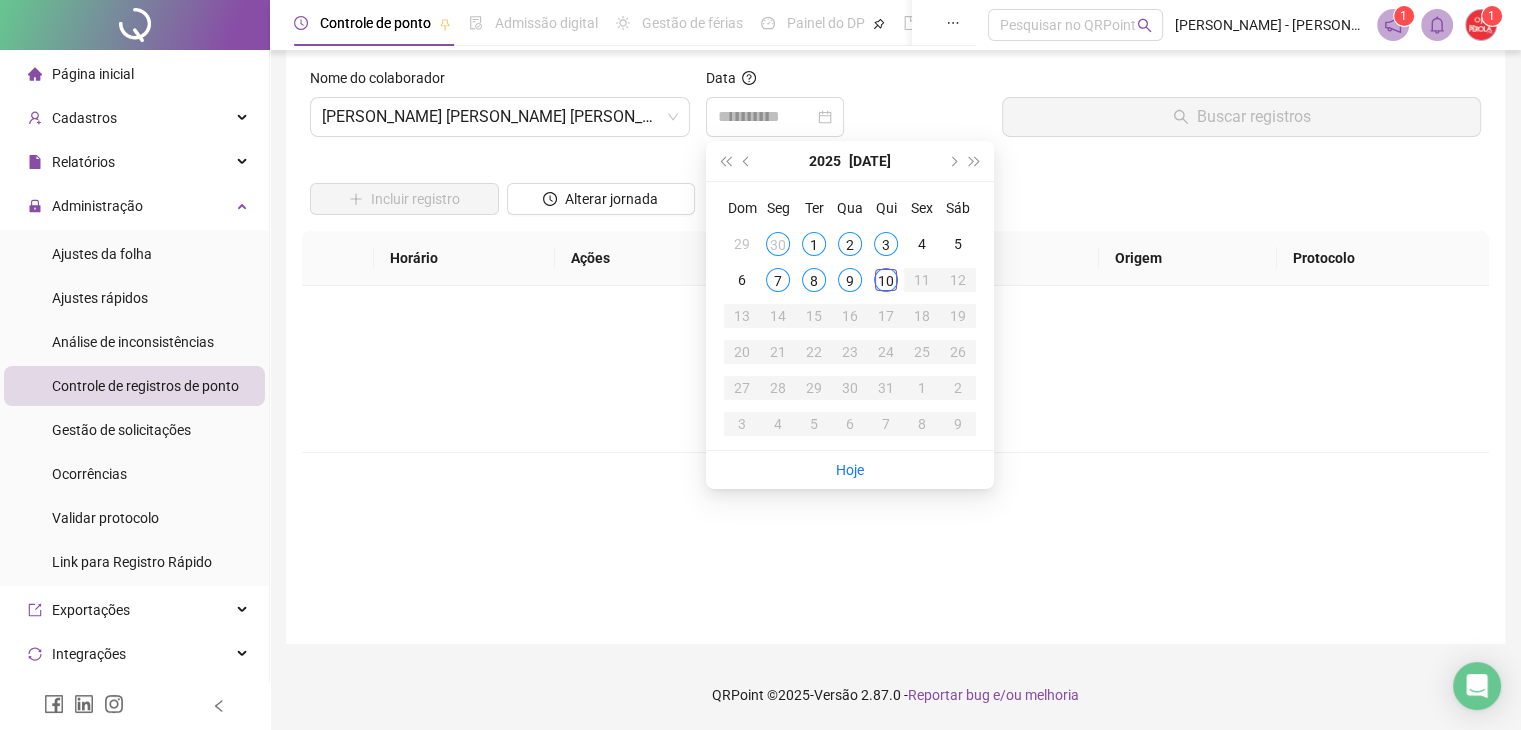scroll, scrollTop: 0, scrollLeft: 0, axis: both 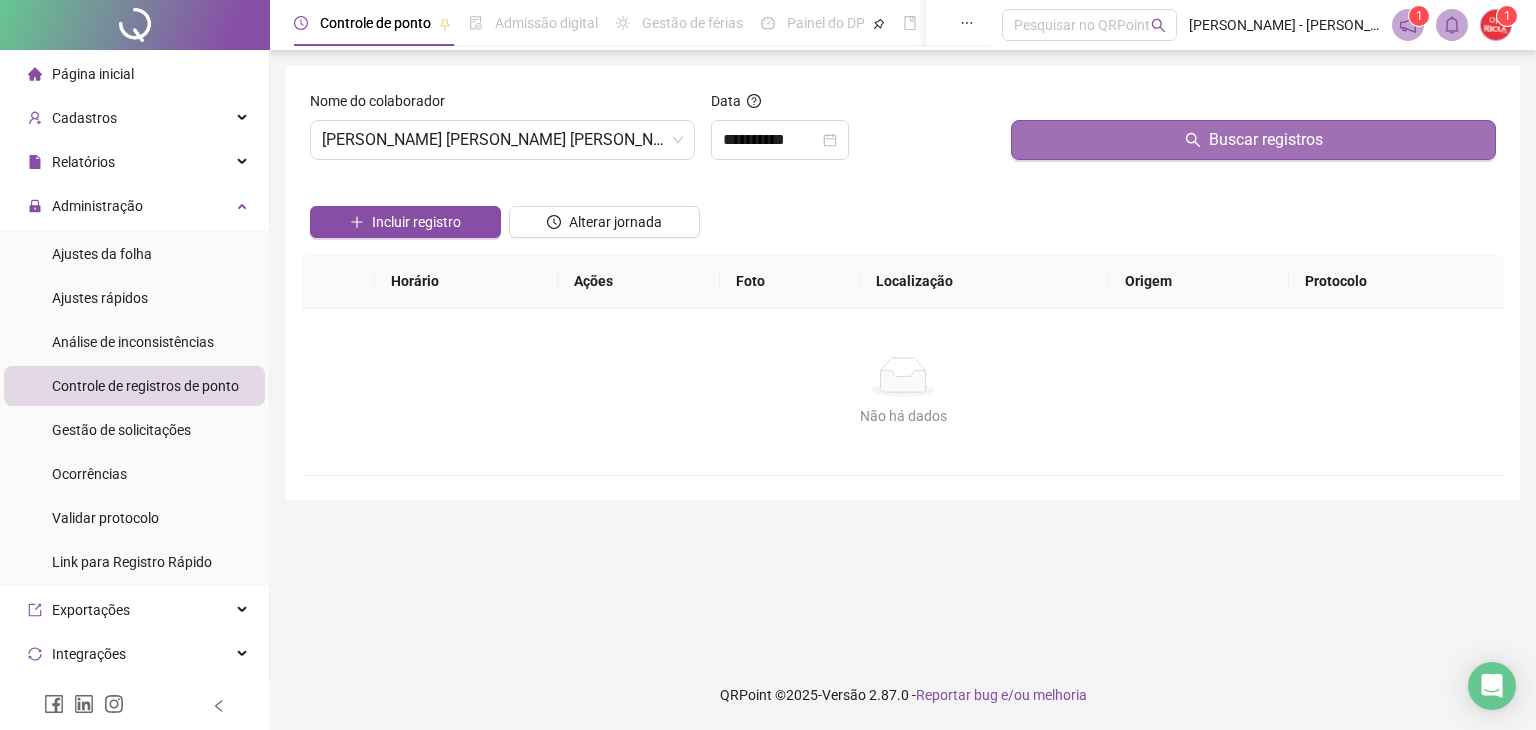 click on "Buscar registros" at bounding box center [1253, 140] 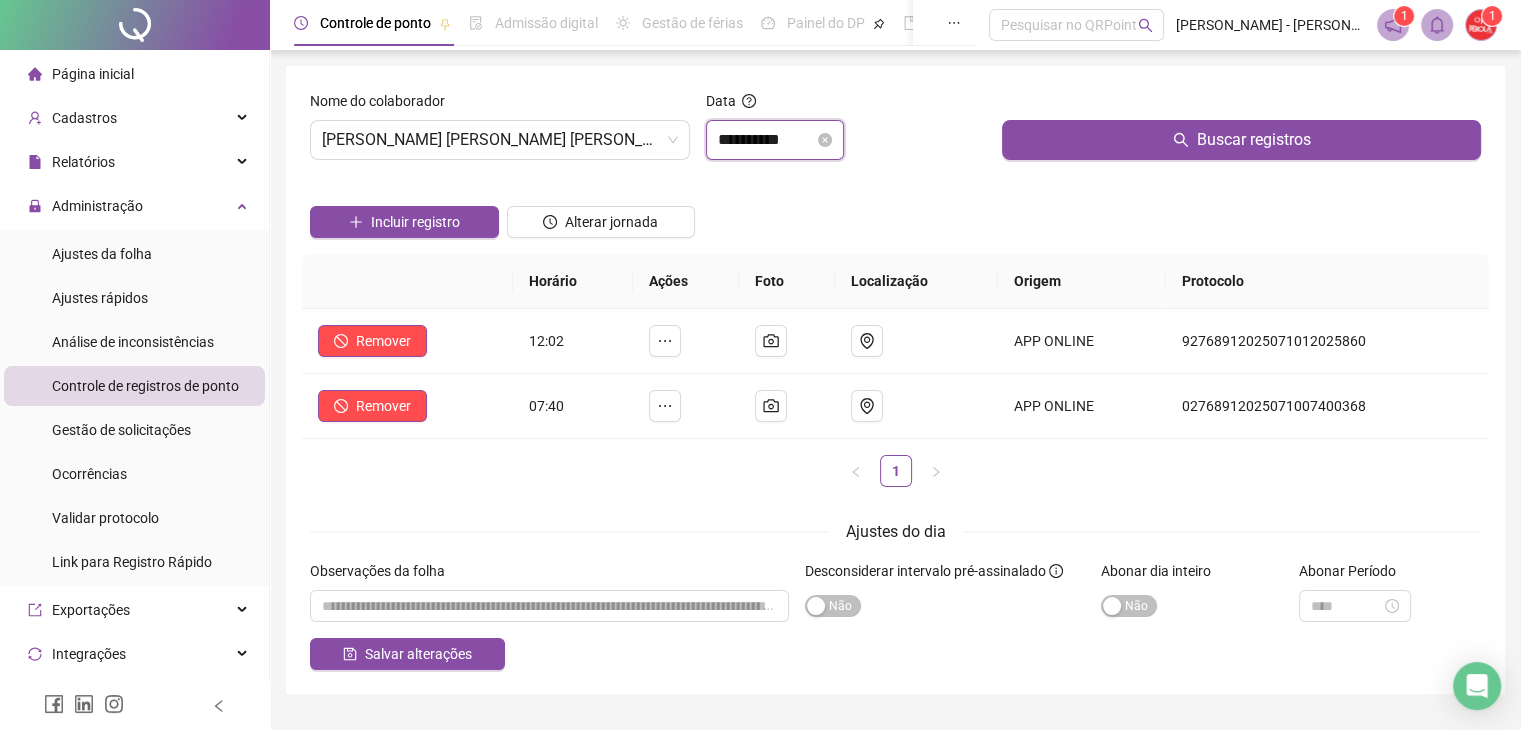 click on "**********" at bounding box center [766, 140] 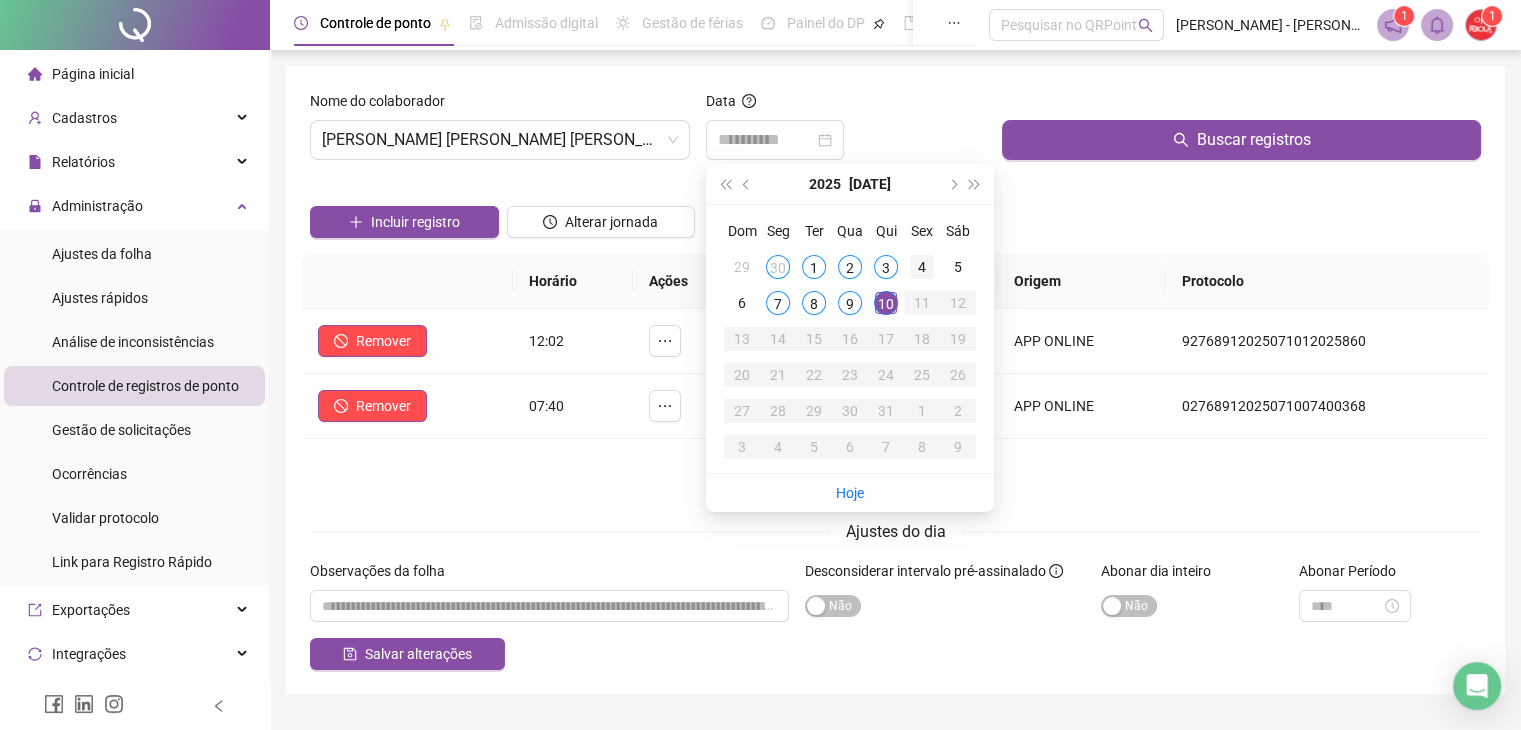 click on "4" at bounding box center [922, 267] 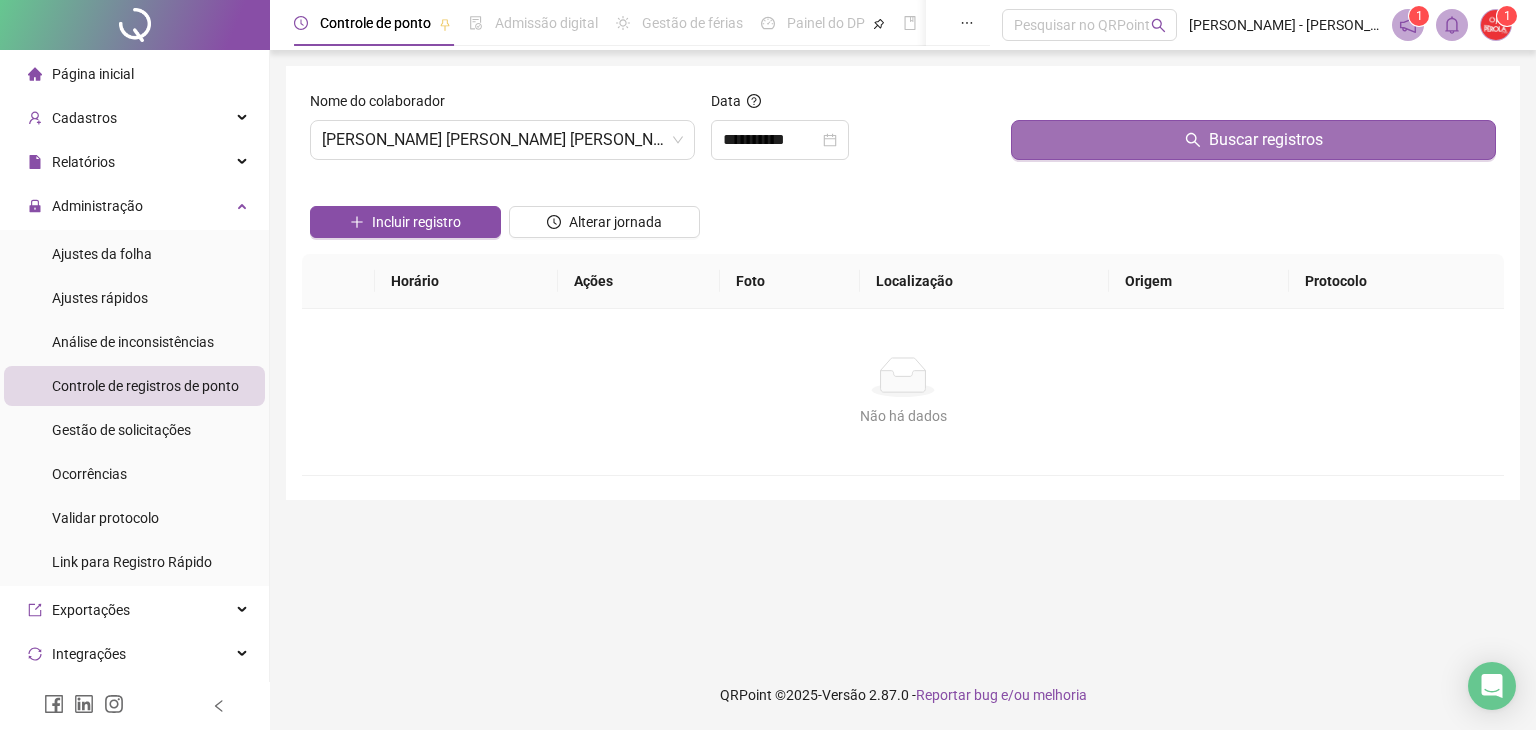 click on "Buscar registros" at bounding box center [1253, 140] 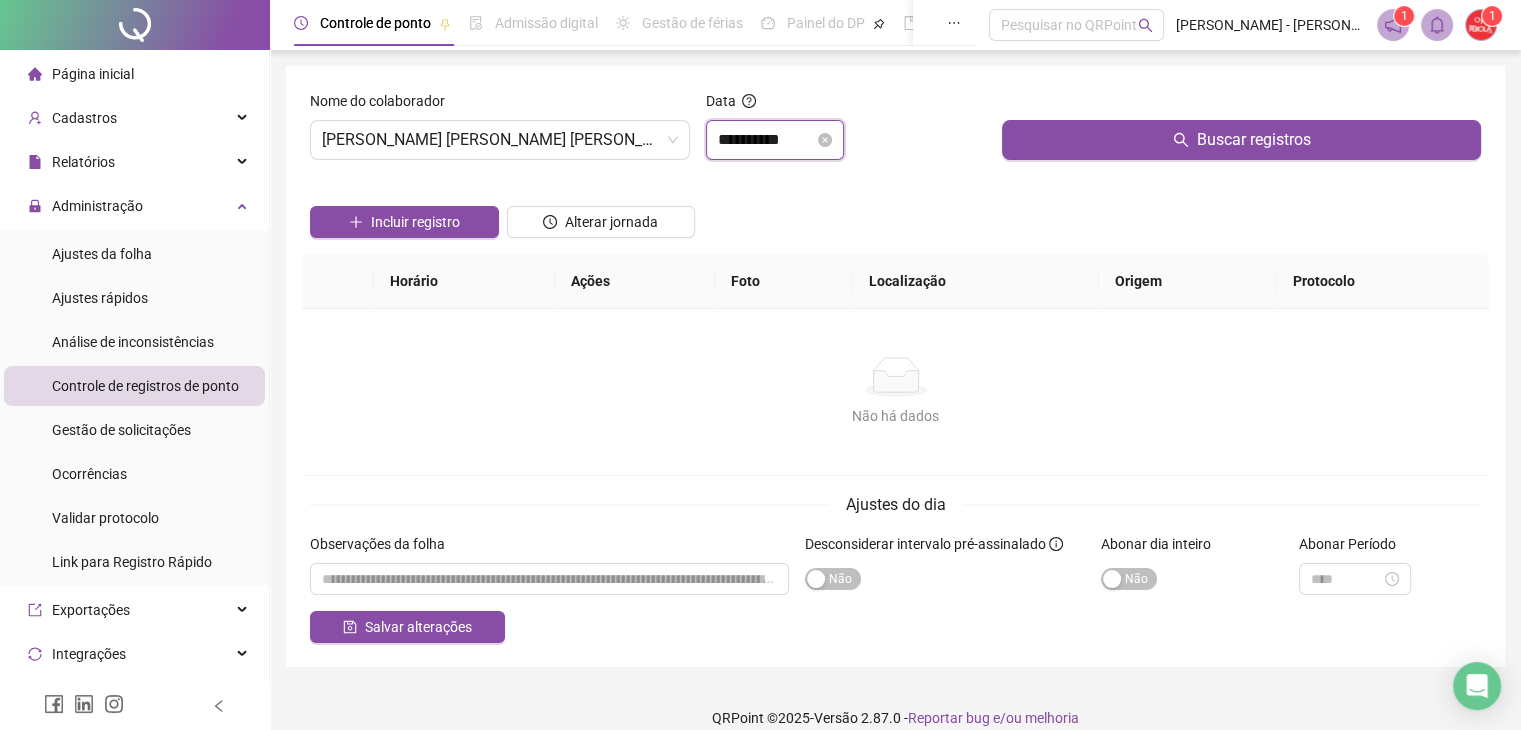 click on "**********" at bounding box center (766, 140) 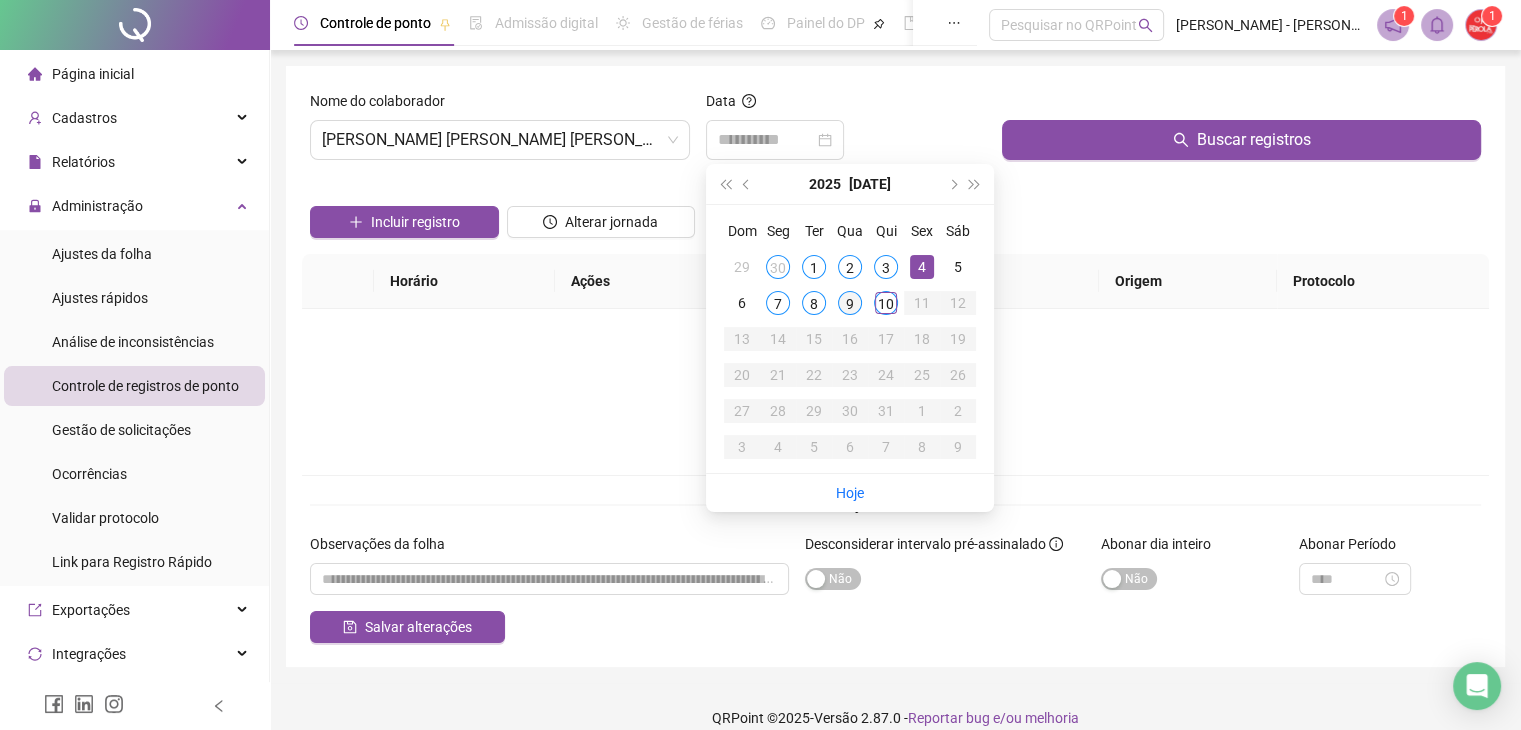 click on "9" at bounding box center (850, 303) 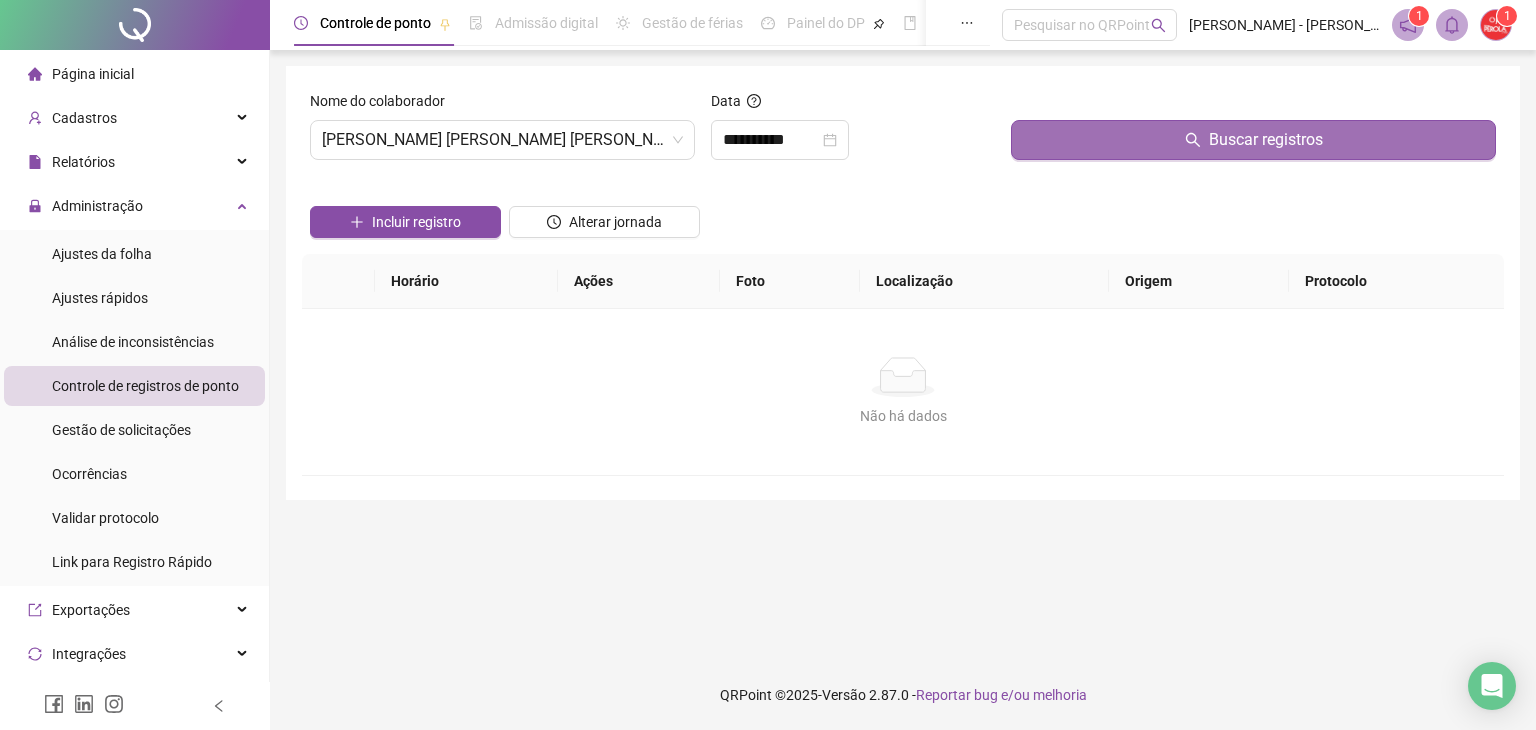 click on "Buscar registros" at bounding box center (1253, 140) 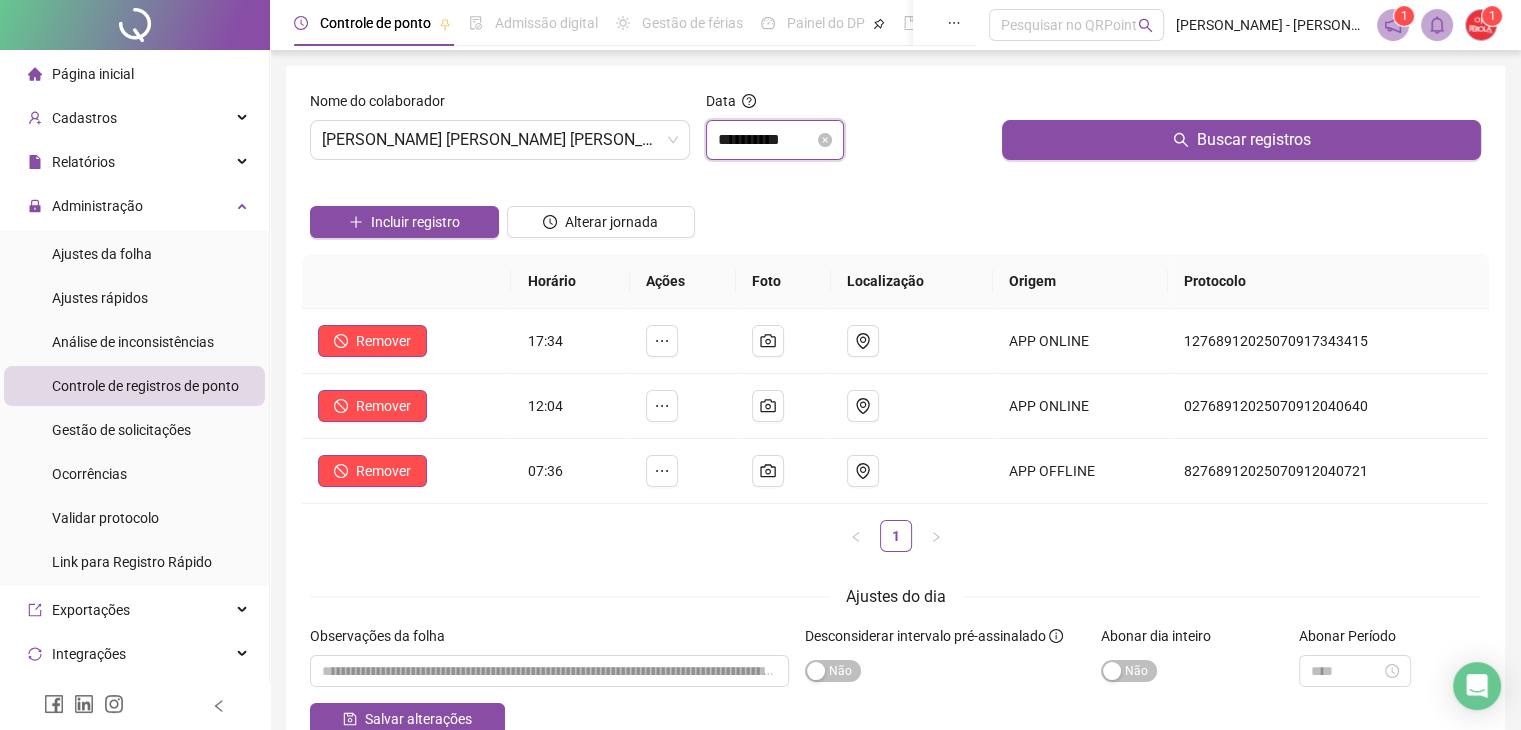 click on "**********" at bounding box center (766, 140) 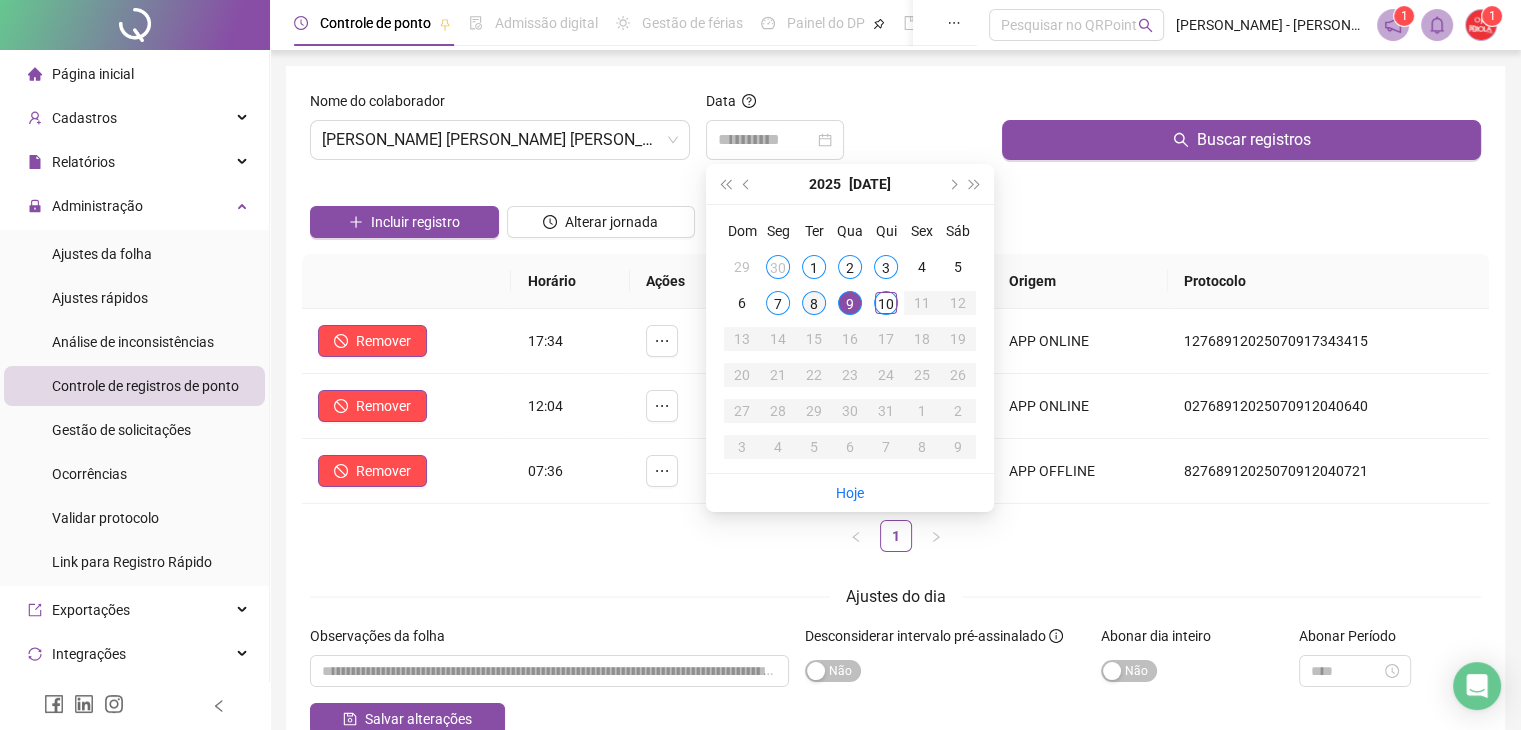 click on "8" at bounding box center [814, 303] 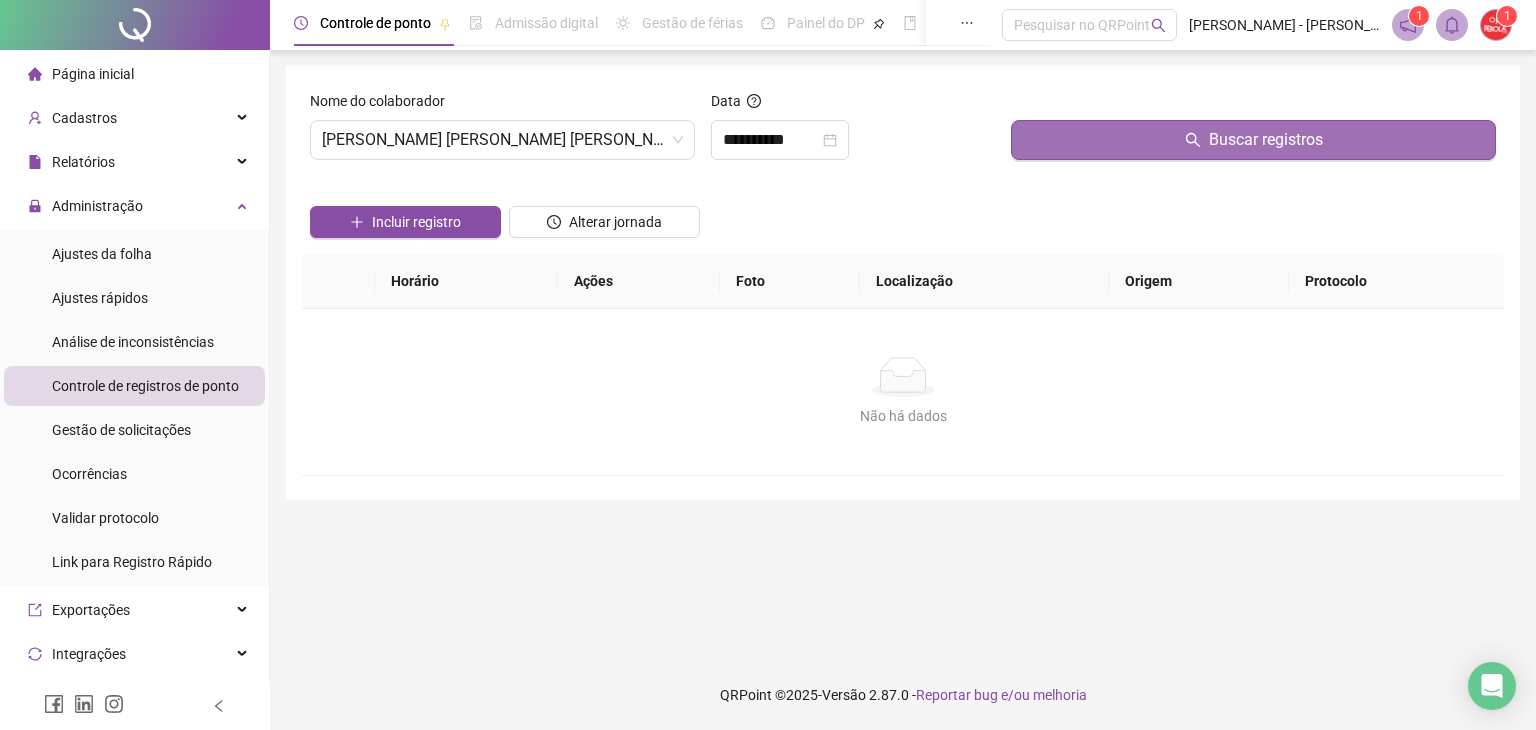 click on "Buscar registros" at bounding box center [1253, 140] 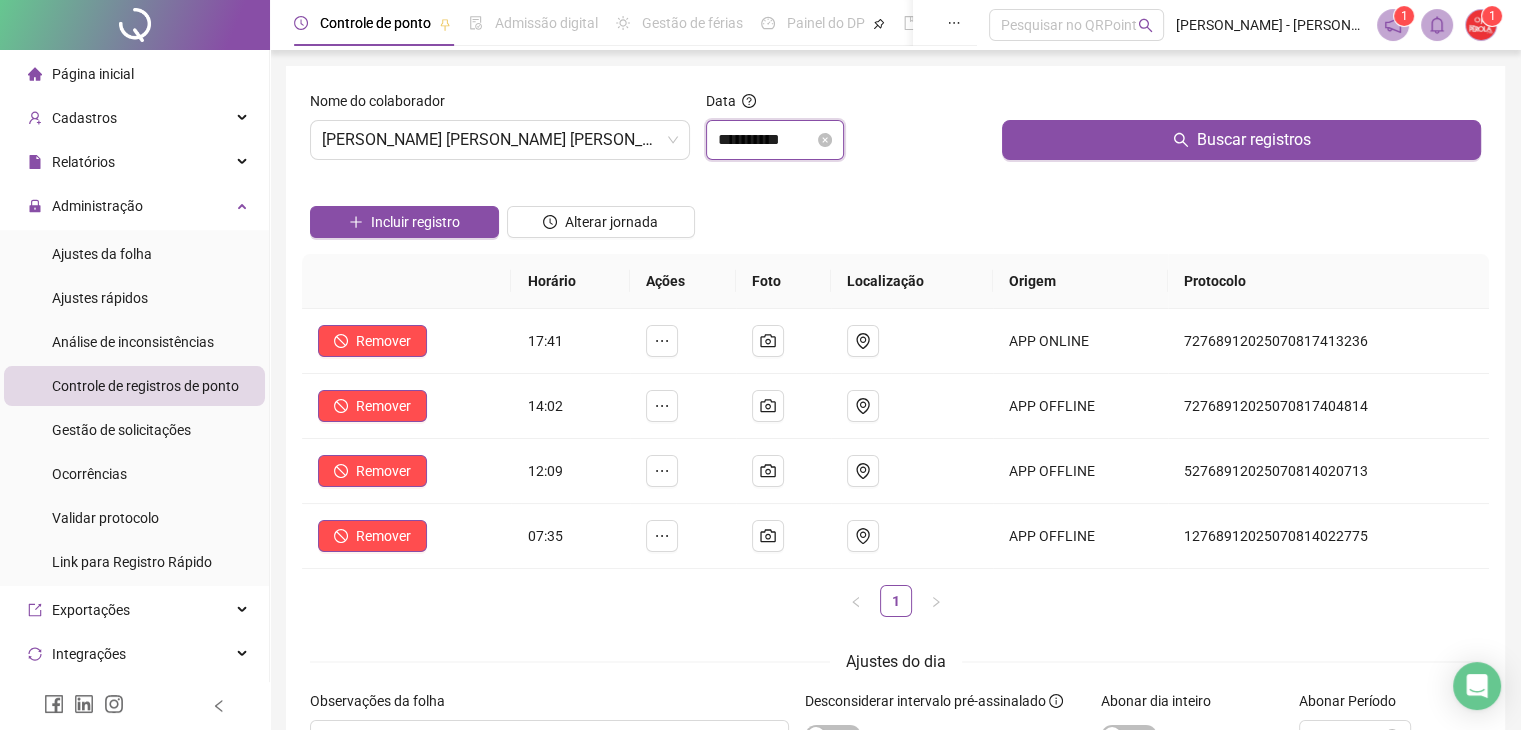 click on "**********" at bounding box center [766, 140] 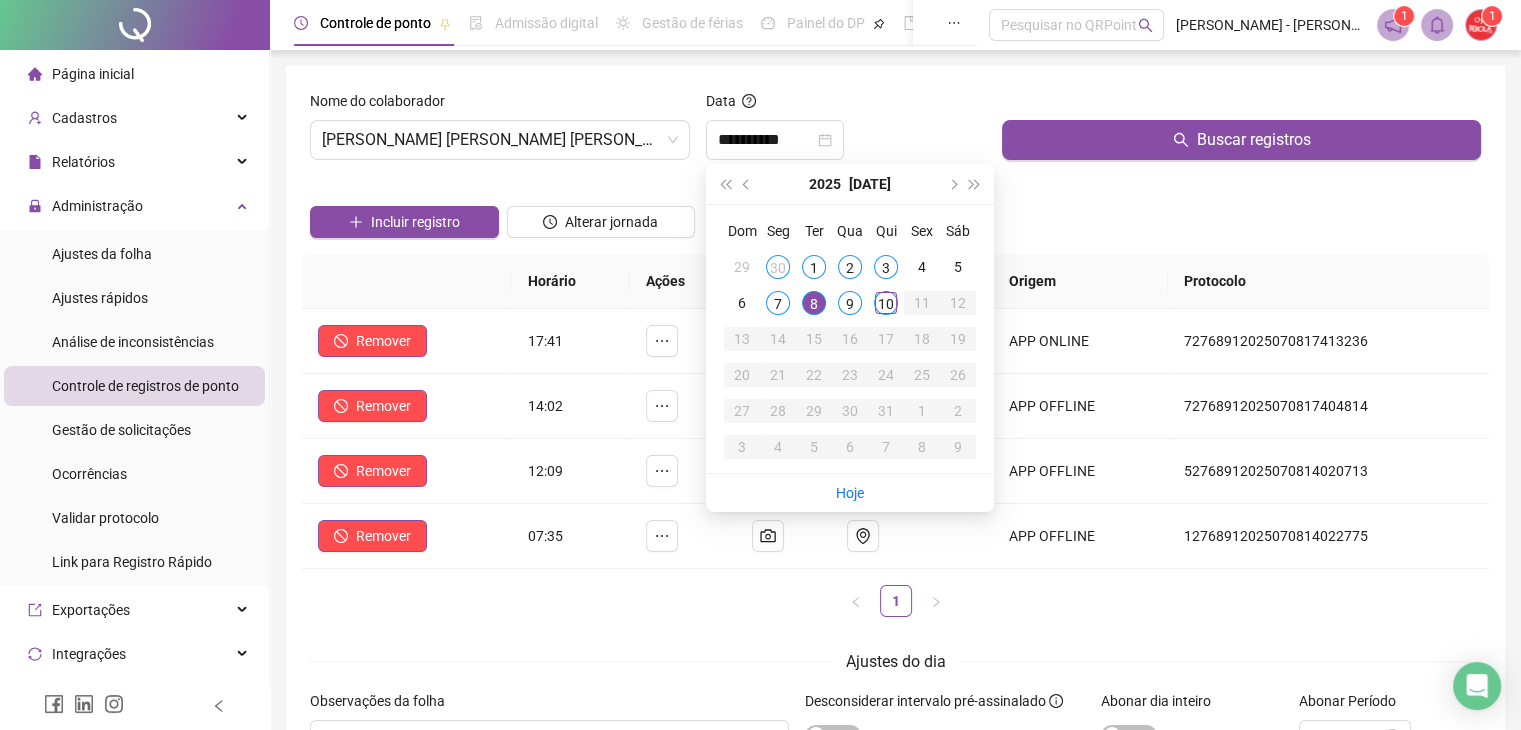 click on "Horário Ações Foto Localização Origem Protocolo               Remover 17:41 APP ONLINE 72768912025070817413236 Remover 14:02 APP OFFLINE 72768912025070817404814 Remover 12:09 APP OFFLINE 52768912025070814020713 Remover 07:35 APP OFFLINE 12768912025070814022775 1" at bounding box center (895, 435) 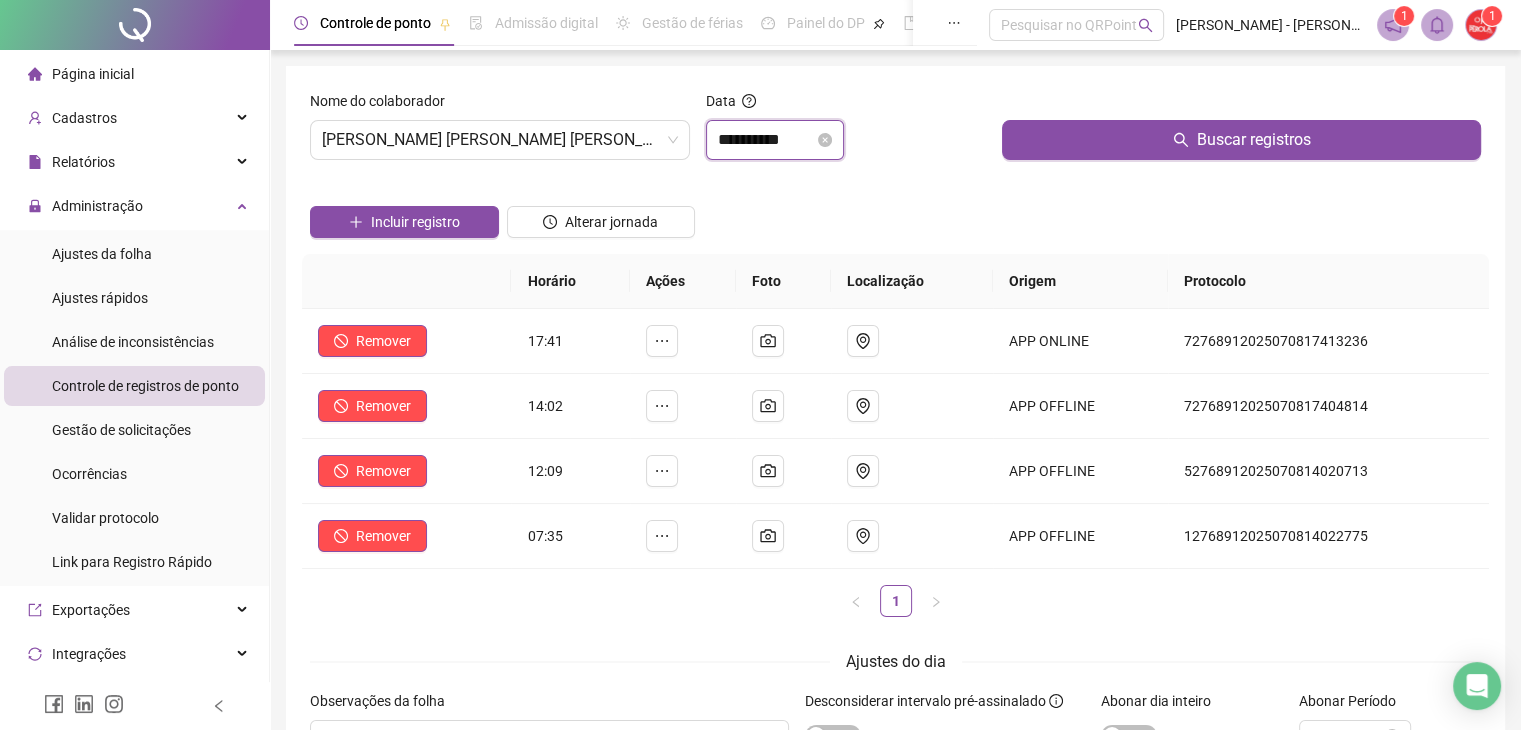 click on "**********" at bounding box center [766, 140] 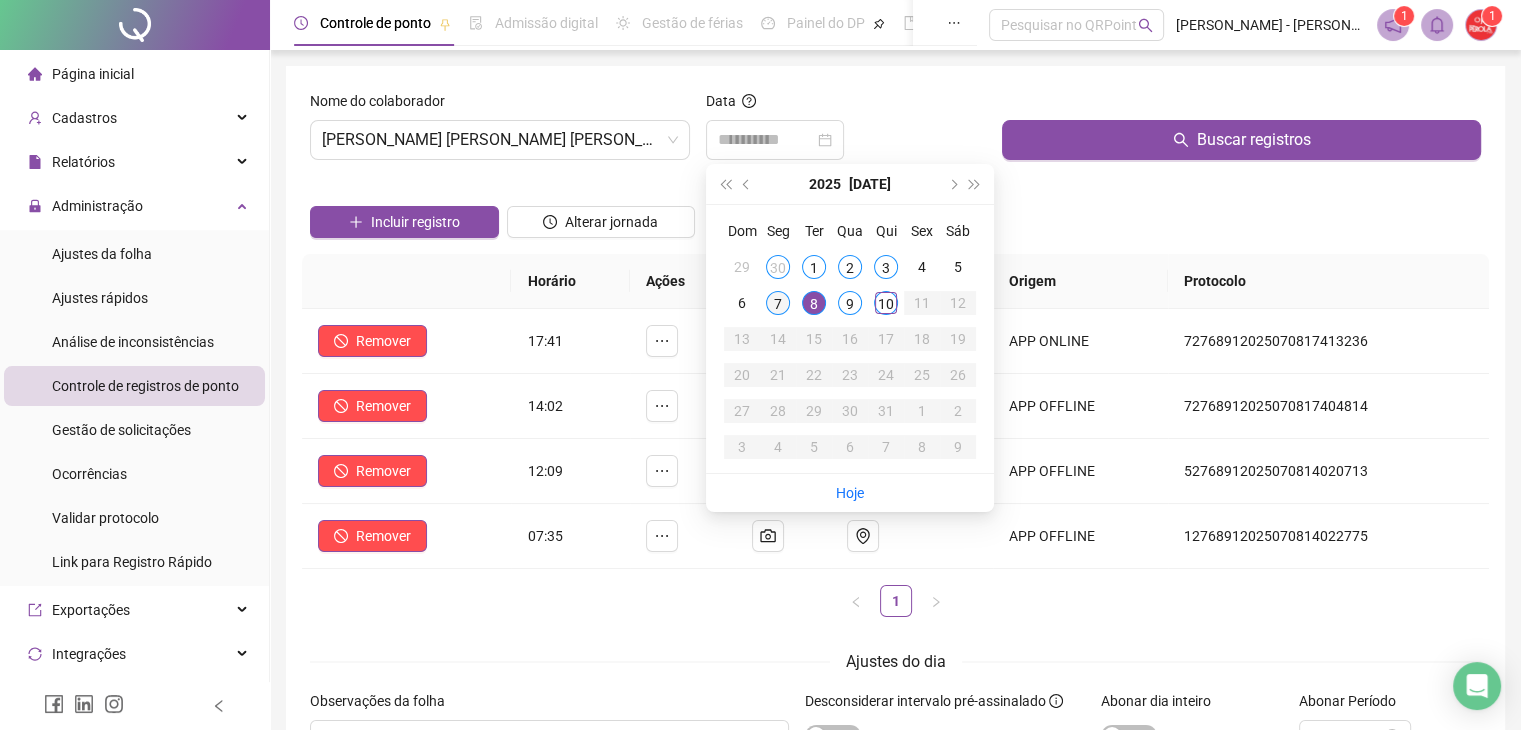 click on "7" at bounding box center (778, 303) 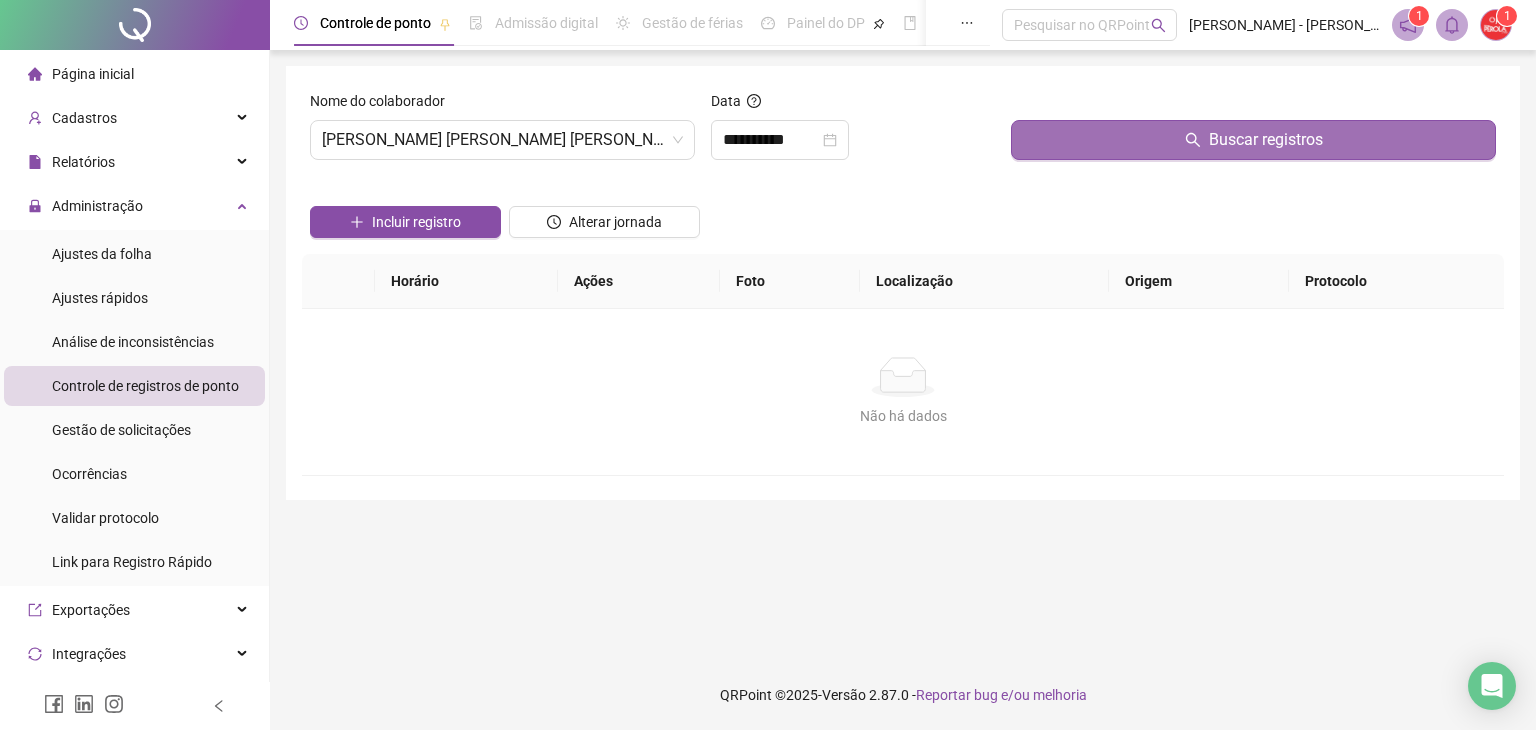 click on "Buscar registros" at bounding box center [1253, 140] 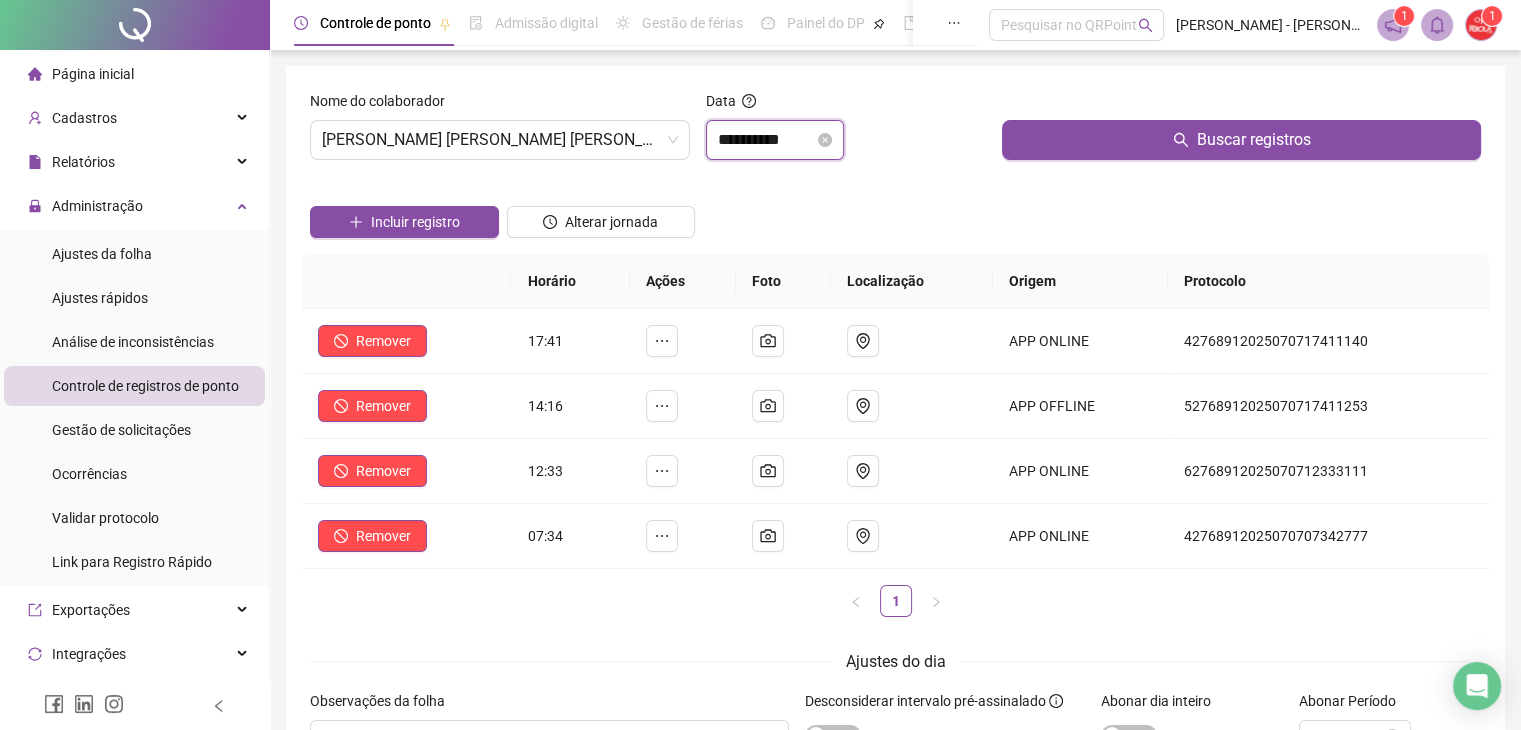 click on "**********" at bounding box center [766, 140] 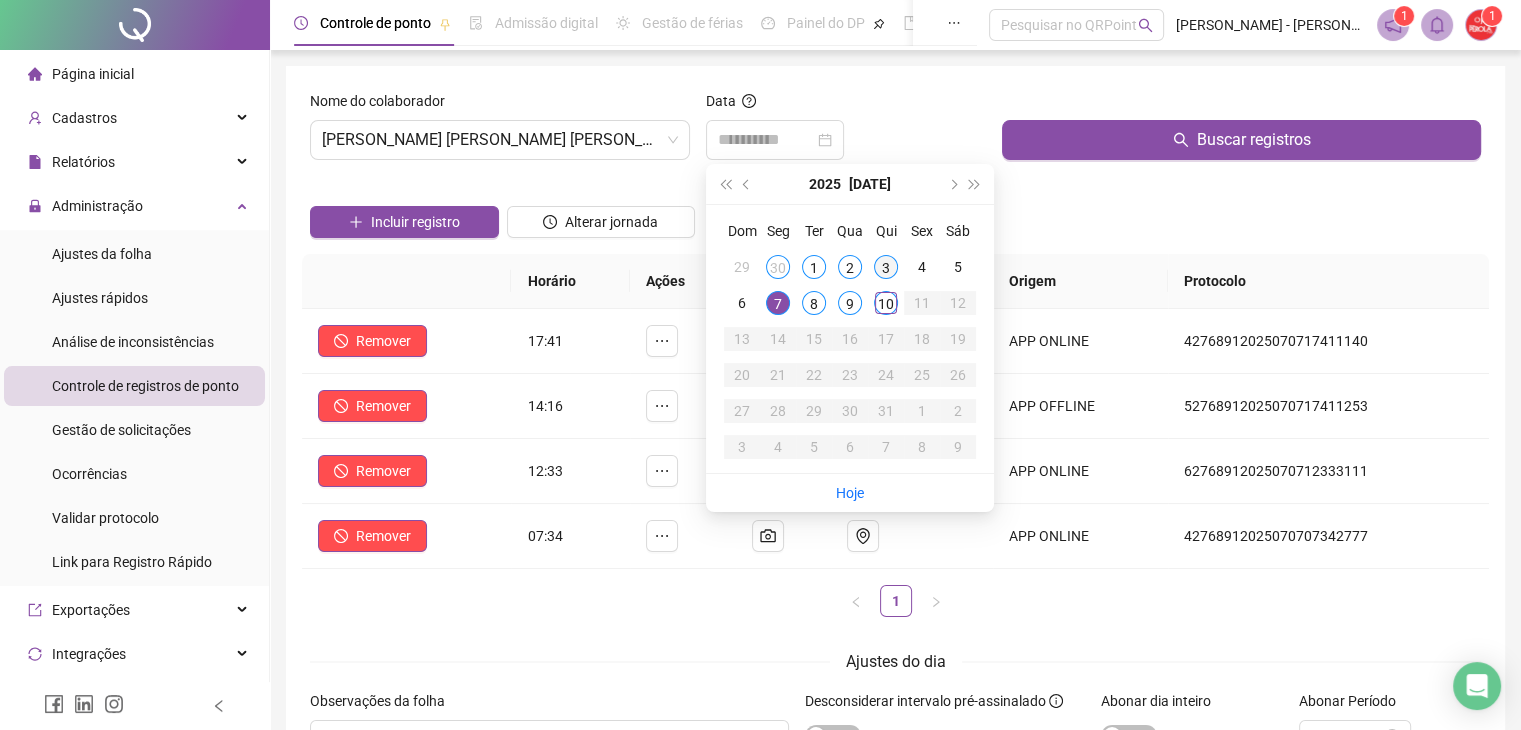 click on "3" at bounding box center [886, 267] 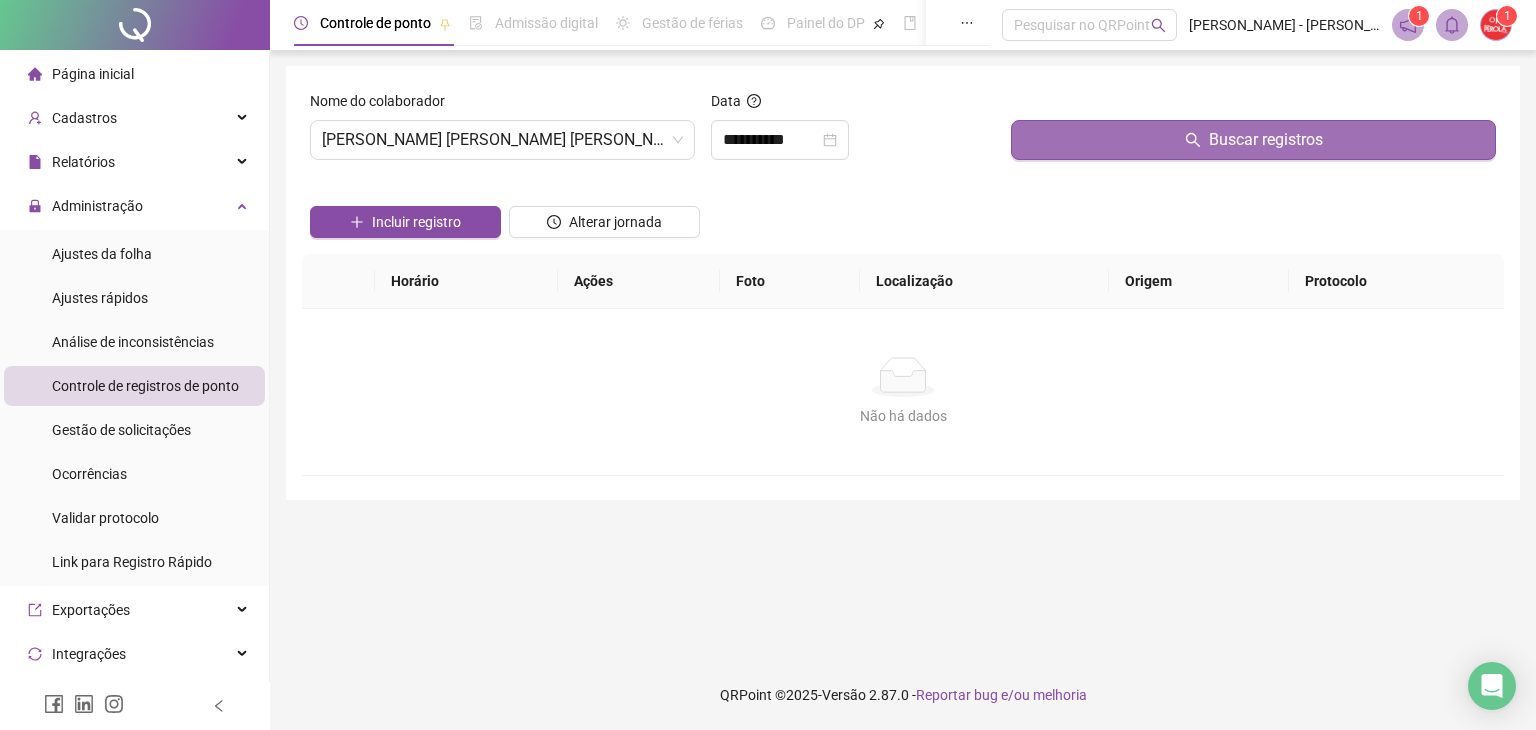 click on "Buscar registros" at bounding box center (1253, 140) 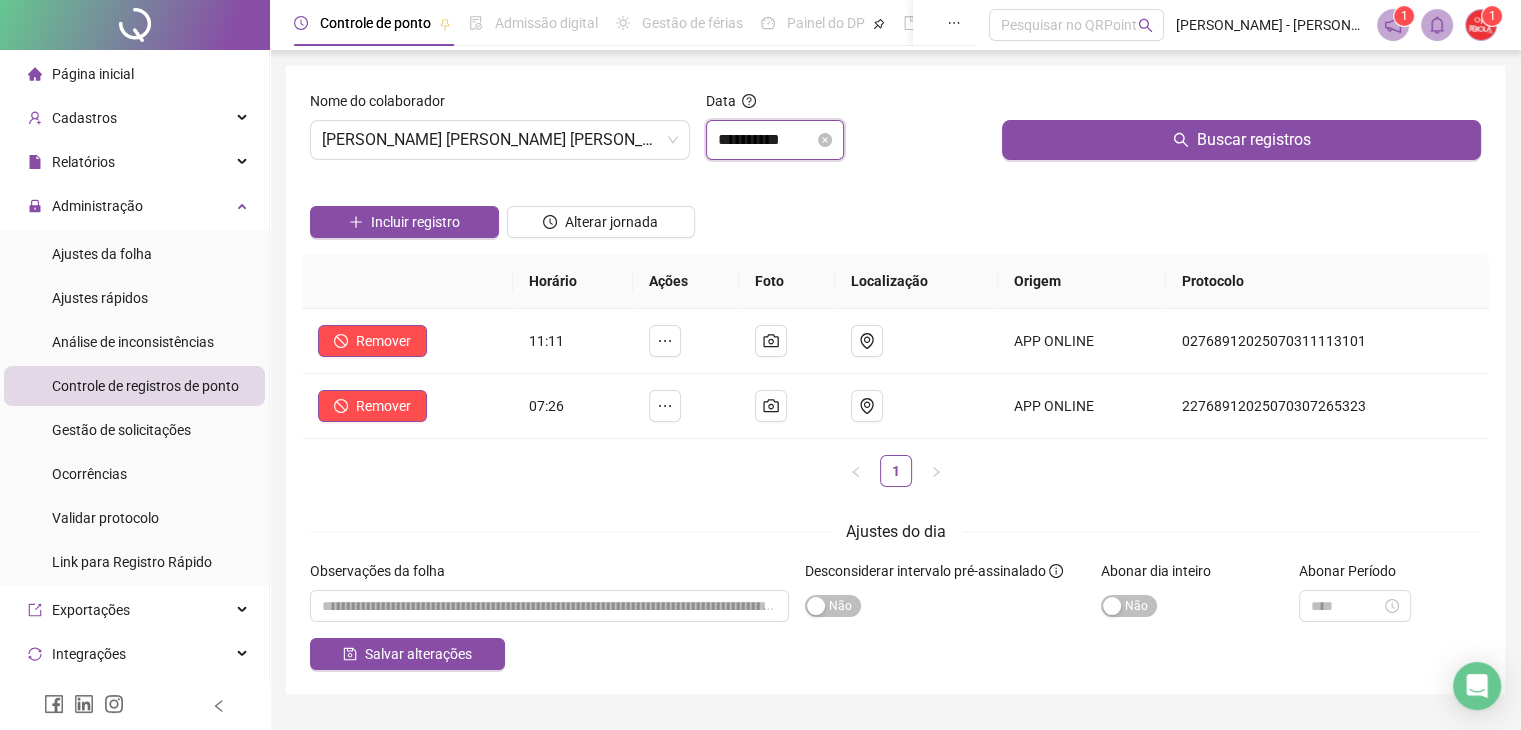 click on "**********" at bounding box center (766, 140) 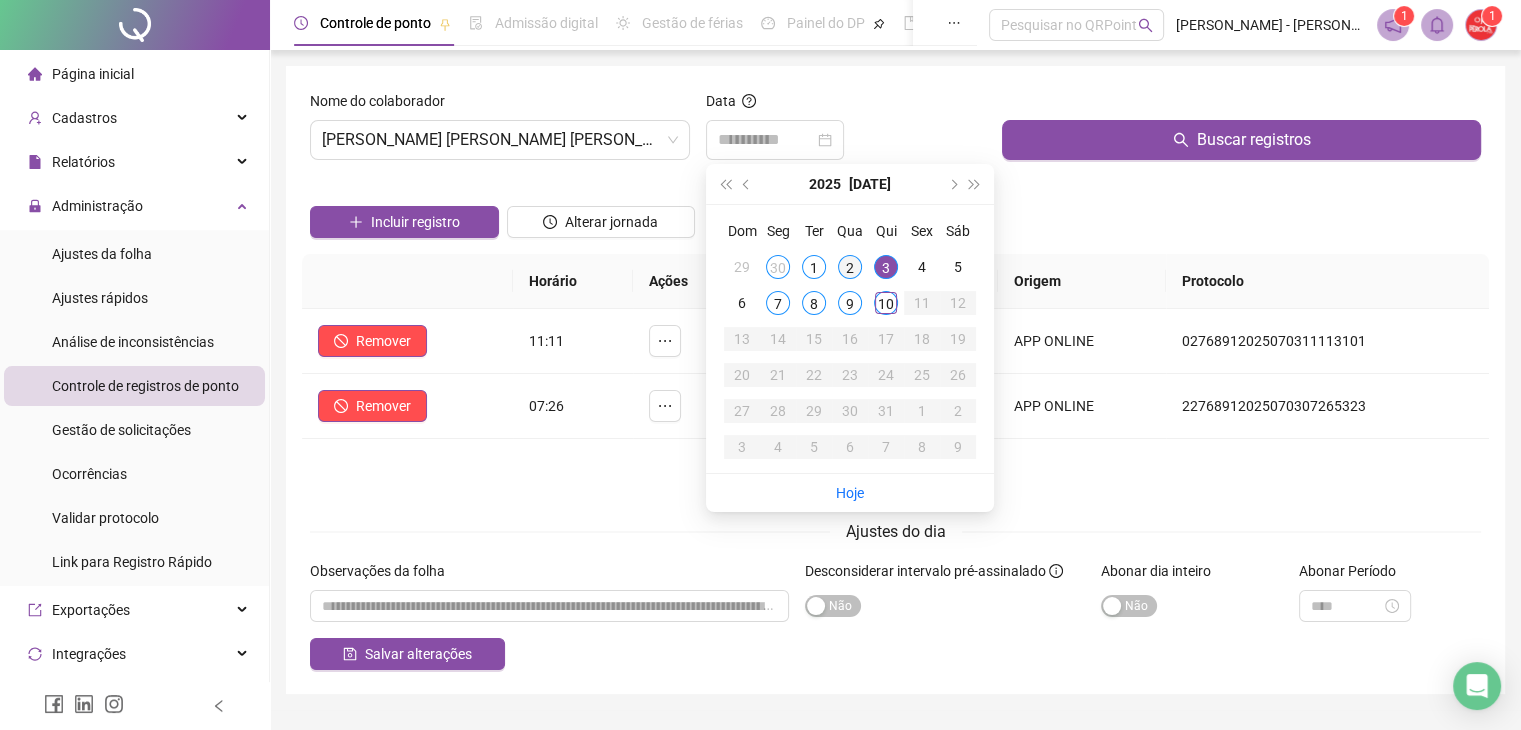 click on "2" at bounding box center [850, 267] 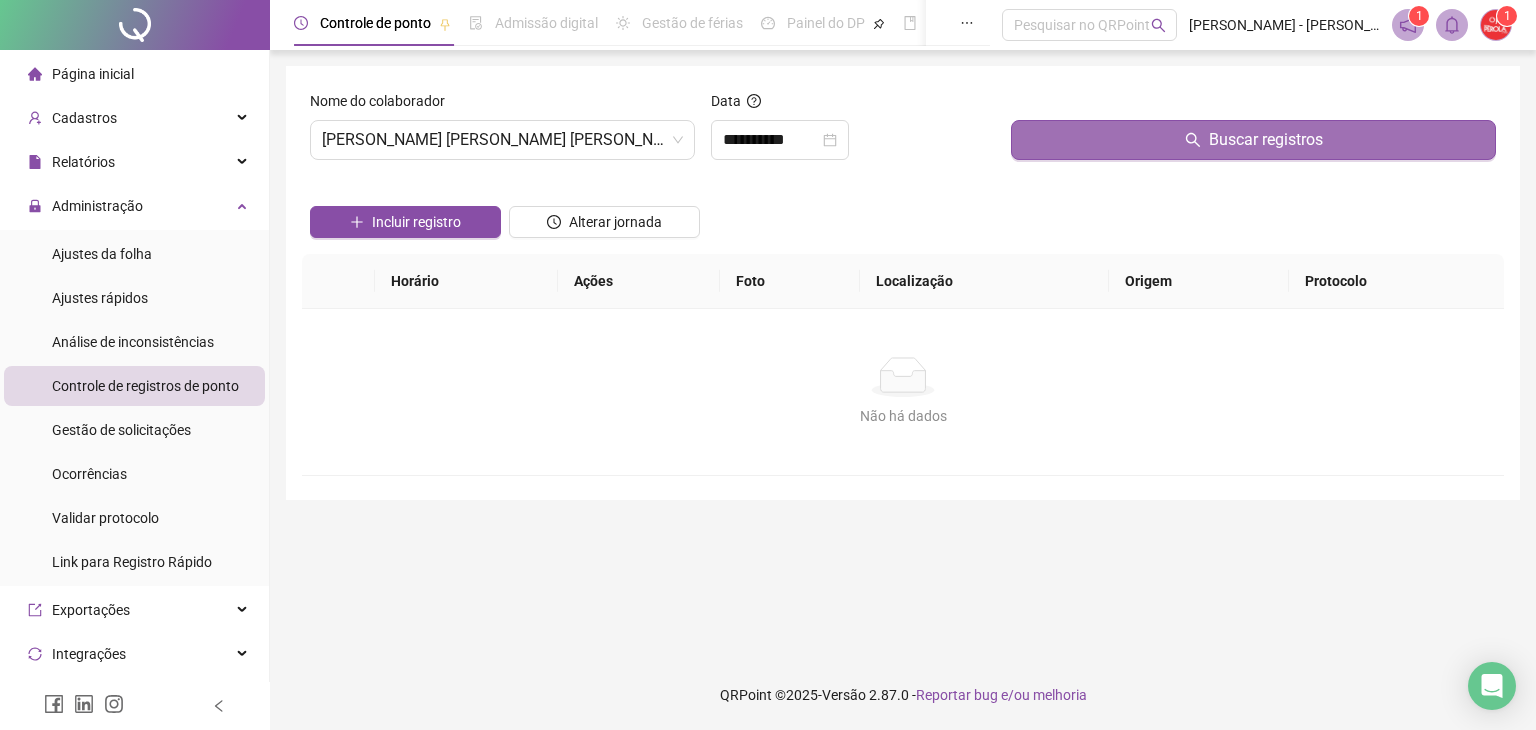 click on "Buscar registros" at bounding box center [1253, 140] 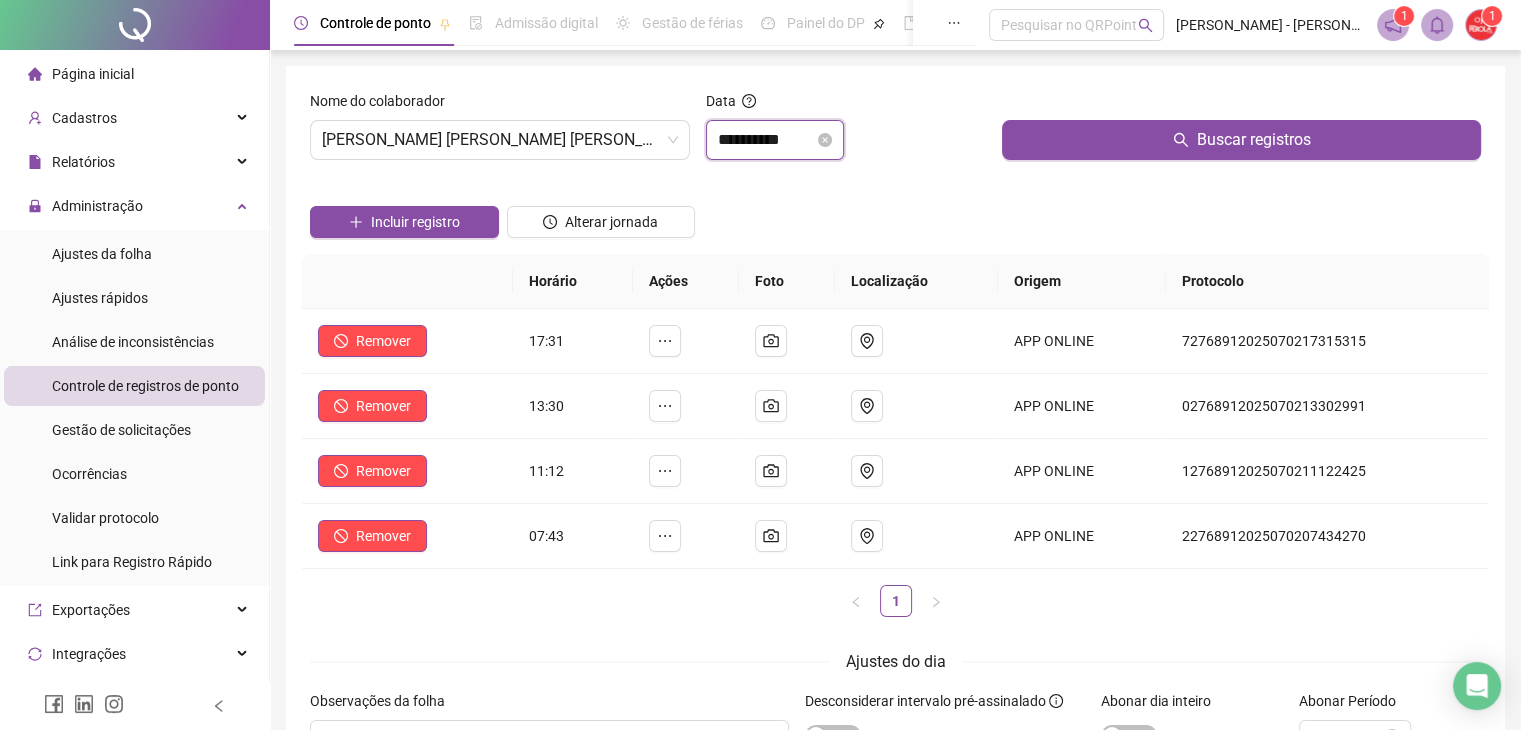 click on "**********" at bounding box center (766, 140) 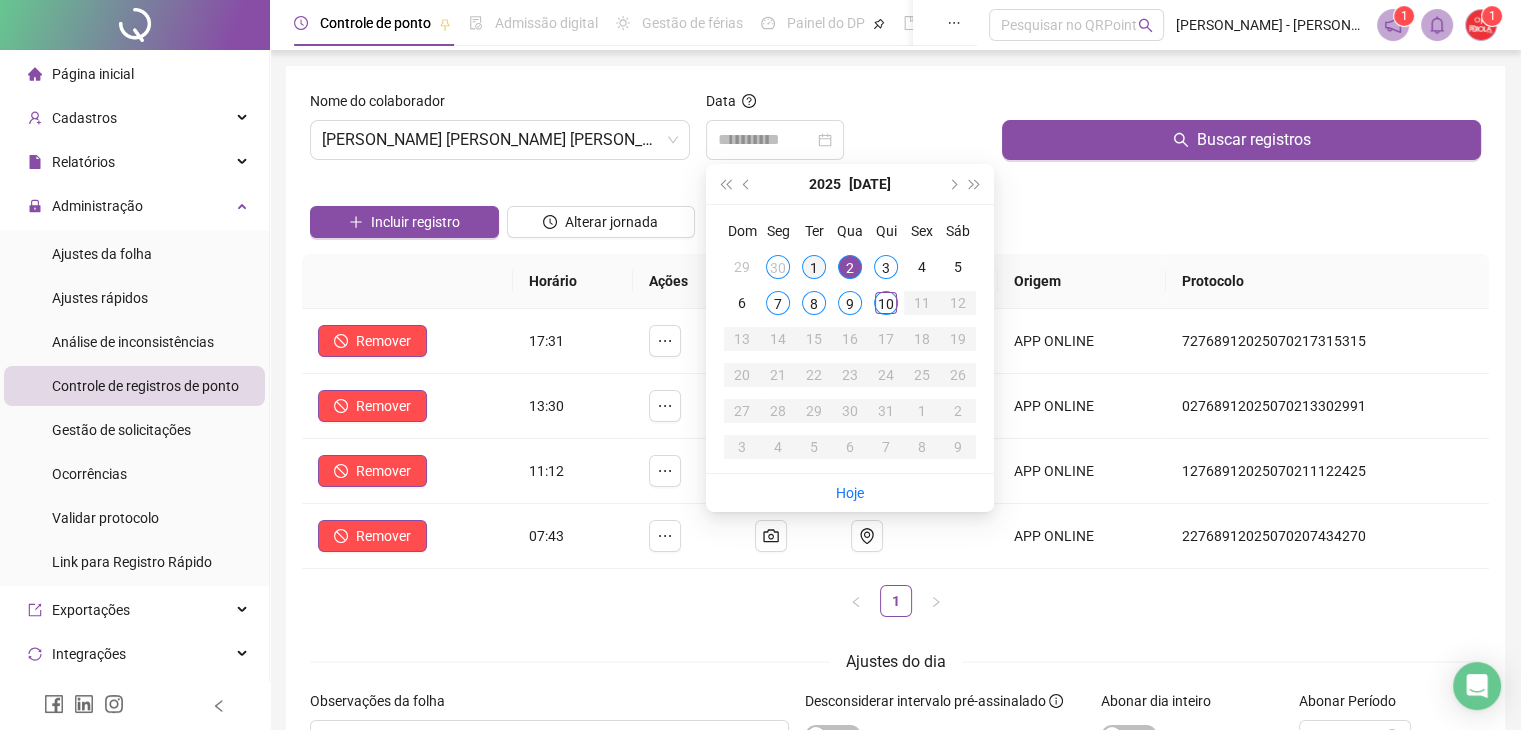 click on "1" at bounding box center (814, 267) 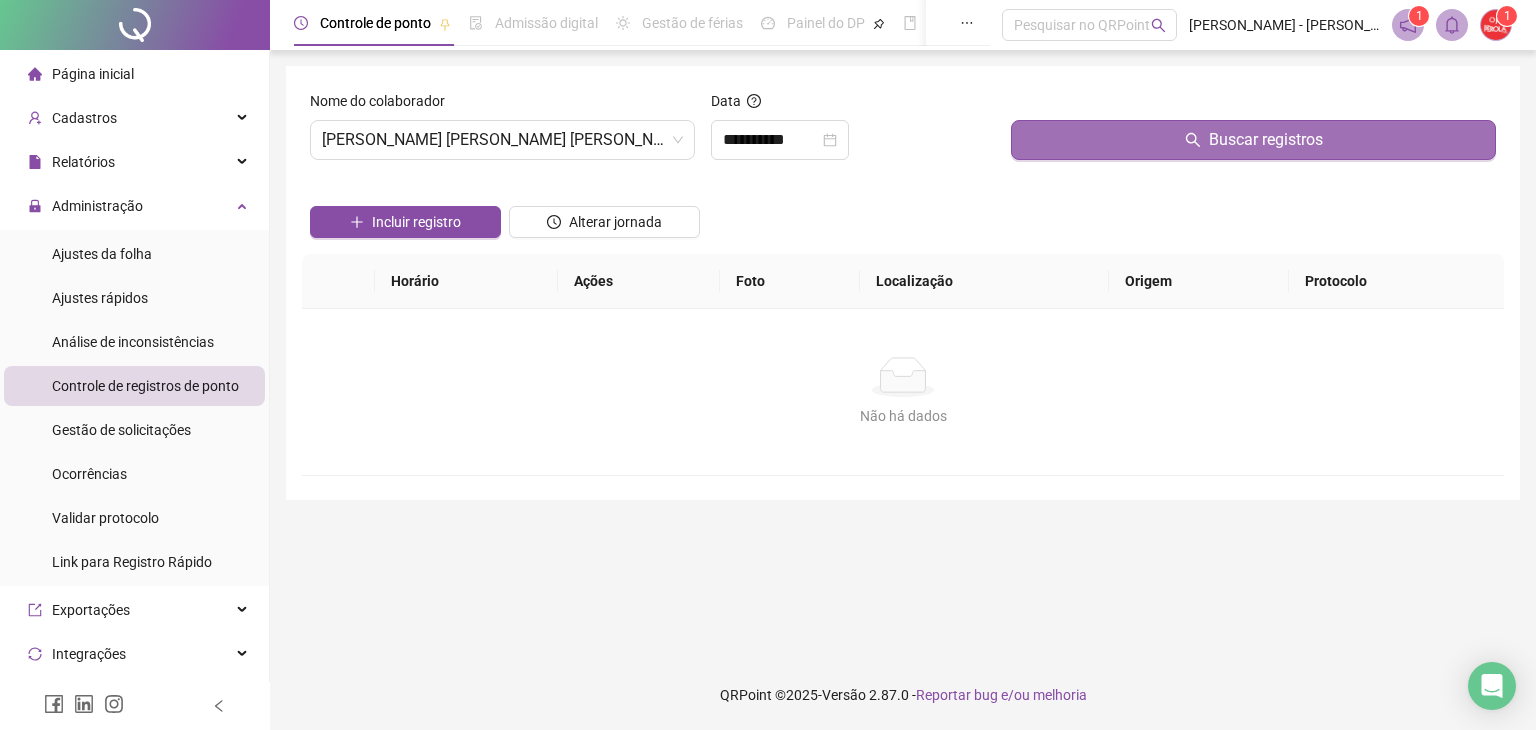 click on "Buscar registros" at bounding box center (1253, 140) 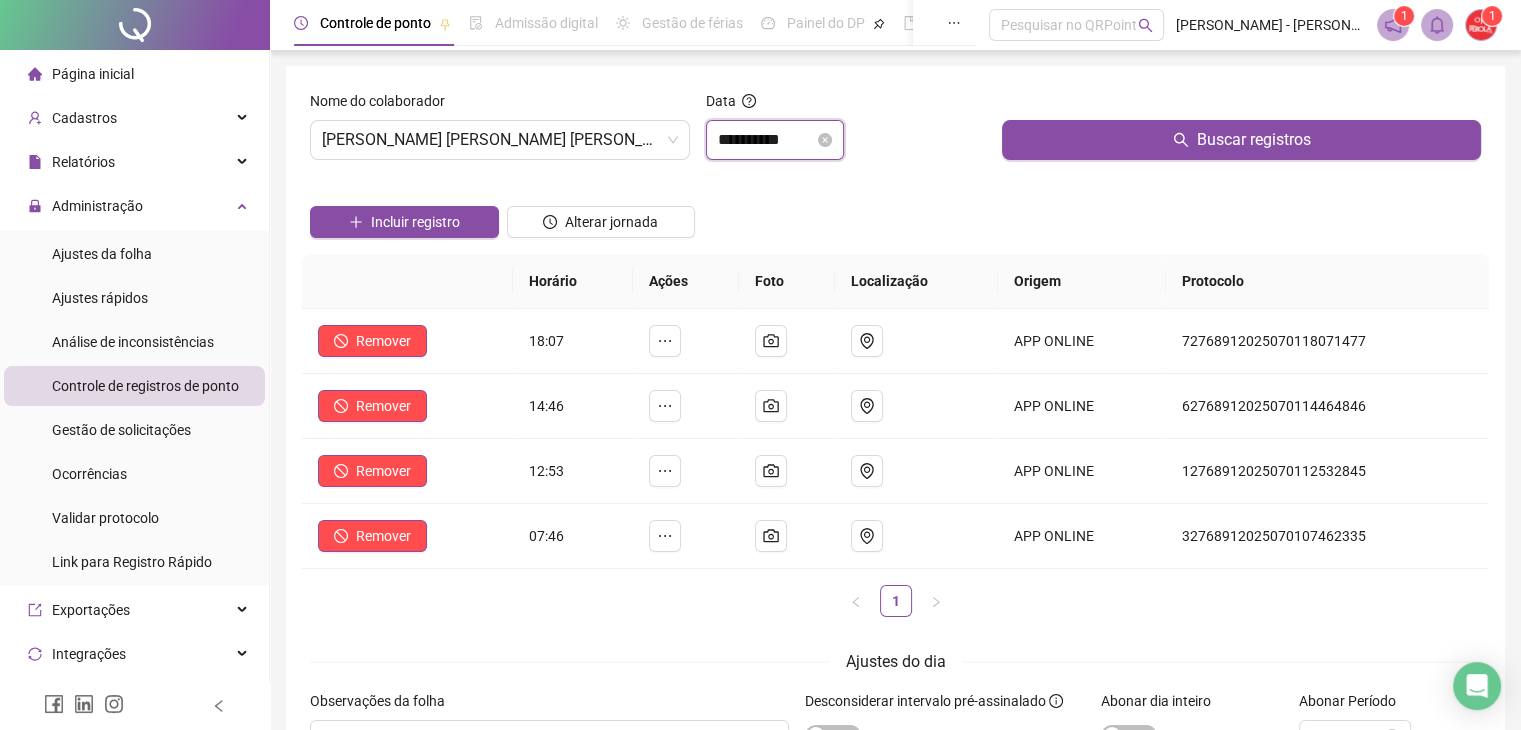 click on "**********" at bounding box center [766, 140] 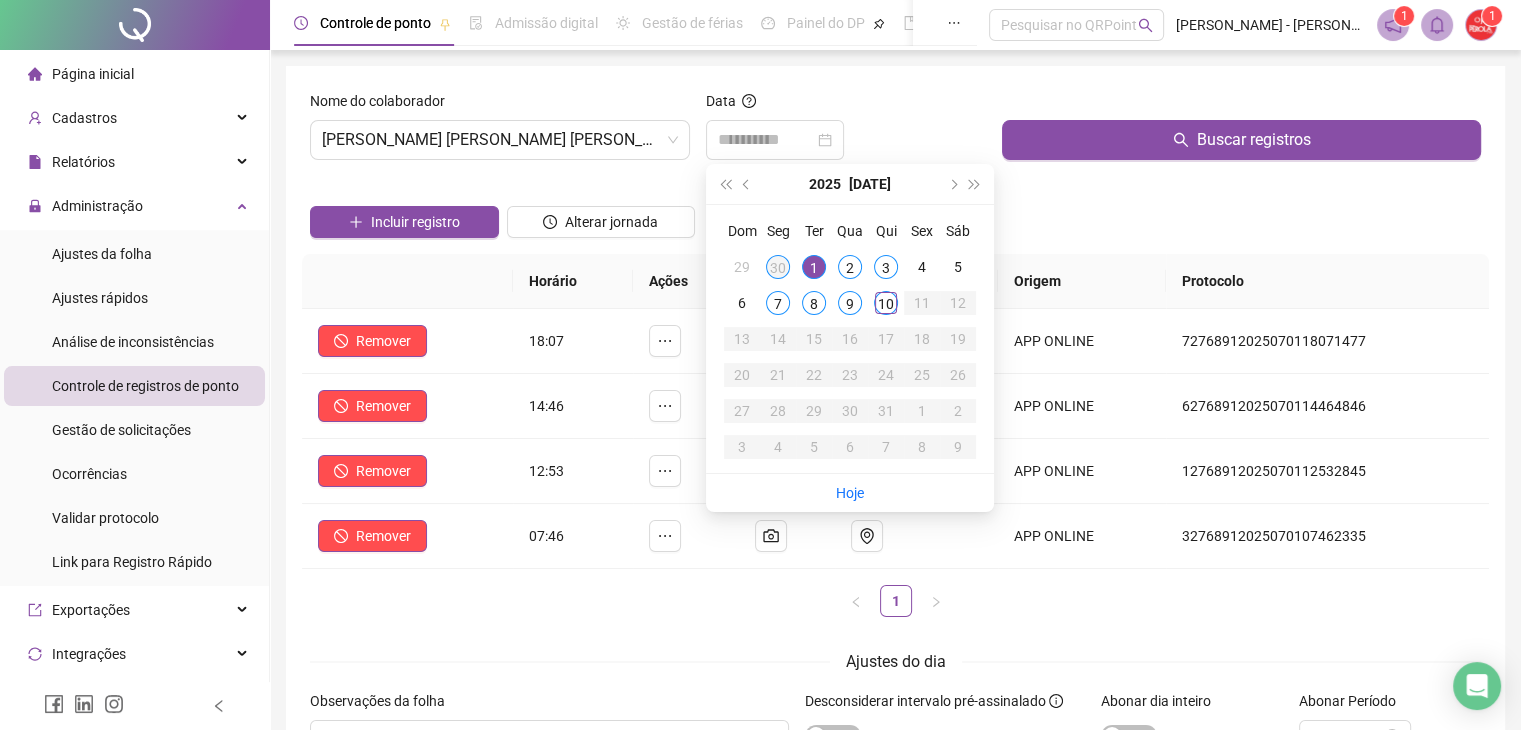 click on "30" at bounding box center (778, 267) 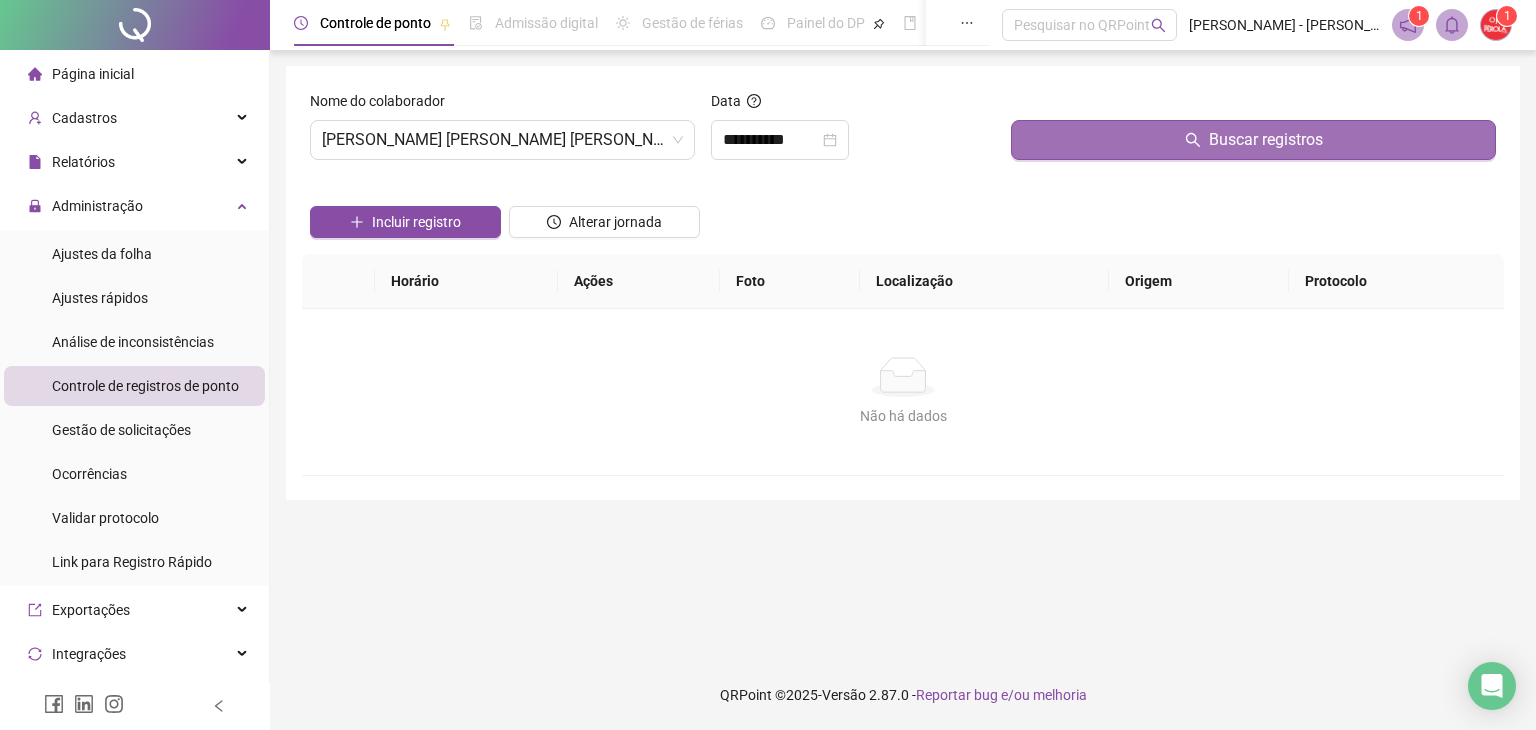 click on "Buscar registros" at bounding box center [1253, 140] 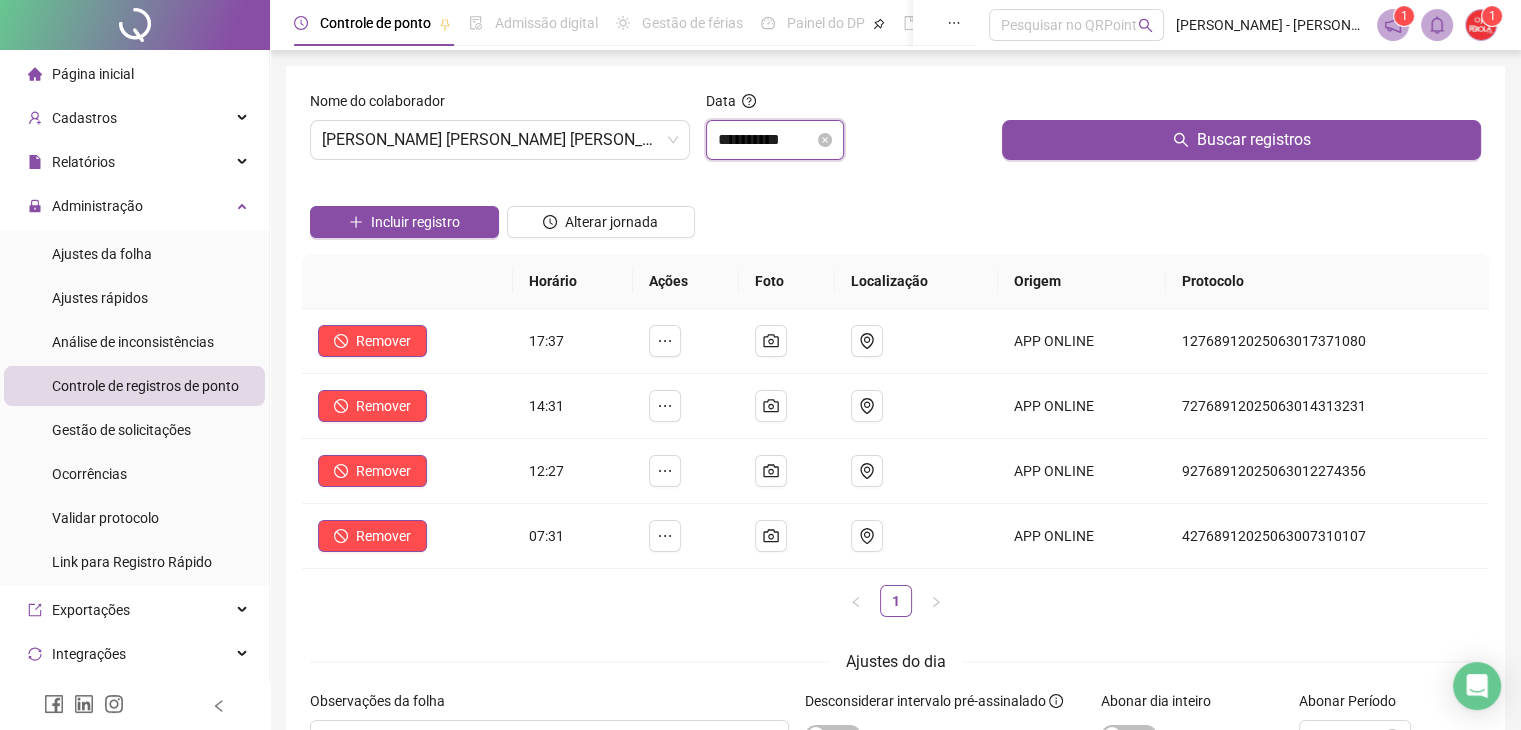 click on "**********" at bounding box center [766, 140] 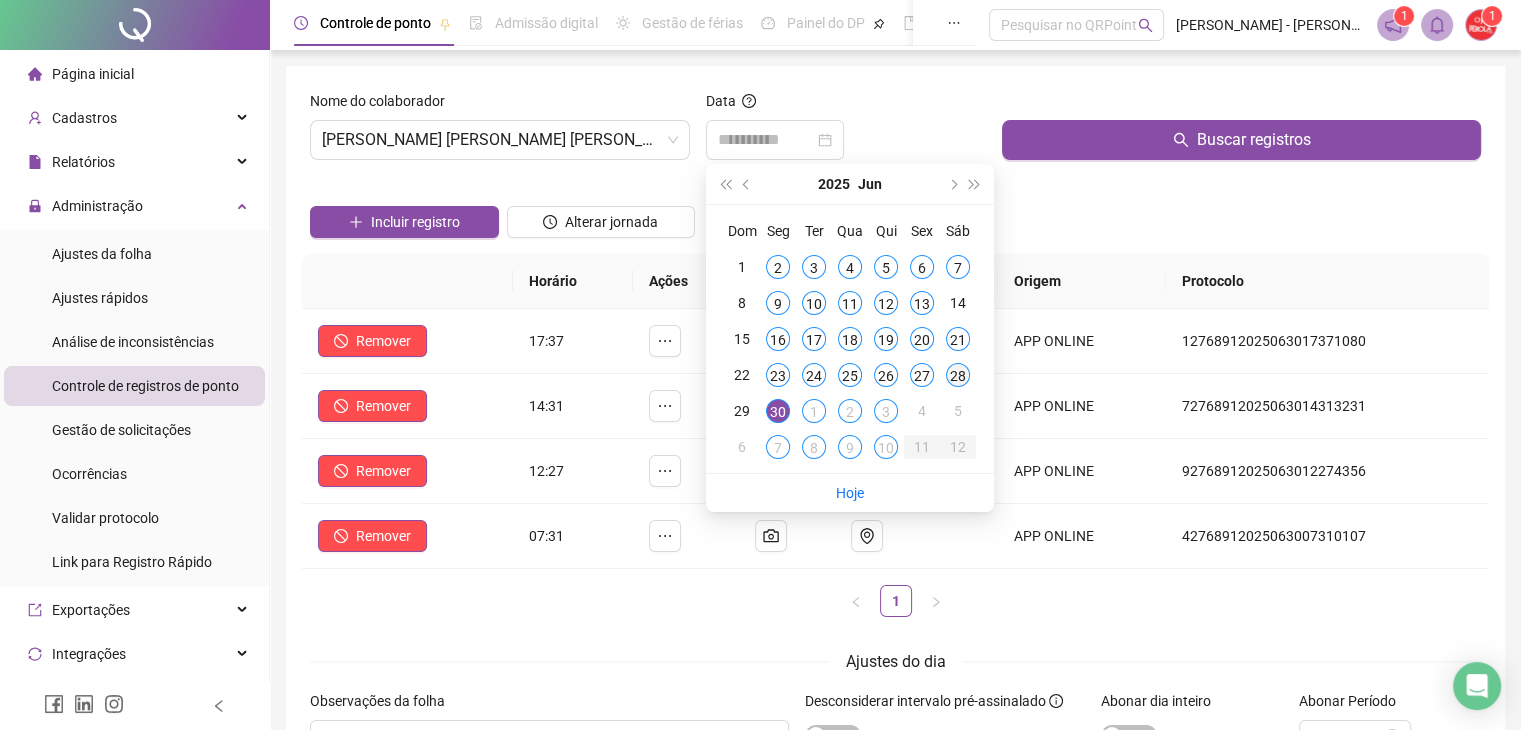 click on "28" at bounding box center (958, 375) 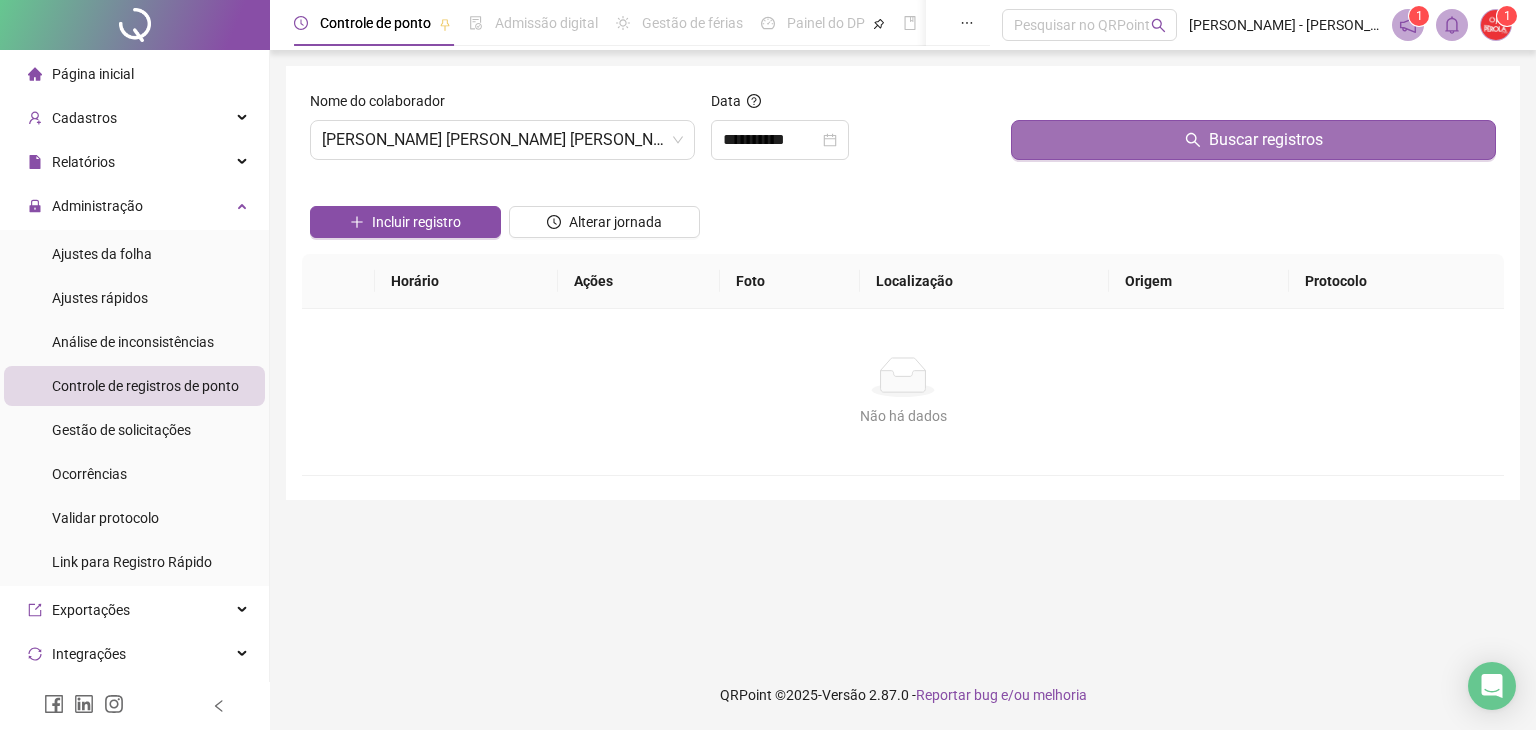 click on "Buscar registros" at bounding box center [1253, 140] 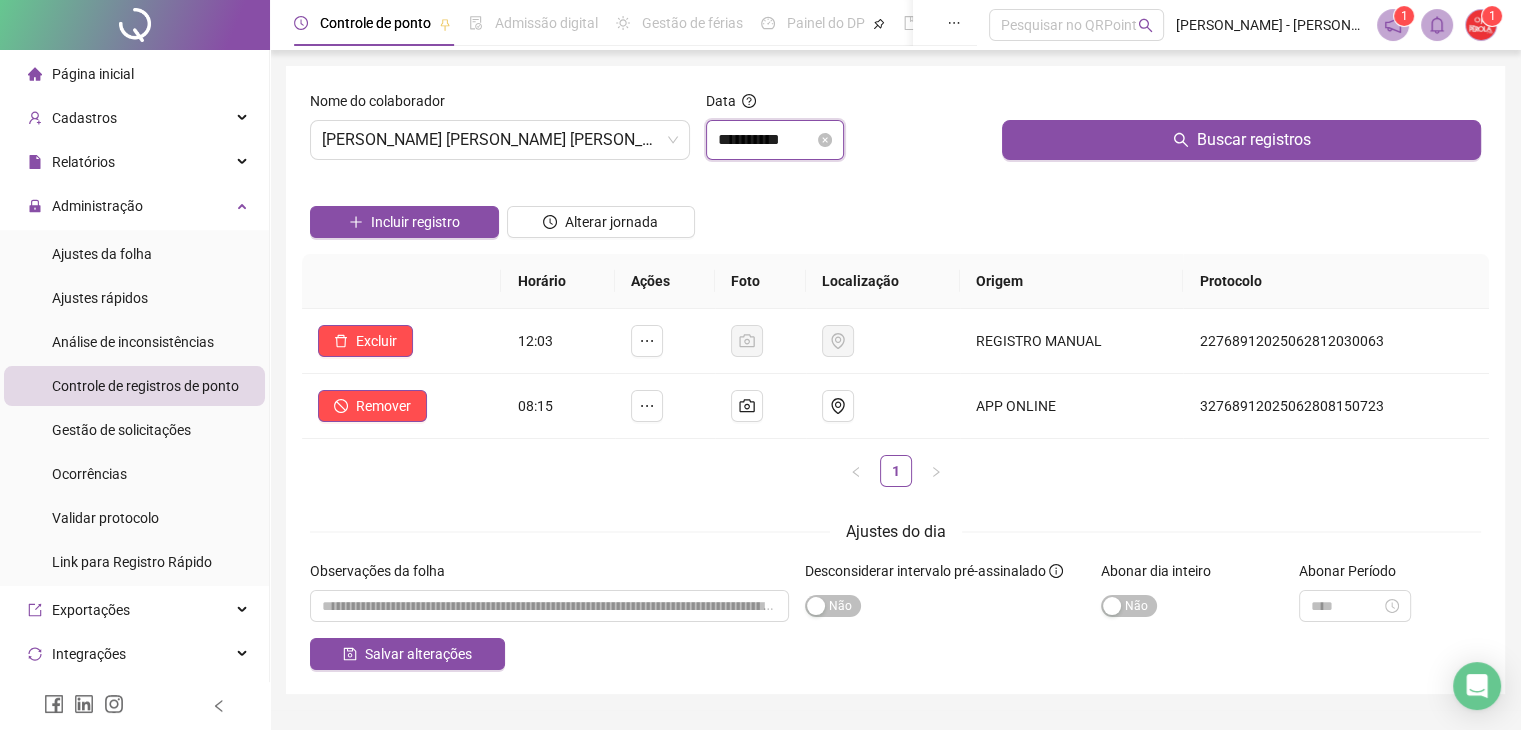 click on "**********" at bounding box center [766, 140] 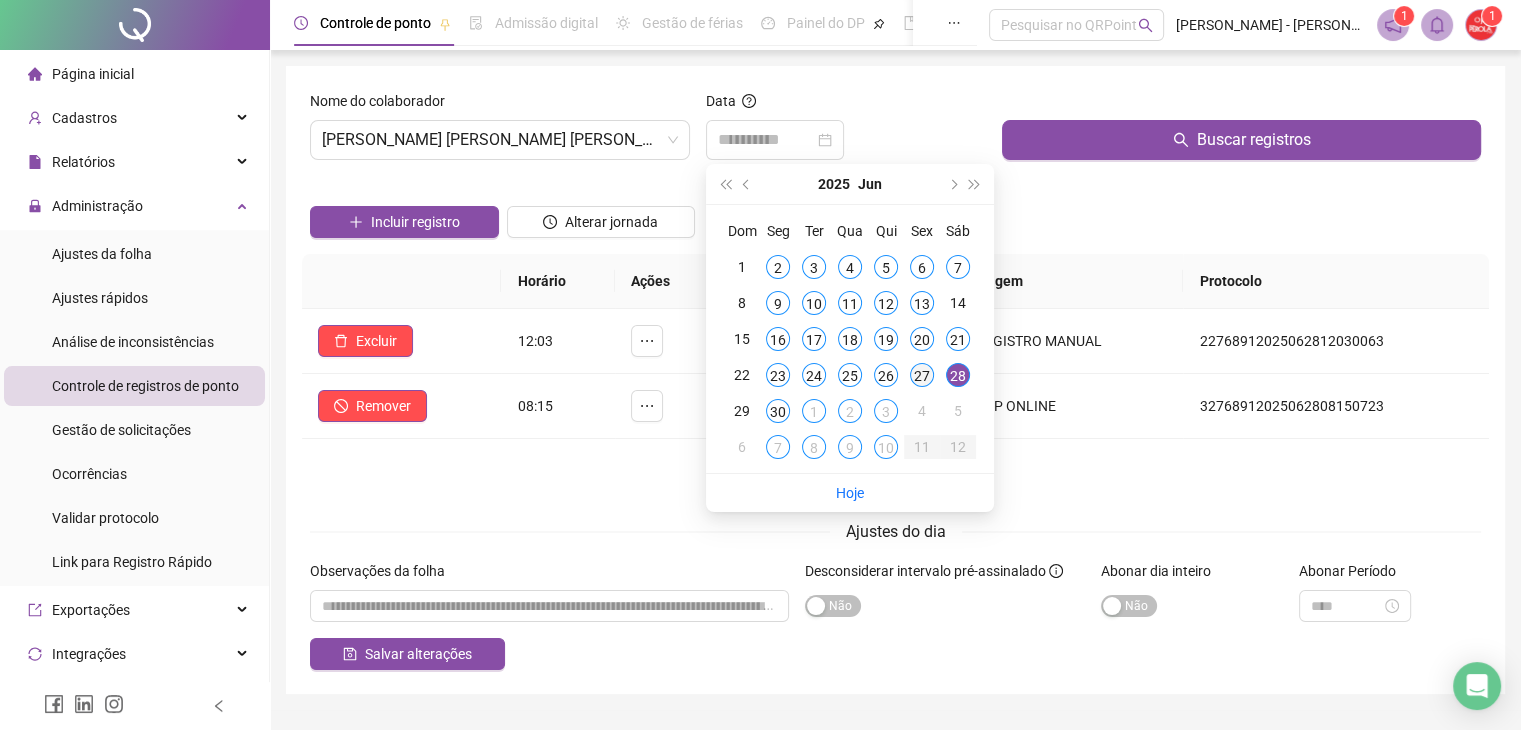 click on "27" at bounding box center (922, 375) 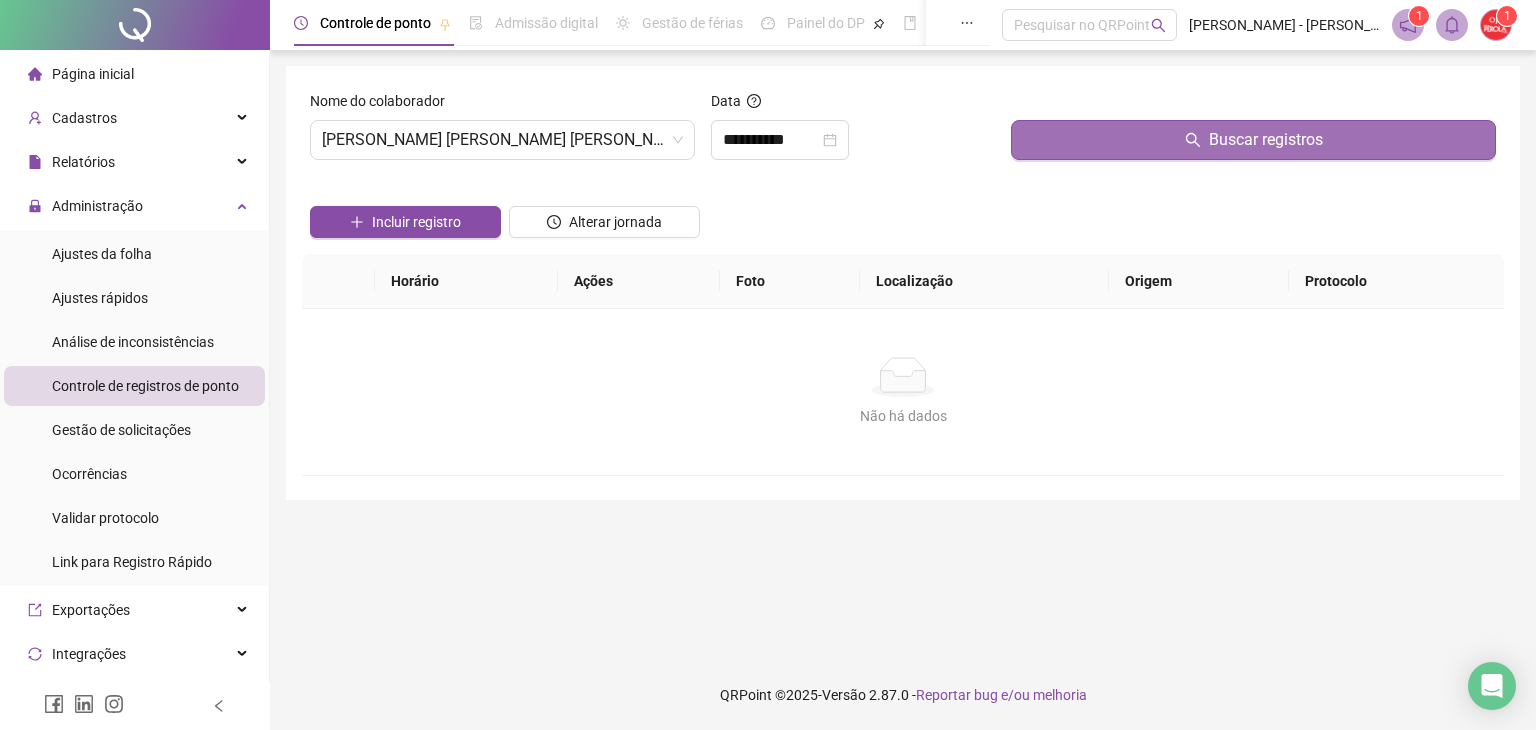click on "Buscar registros" at bounding box center (1253, 140) 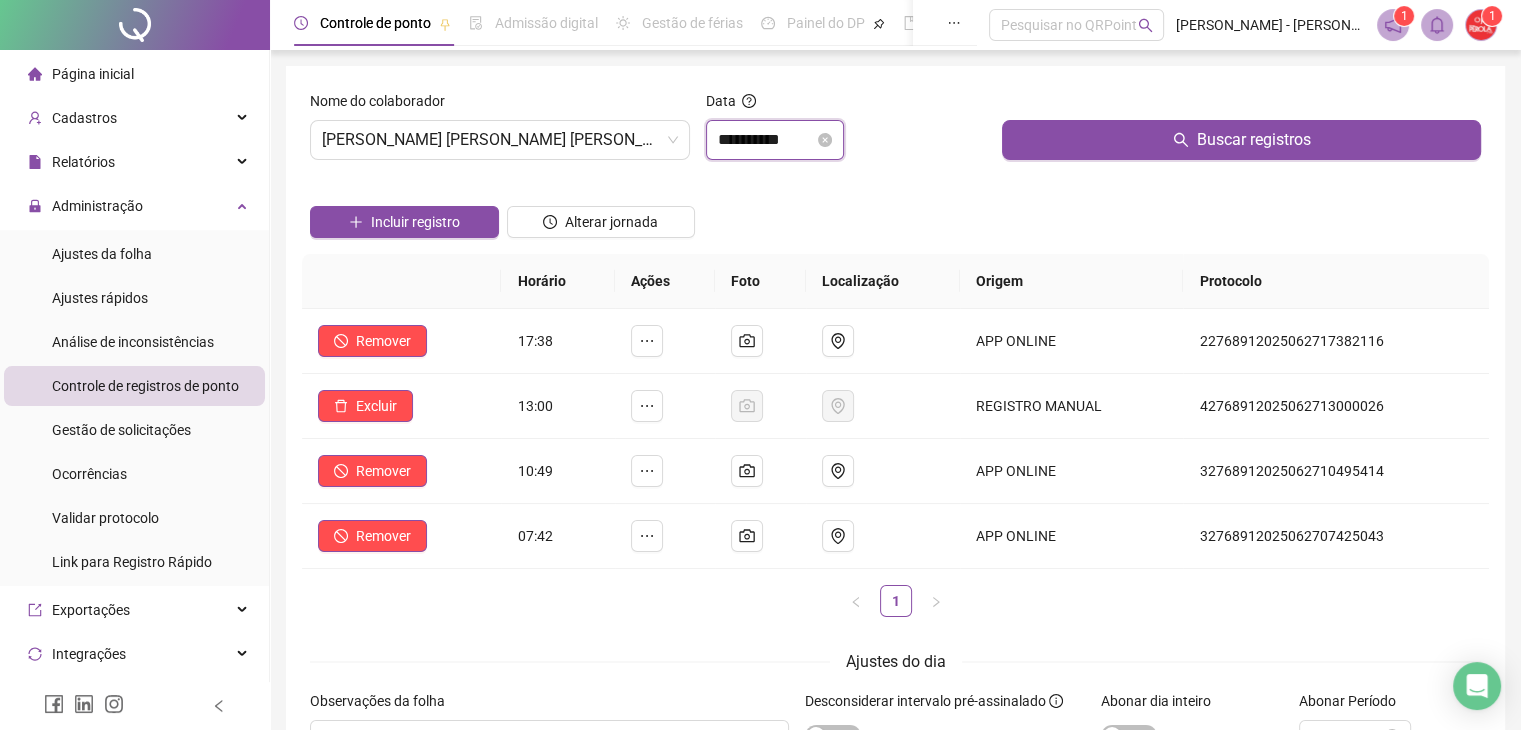 click on "**********" at bounding box center (766, 140) 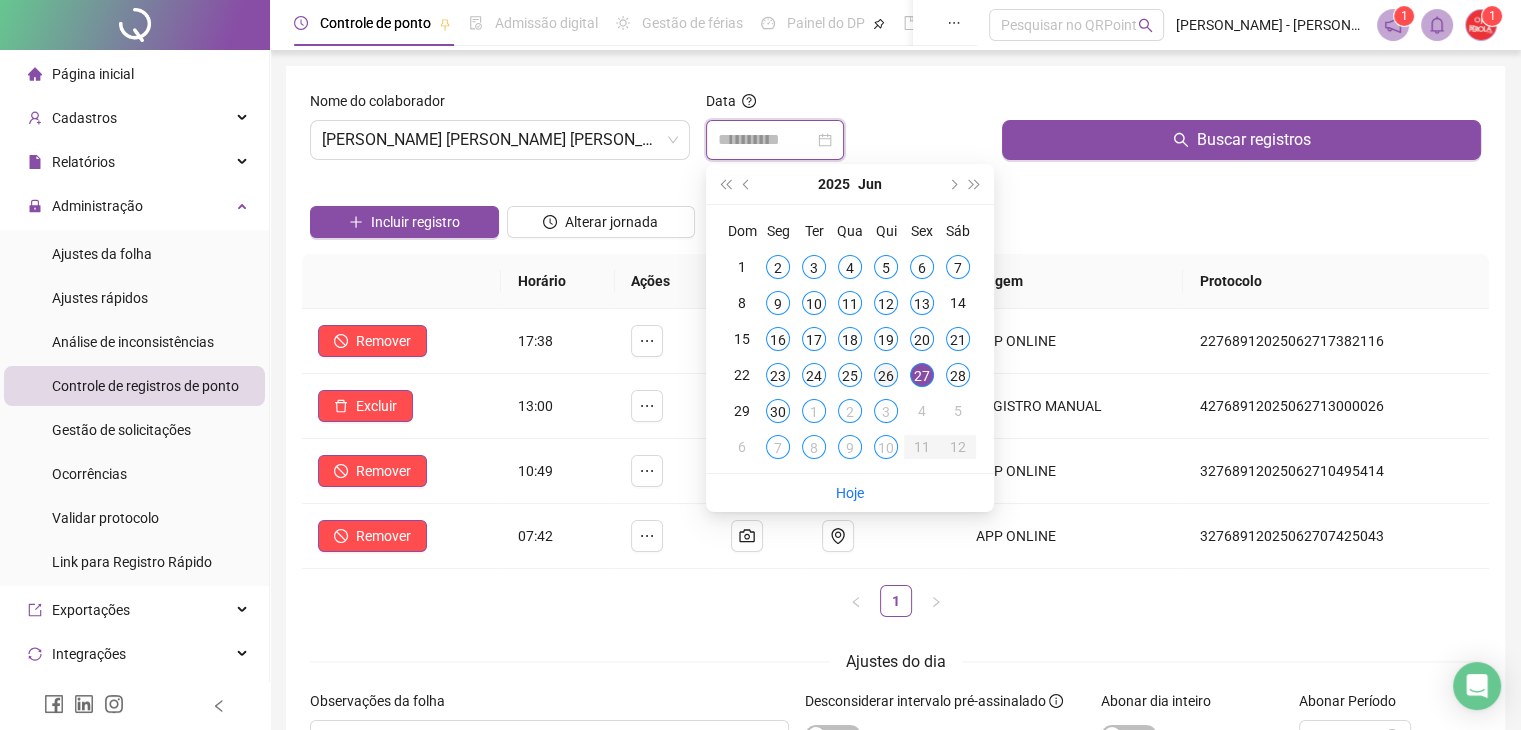 type on "**********" 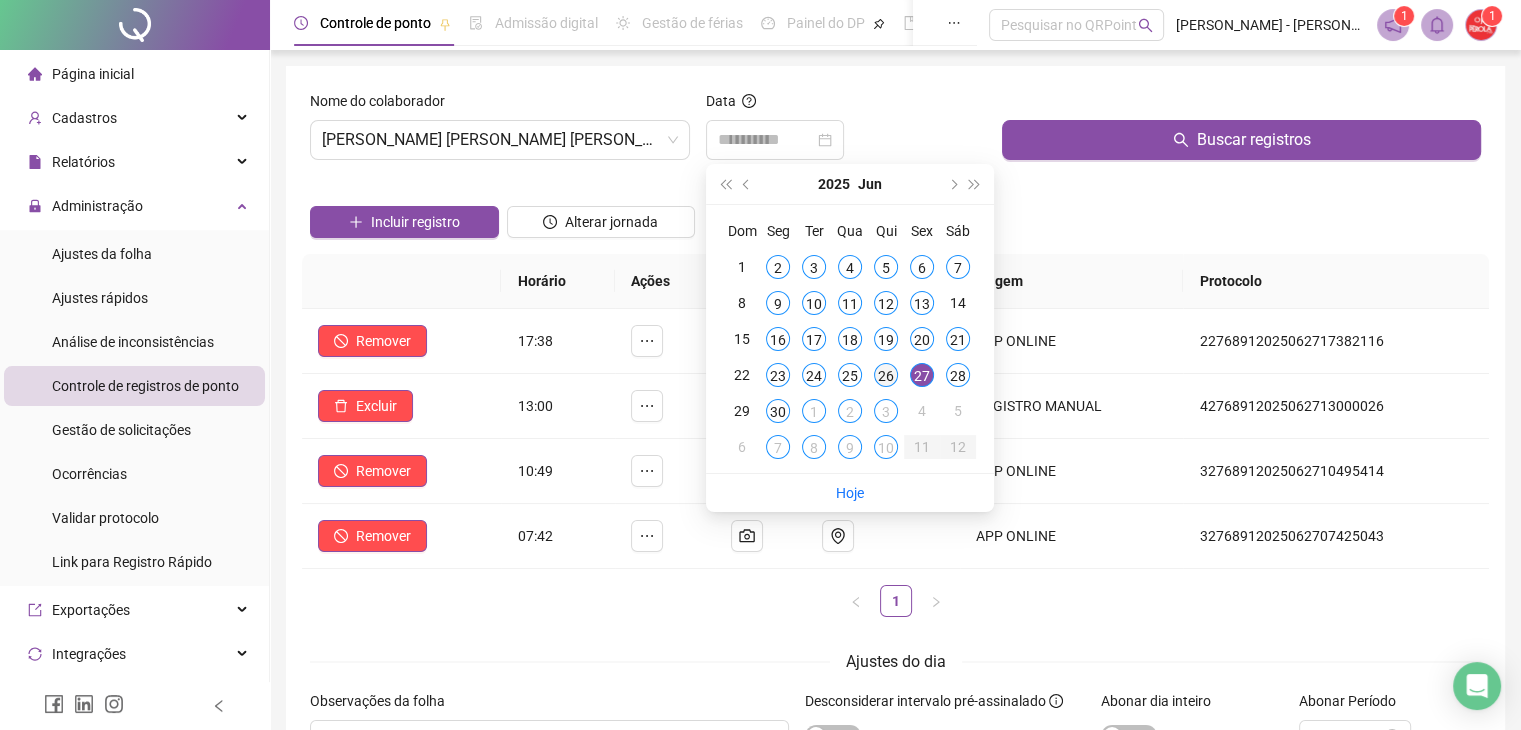 click on "26" at bounding box center (886, 375) 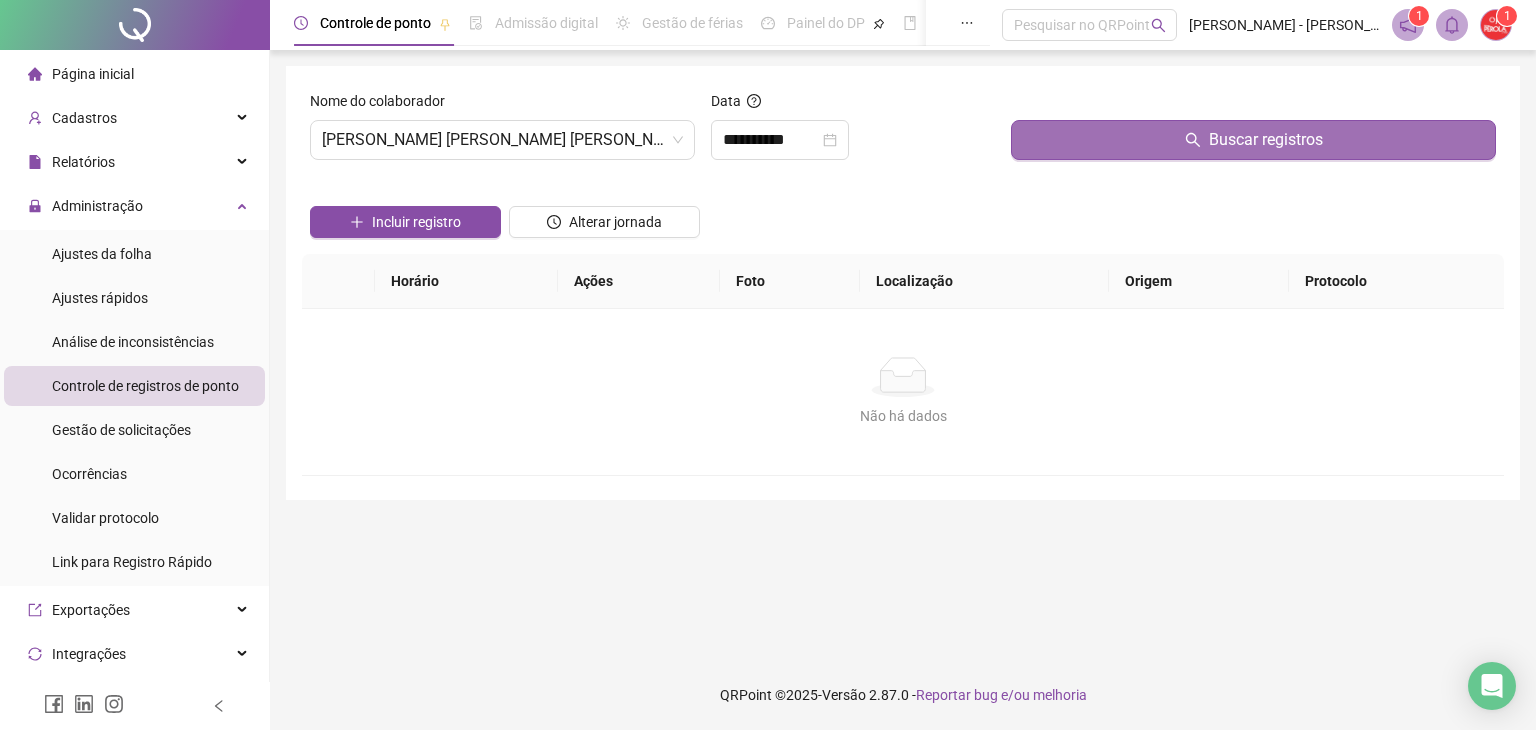 click on "Buscar registros" at bounding box center [1253, 140] 